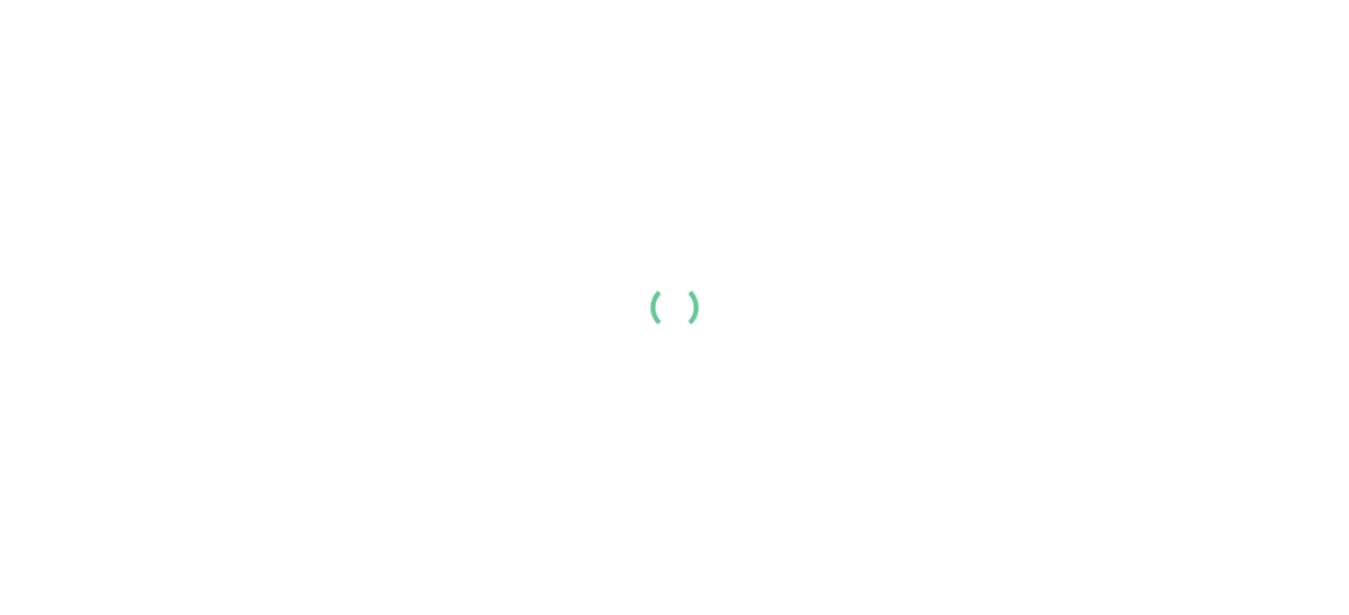 scroll, scrollTop: 0, scrollLeft: 0, axis: both 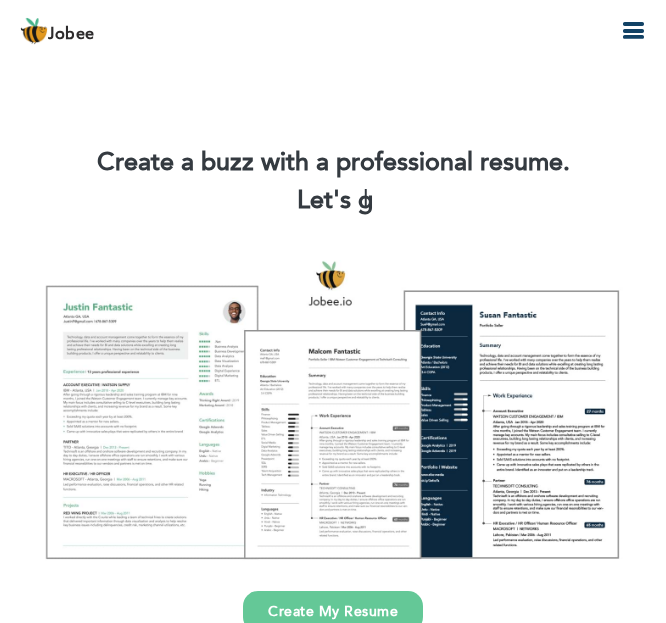 click at bounding box center (633, 31) 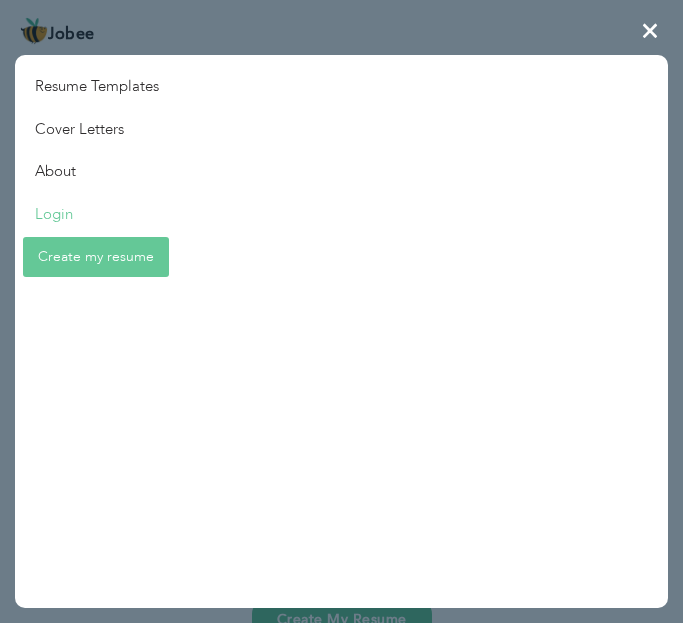 click on "Login" at bounding box center (97, 214) 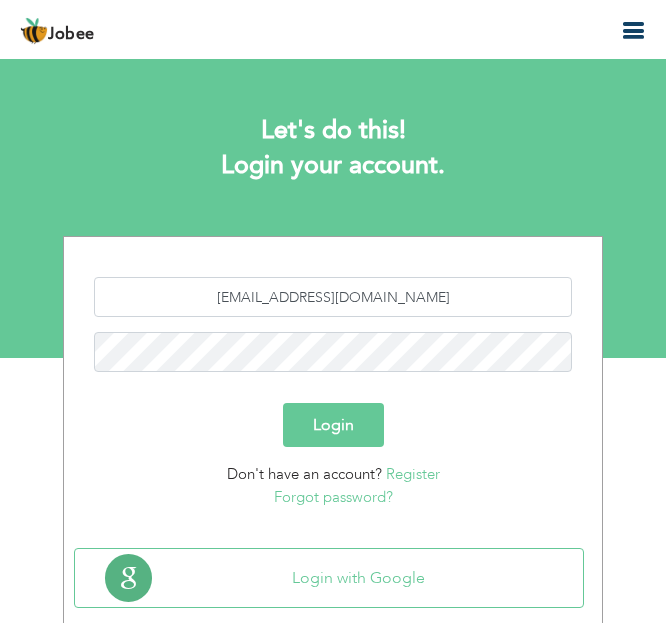 scroll, scrollTop: 0, scrollLeft: 0, axis: both 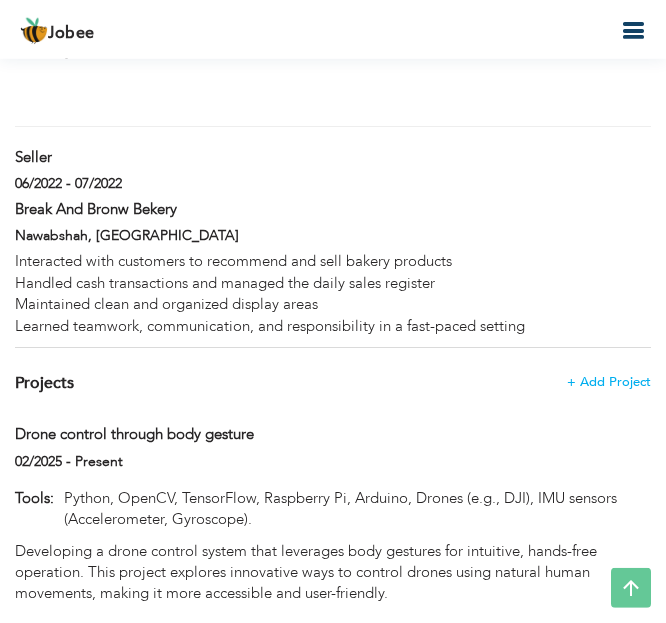 click on "Break And Bronw Bekery" at bounding box center [333, 212] 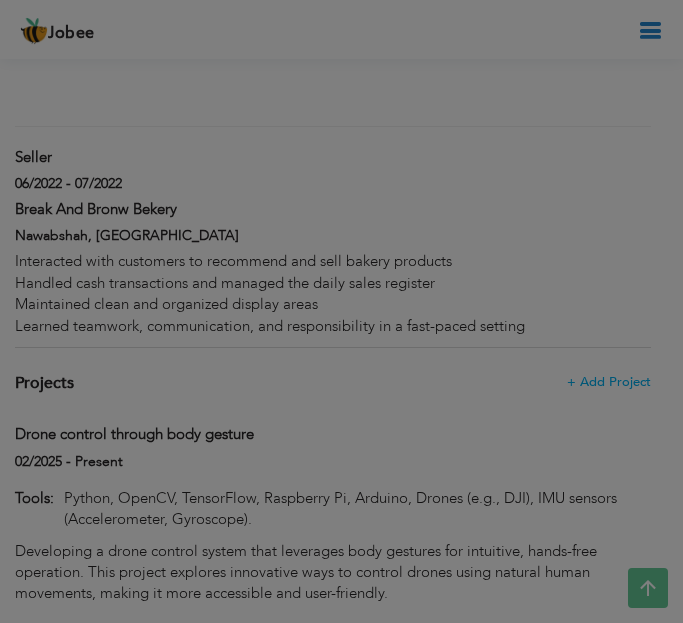 scroll, scrollTop: 0, scrollLeft: 0, axis: both 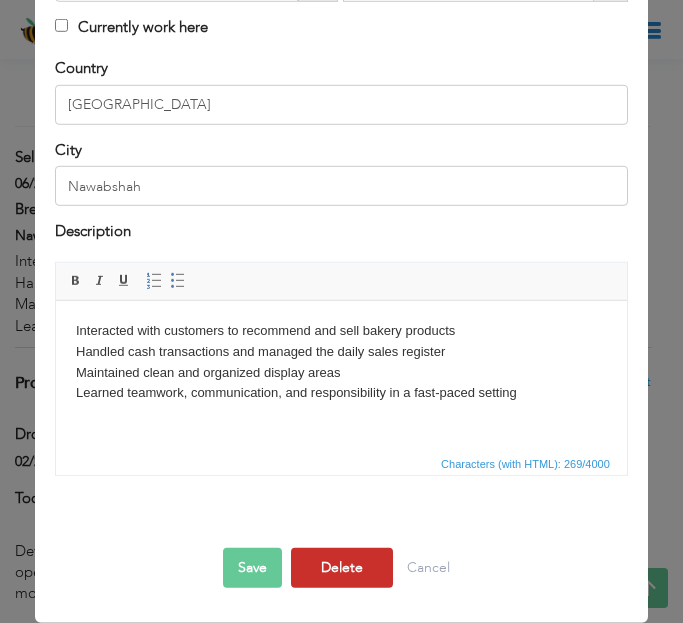 click on "Delete" at bounding box center (342, 568) 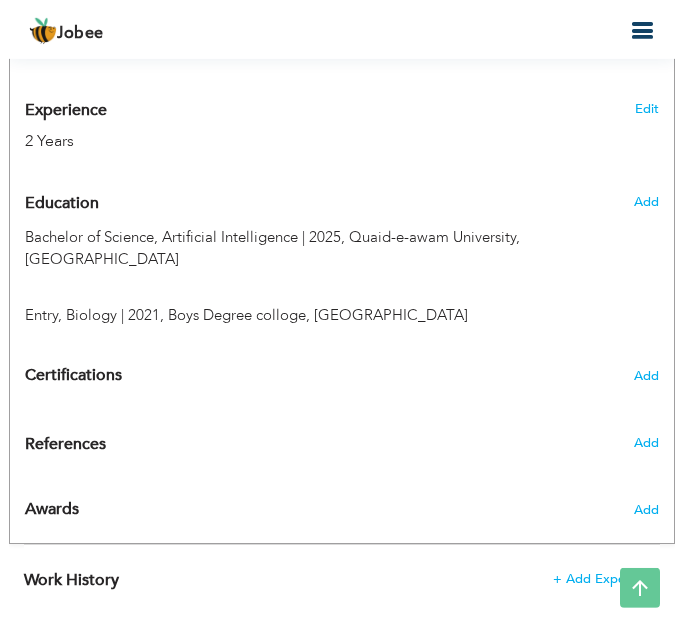 scroll, scrollTop: 1133, scrollLeft: 0, axis: vertical 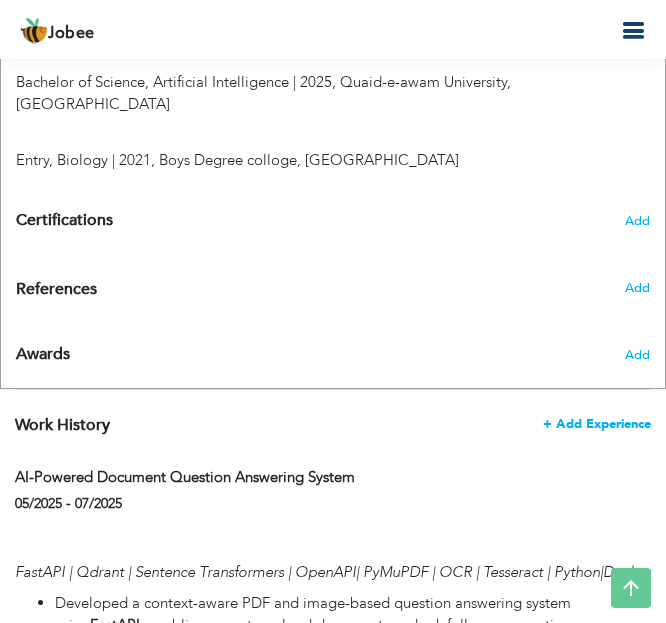 click on "+ Add Experience" at bounding box center [597, 424] 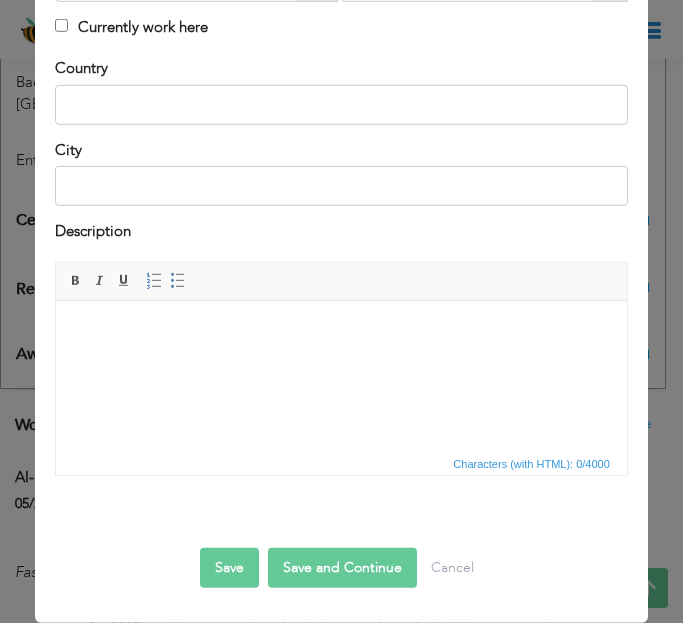 click on "Lectrer" at bounding box center [341, -181] 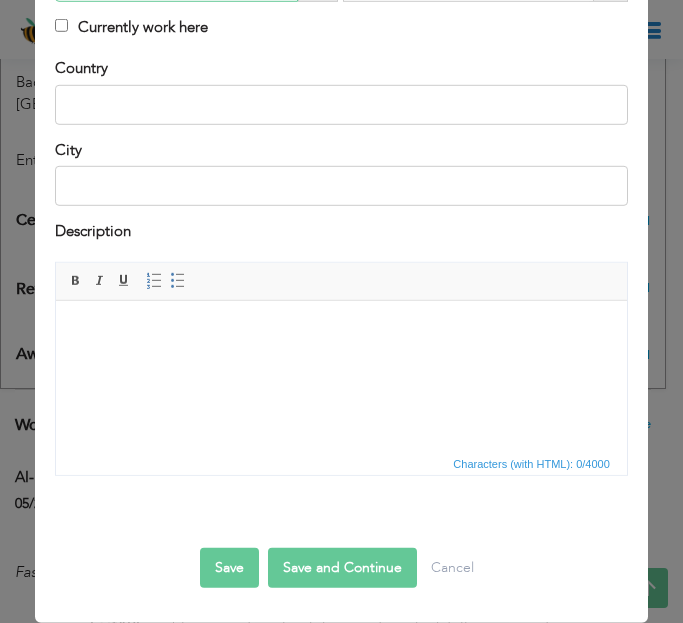 click on "2024" at bounding box center [103, -137] 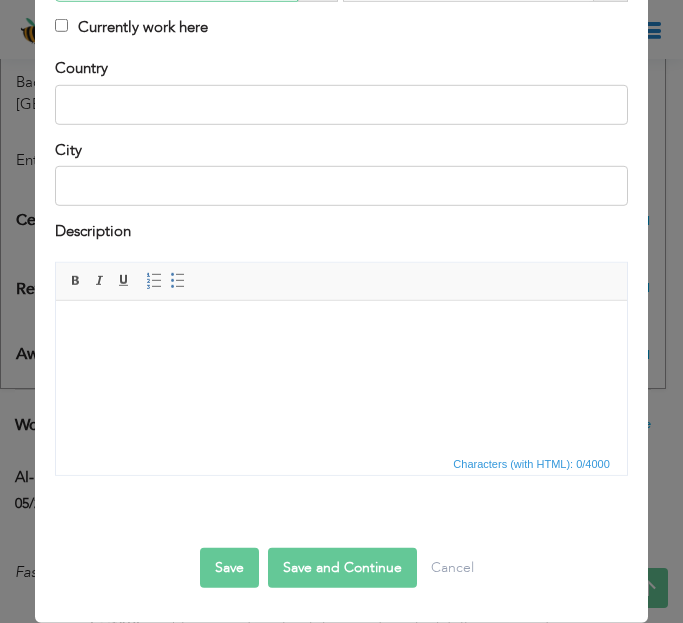 click on "Aug" at bounding box center (274, -137) 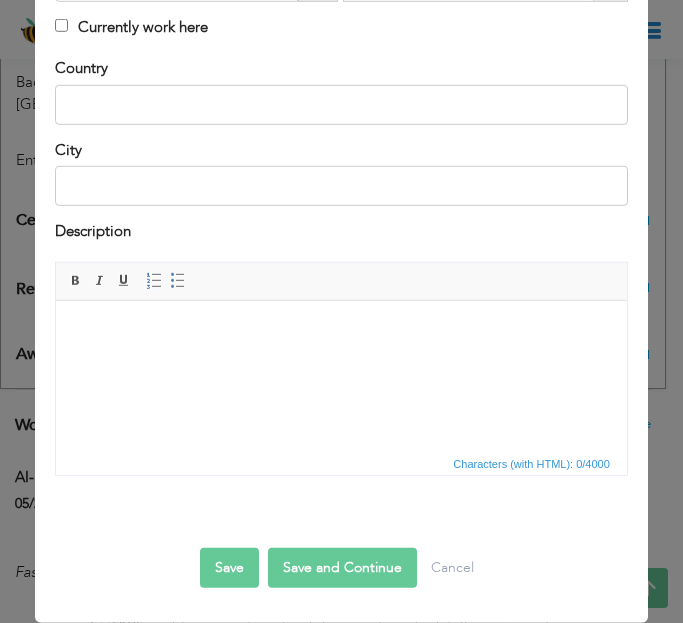 type on "08/2024" 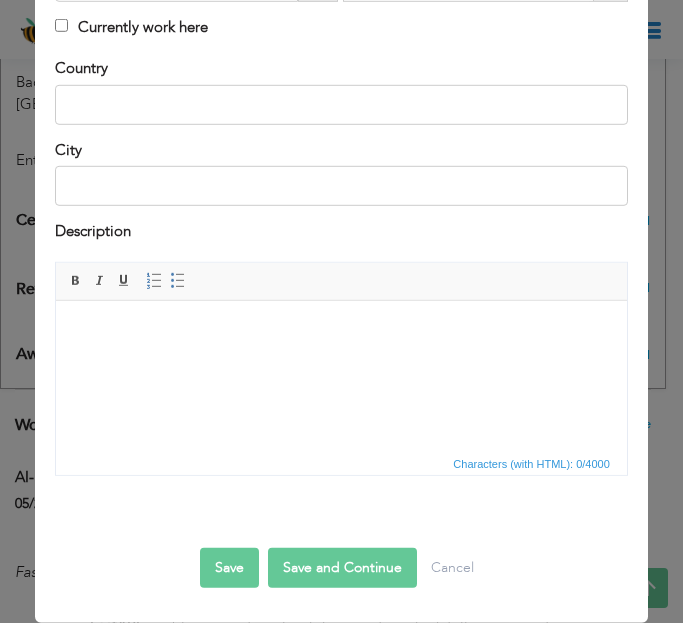click at bounding box center [608, -19] 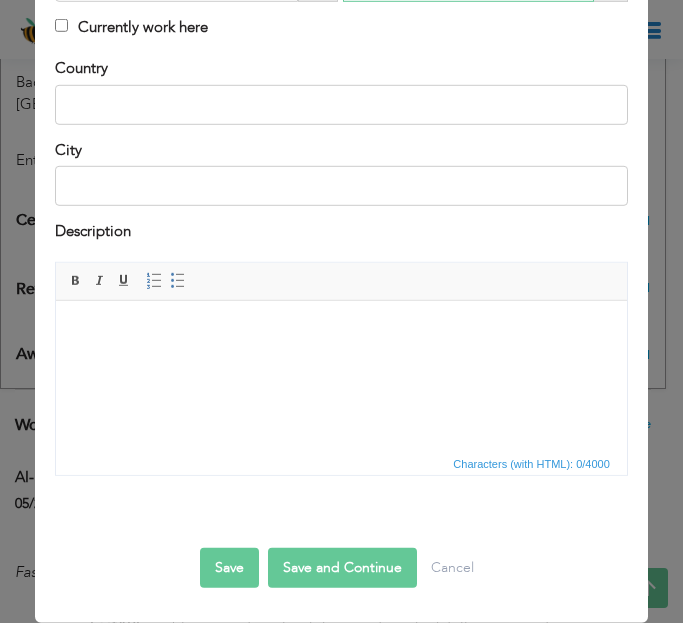 click on "2025" at bounding box center (435, -137) 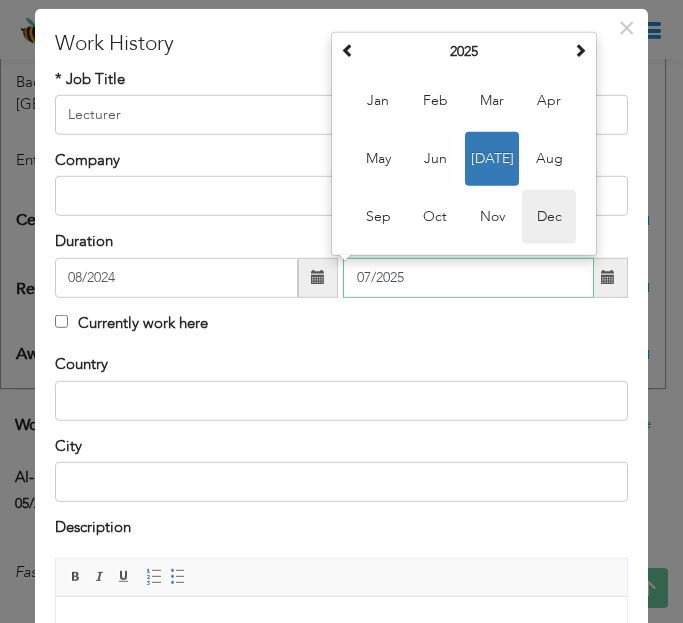 scroll, scrollTop: 0, scrollLeft: 0, axis: both 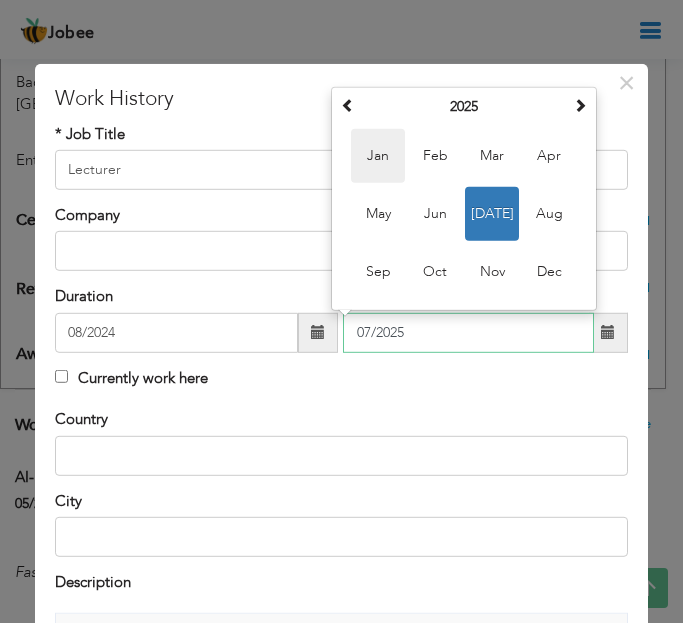 click on "Jan" at bounding box center (378, 156) 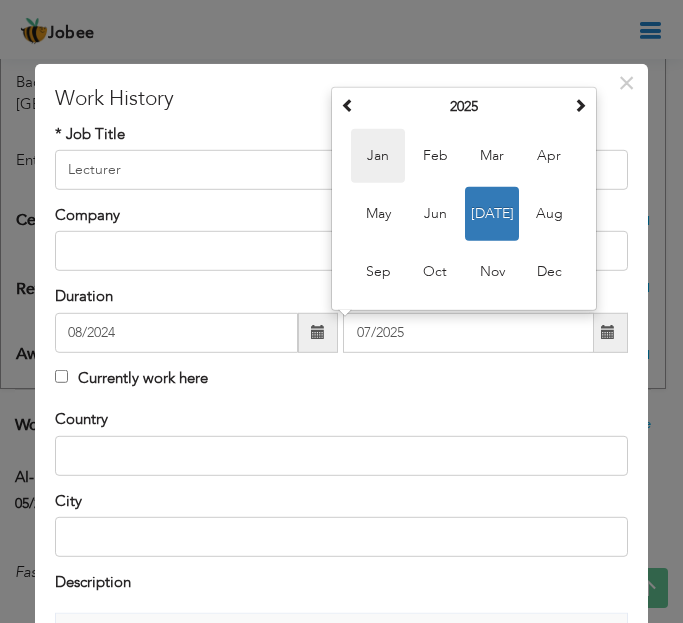 type on "01/2025" 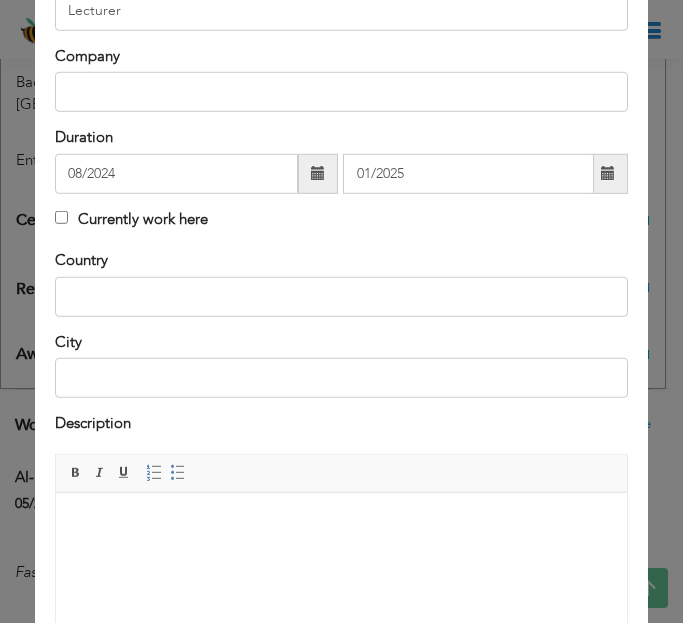 scroll, scrollTop: 160, scrollLeft: 0, axis: vertical 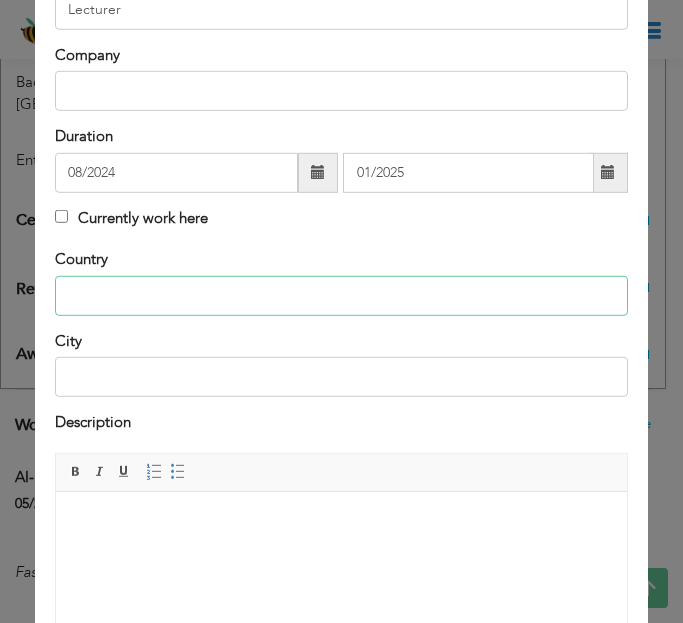 click at bounding box center (341, 295) 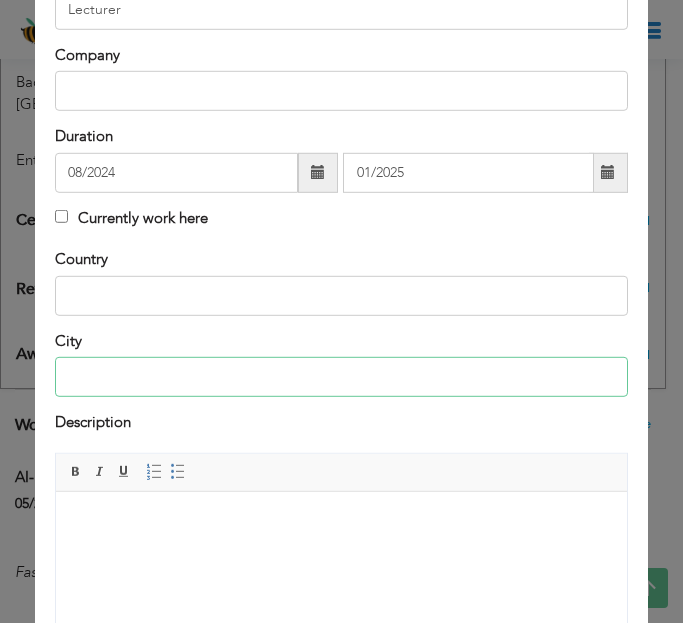 click at bounding box center (341, 377) 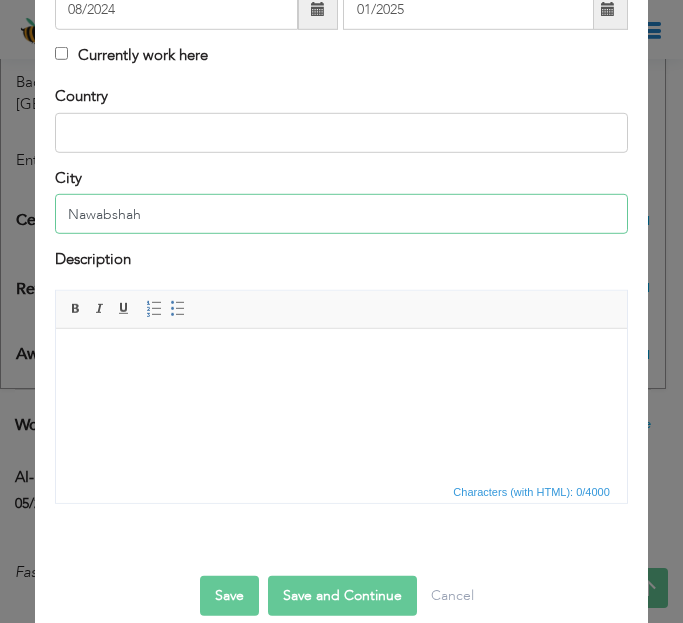 scroll, scrollTop: 352, scrollLeft: 0, axis: vertical 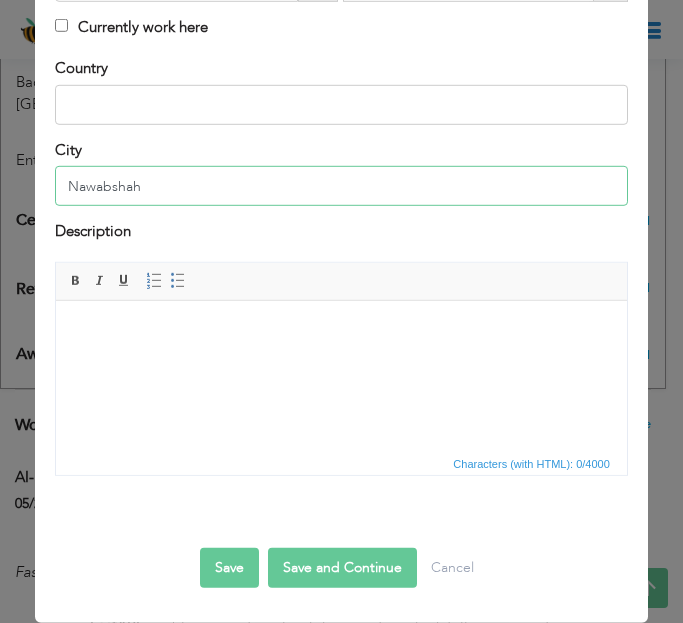 type on "Nawabshah" 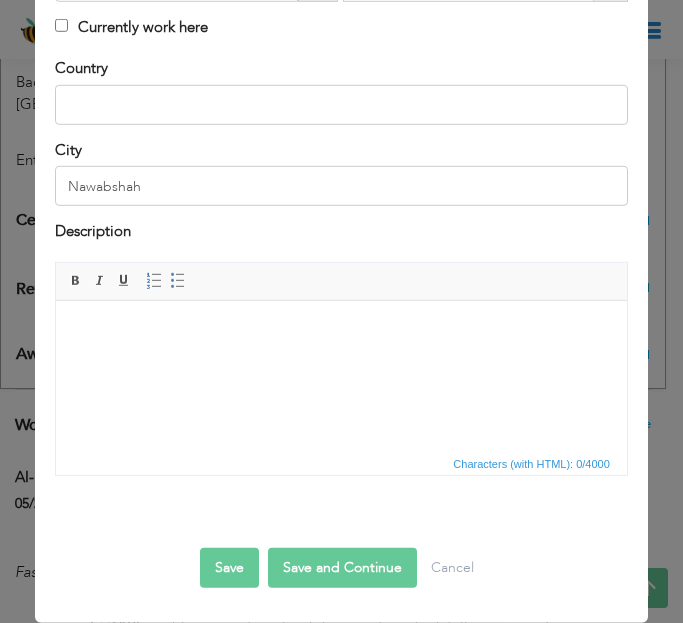 click at bounding box center (341, 376) 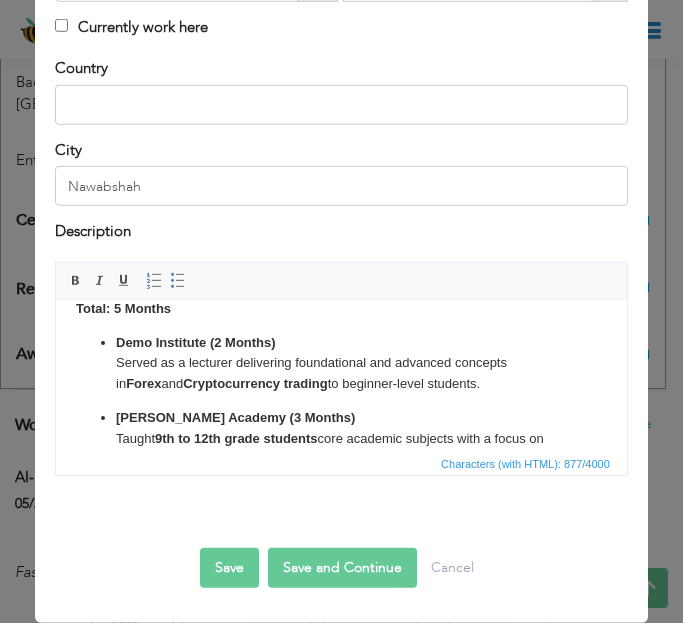 scroll, scrollTop: 31, scrollLeft: 0, axis: vertical 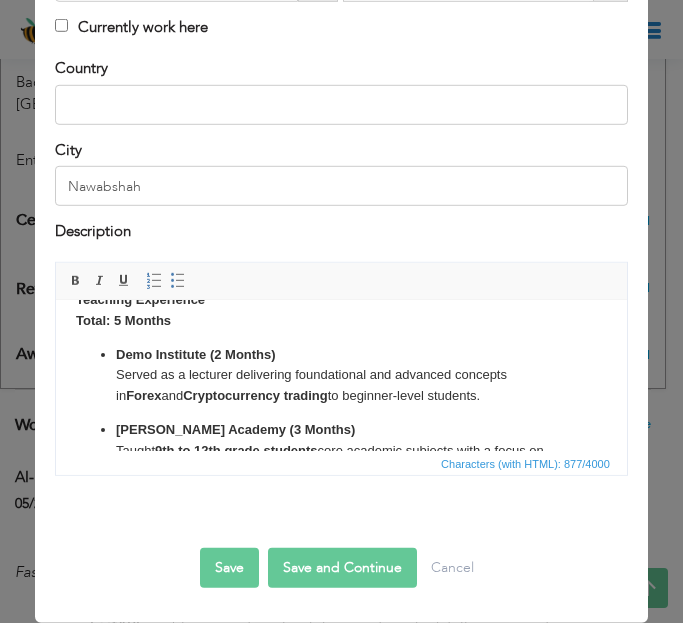 click on "Demo Institute (2 Months)" at bounding box center (196, 354) 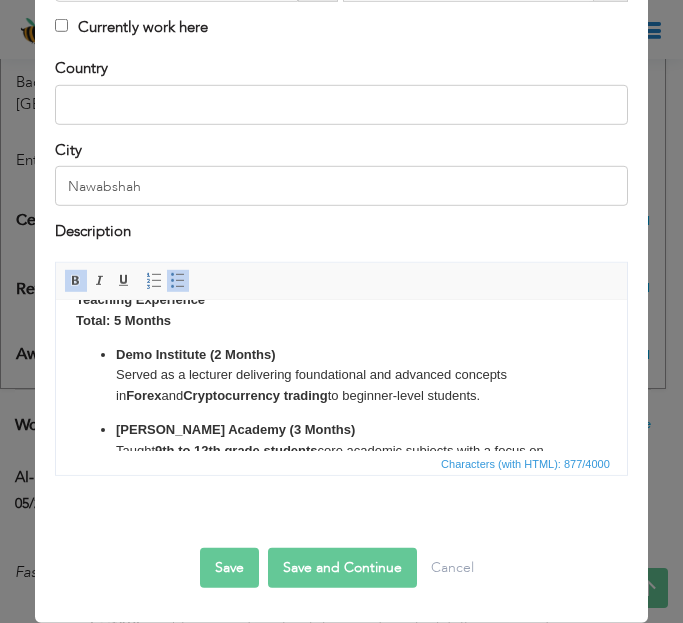 type 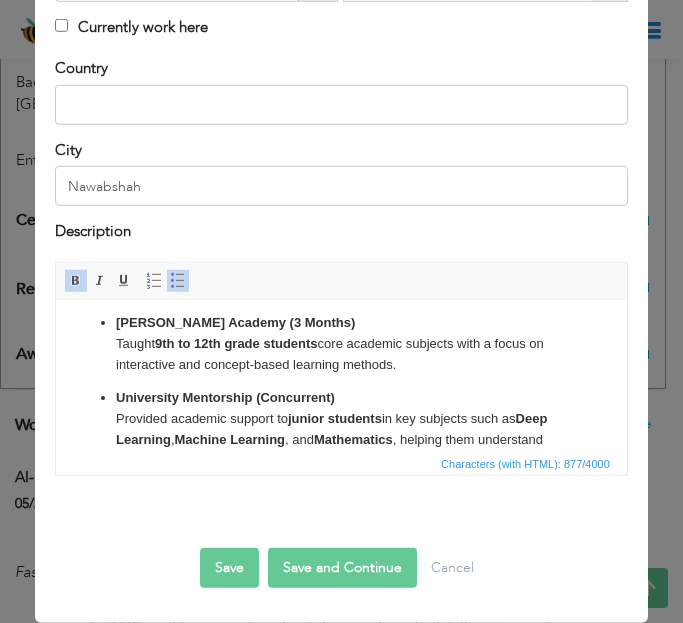 scroll, scrollTop: 110, scrollLeft: 0, axis: vertical 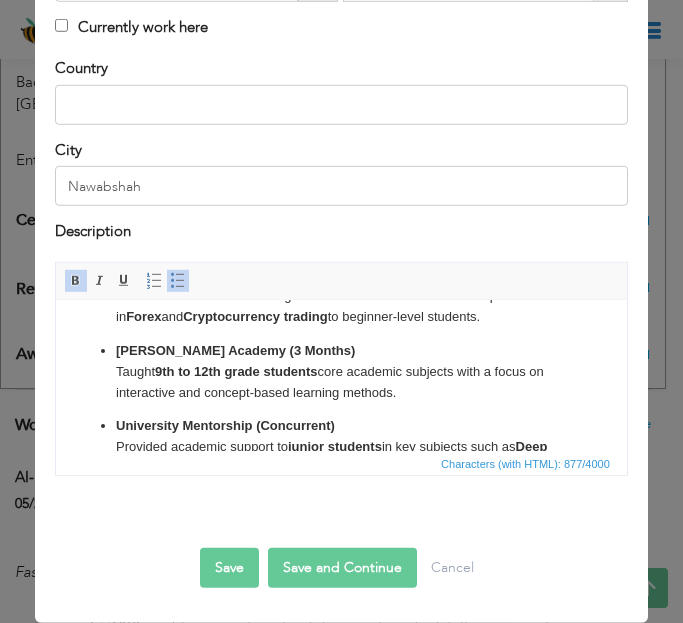 click on "Dome Institute (2 Months) Served as a lecturer delivering foundational and advanced concepts in  Forex  and  Cryptocurrency trading  to beginner-level students." at bounding box center [341, 297] 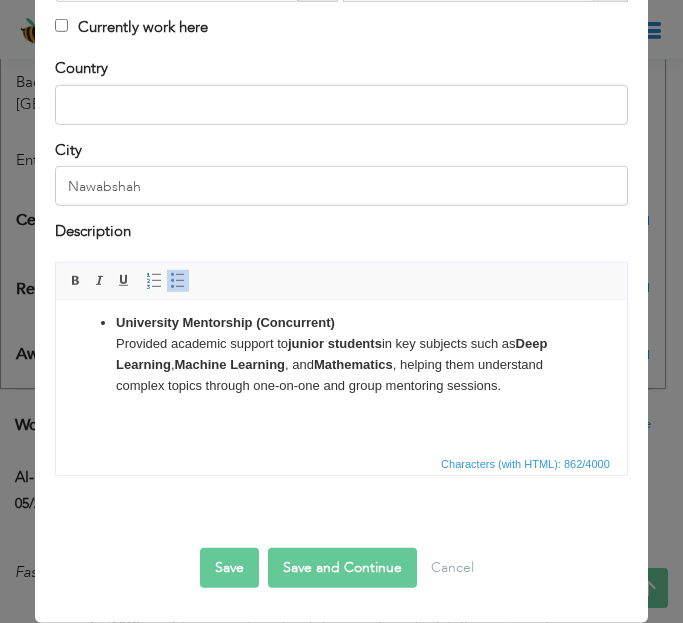scroll, scrollTop: 234, scrollLeft: 0, axis: vertical 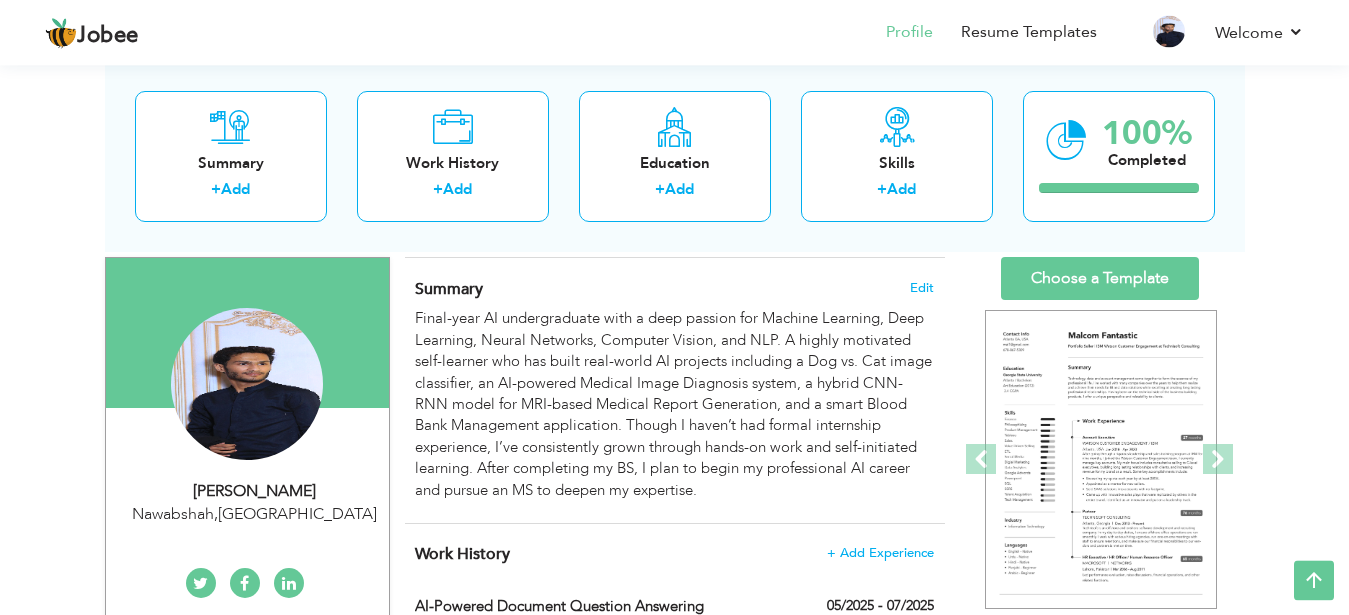 click on "Summary
+  Add
Work History
+  Add
Education
+  Add
Skills
+  Add
100%
Completed" at bounding box center (675, 155) 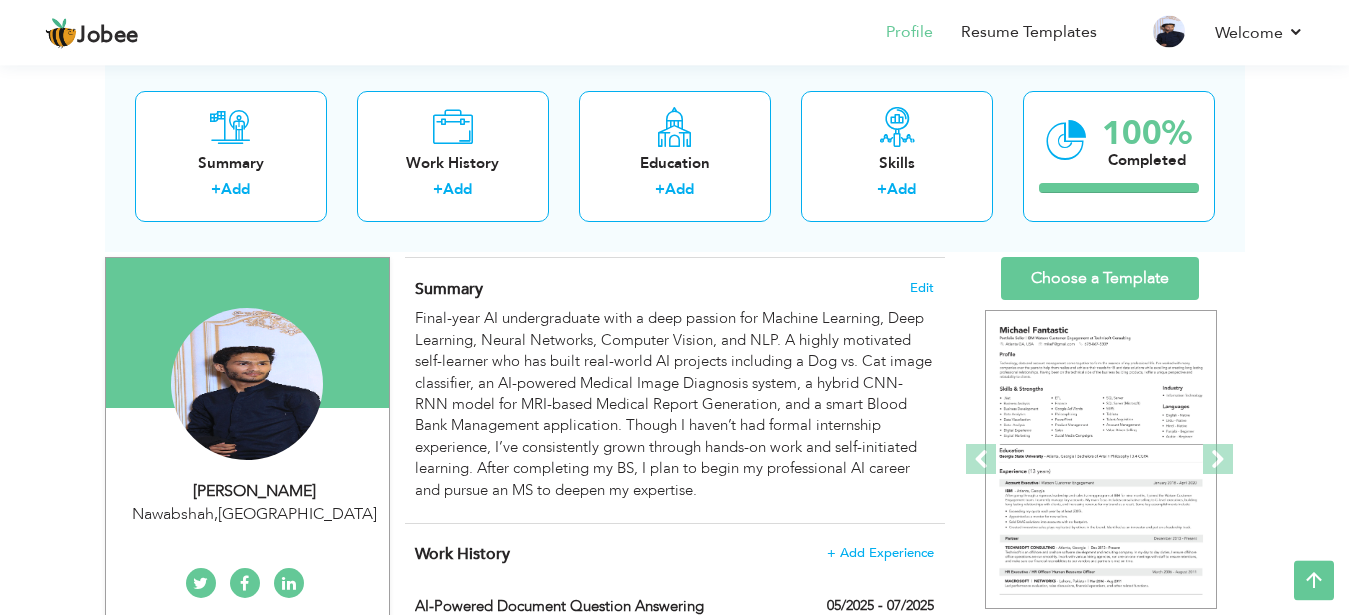 click on "Summary
+  Add
Work History
+  Add
Education
+  Add
Skills
+  Add
100%
Completed" at bounding box center [675, 155] 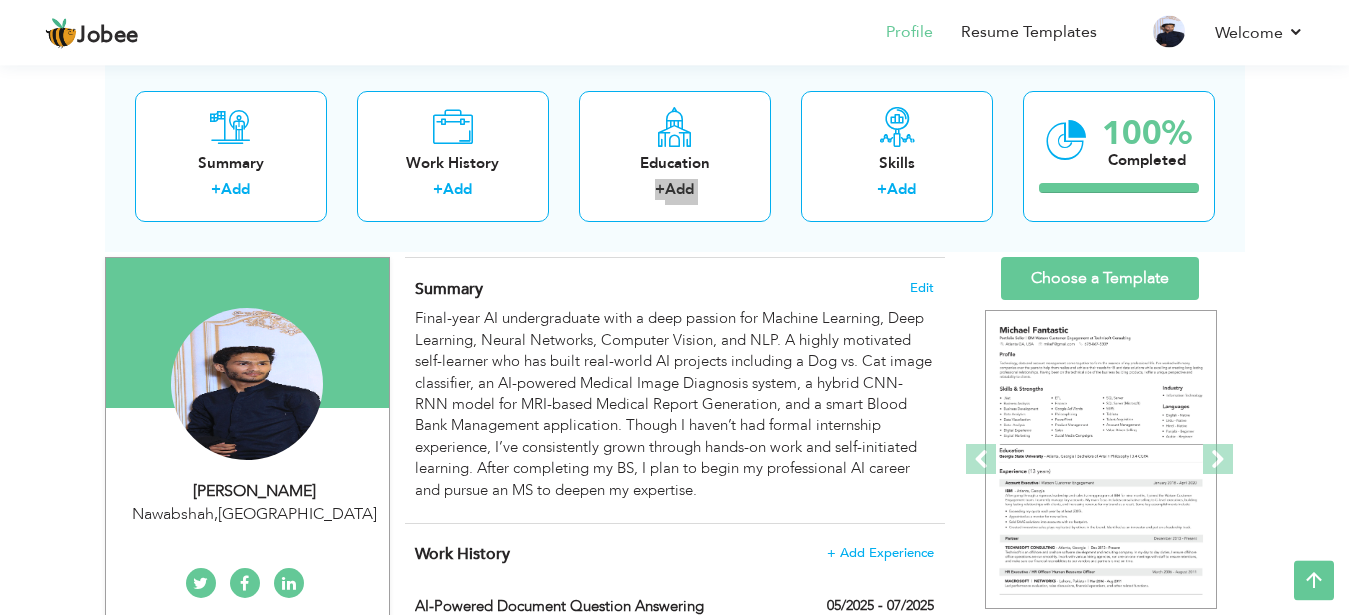 click on "Summary
+  Add
Work History
+  Add
Education
+  Add
Skills
+  Add
100%
Completed" at bounding box center (675, 155) 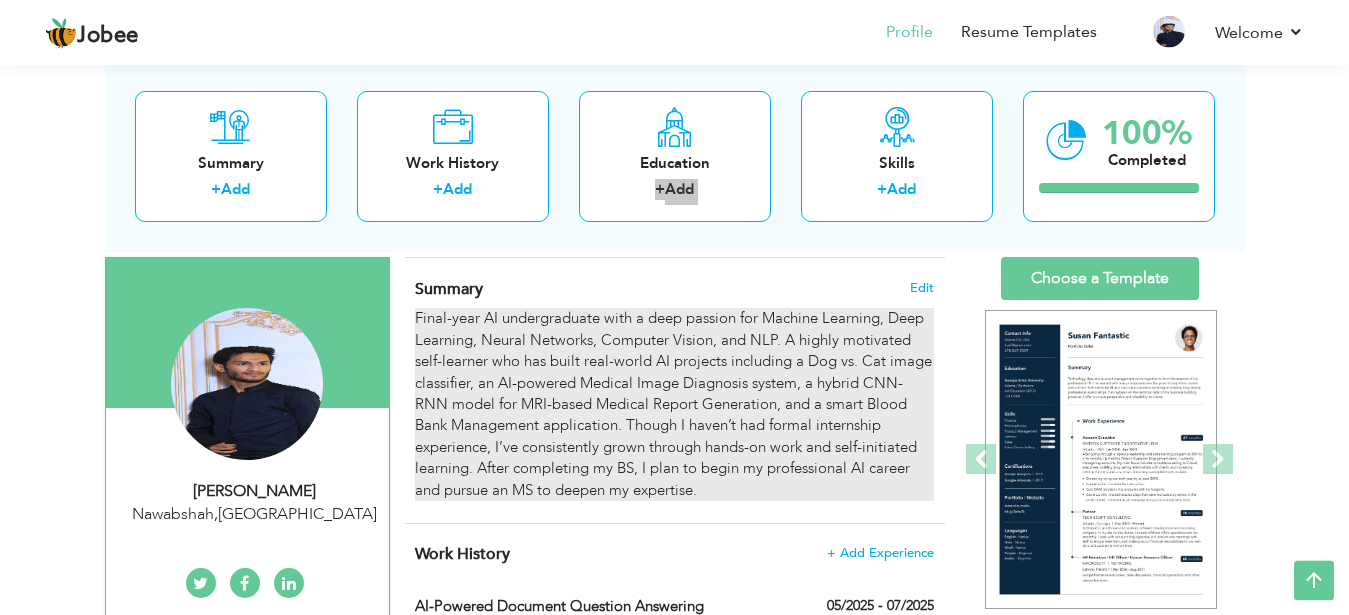 click on "Final-year AI undergraduate with a deep passion for Machine Learning, Deep Learning, Neural Networks, Computer Vision, and NLP. A highly motivated self-learner who has built real-world AI projects including a Dog vs. Cat image classifier, an AI-powered Medical Image Diagnosis system, a hybrid CNN-RNN model for MRI-based Medical Report Generation, and a smart Blood Bank Management application. Though I haven’t had formal internship experience, I’ve consistently grown through hands-on work and self-initiated learning. After completing my BS, I plan to begin my professional AI career and pursue an MS to deepen my expertise." at bounding box center (674, 404) 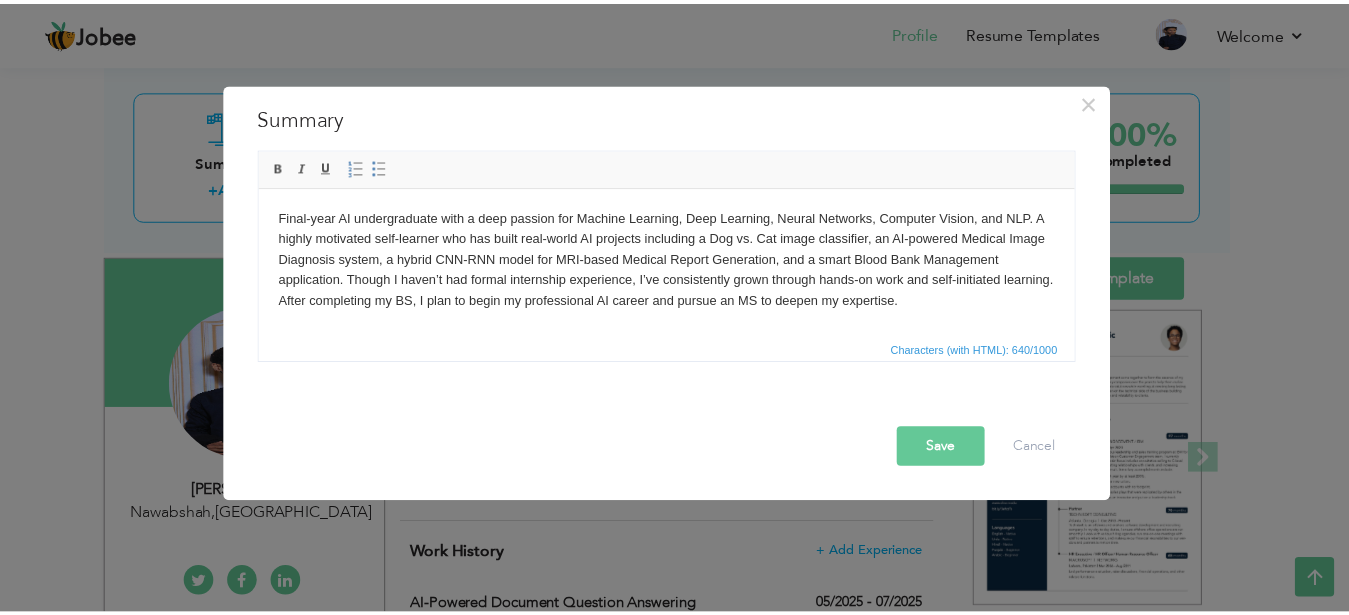 scroll, scrollTop: 0, scrollLeft: 0, axis: both 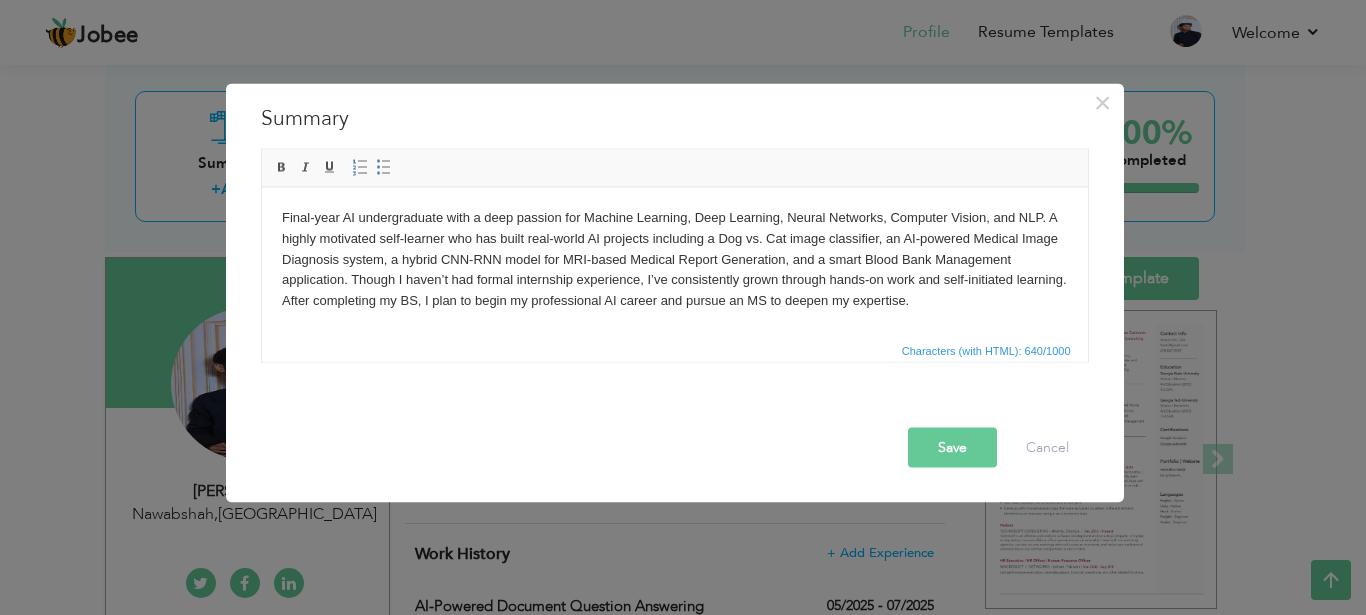 click on "Final-year AI undergraduate with a deep passion for Machine Learning, Deep Learning, Neural Networks, Computer Vision, and NLP. A highly motivated self-learner who has built real-world AI projects including a Dog vs. Cat image classifier, an AI-powered Medical Image Diagnosis system, a hybrid CNN-RNN model for MRI-based Medical Report Generation, and a smart Blood Bank Management application. Though I haven’t had formal internship experience, I’ve consistently grown through hands-on work and self-initiated learning. After completing my BS, I plan to begin my professional AI career and pursue an MS to deepen my expertise." at bounding box center (674, 259) 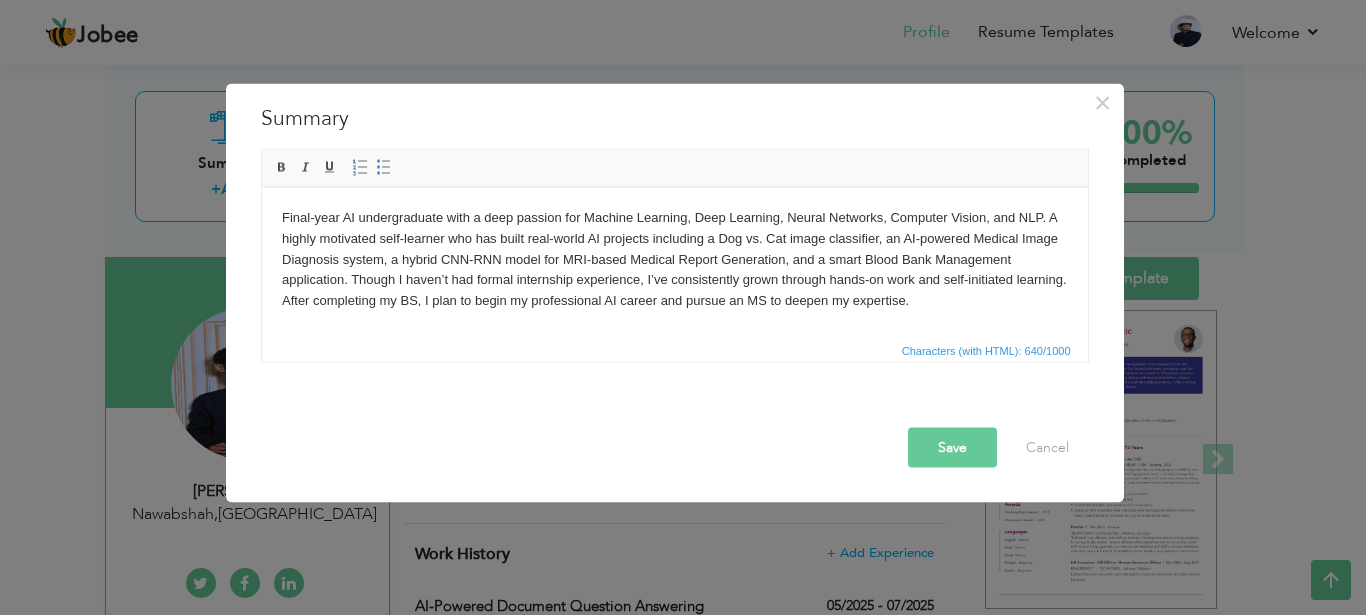 type 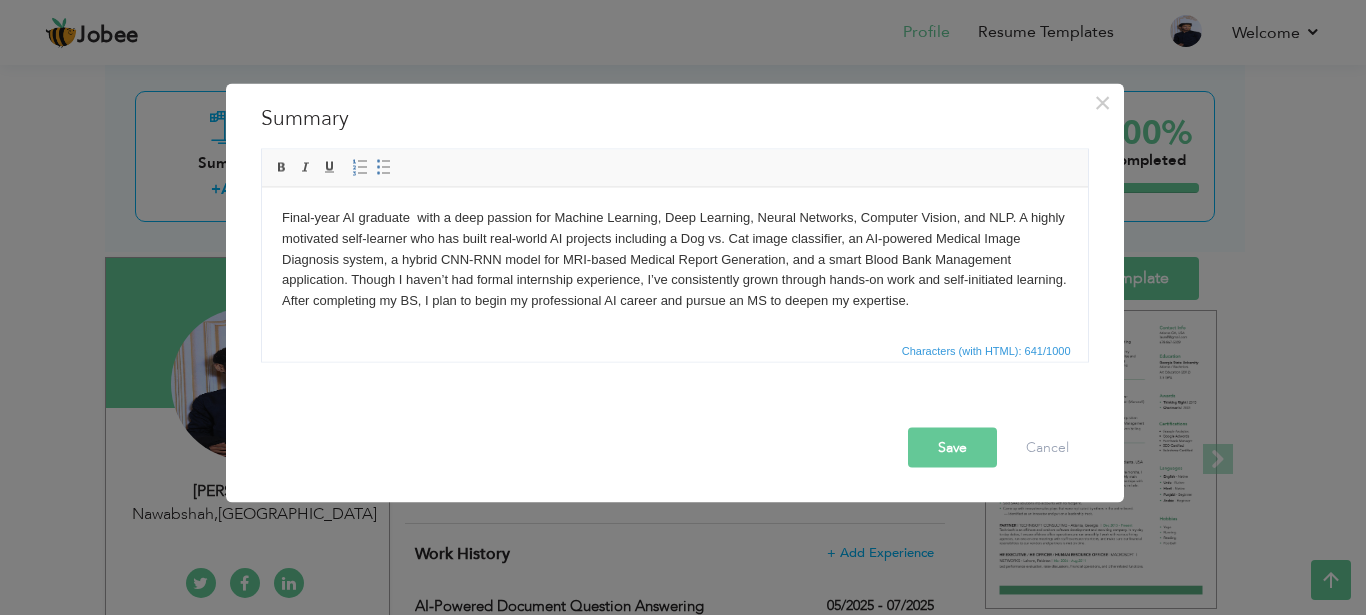click on "Final-year AI graduate  with a deep passion for Machine Learning, Deep Learning, Neural Networks, Computer Vision, and NLP. A highly motivated self-learner who has built real-world AI projects including a Dog vs. Cat image classifier, an AI-powered Medical Image Diagnosis system, a hybrid CNN-RNN model for MRI-based Medical Report Generation, and a smart Blood Bank Management application. Though I haven’t had formal internship experience, I’ve consistently grown through hands-on work and self-initiated learning. After completing my BS, I plan to begin my professional AI career and pursue an MS to deepen my expertise." at bounding box center (674, 259) 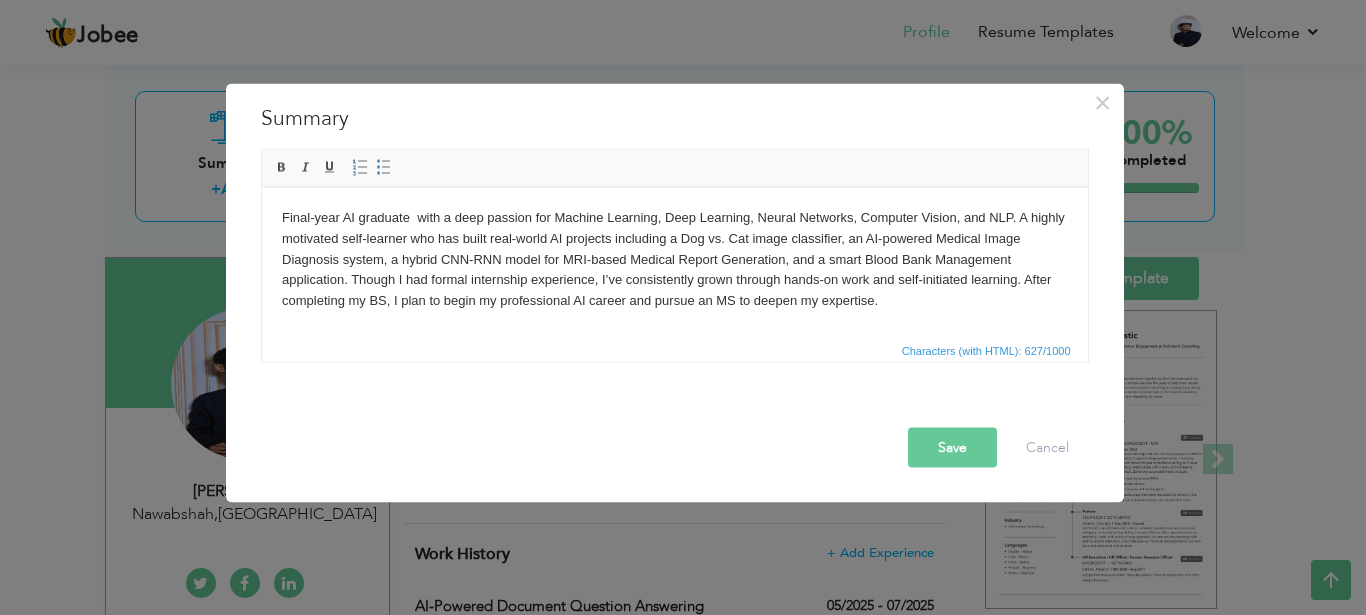 click on "Final-year AI graduate  with a deep passion for Machine Learning, Deep Learning, Neural Networks, Computer Vision, and NLP. A highly motivated self-learner who has built real-world AI projects including a Dog vs. Cat image classifier, an AI-powered Medical Image Diagnosis system, a hybrid CNN-RNN model for MRI-based Medical Report Generation, and a smart Blood Bank Management application. Though I had formal internship experience, I’ve consistently grown through hands-on work and self-initiated learning. After completing my BS, I plan to begin my professional AI career and pursue an MS to deepen my expertise." at bounding box center [674, 259] 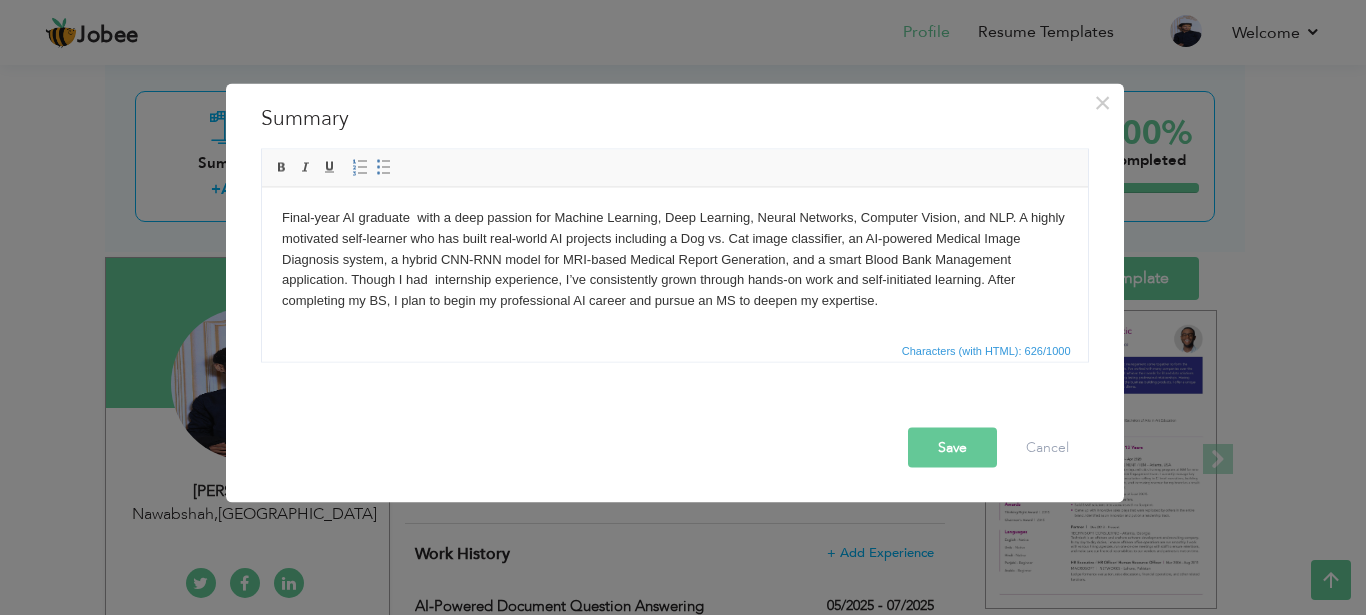 click on "Save" at bounding box center (952, 447) 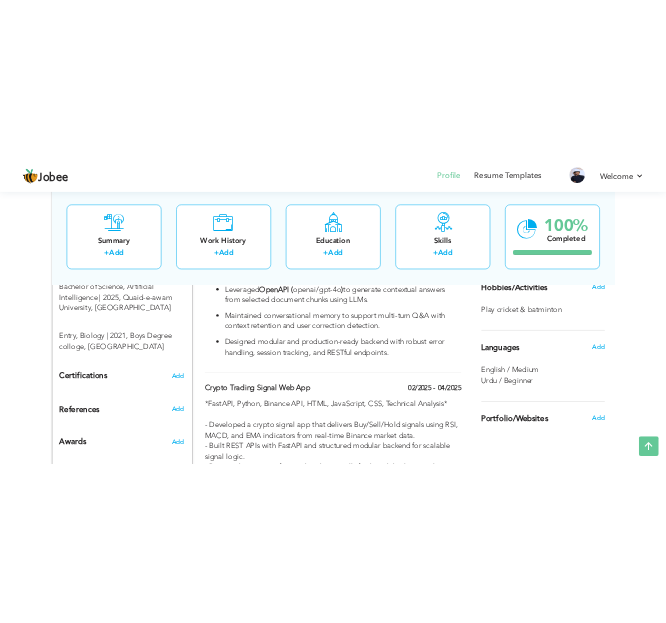 scroll, scrollTop: 938, scrollLeft: 0, axis: vertical 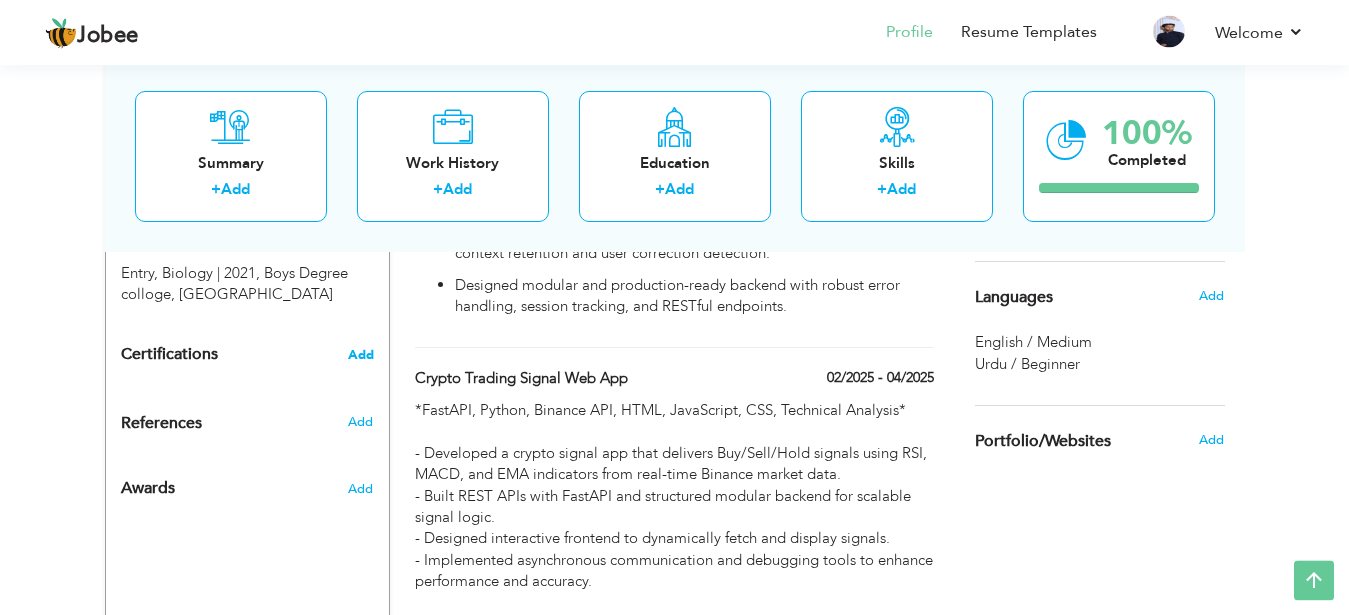 click on "Add" at bounding box center (361, 355) 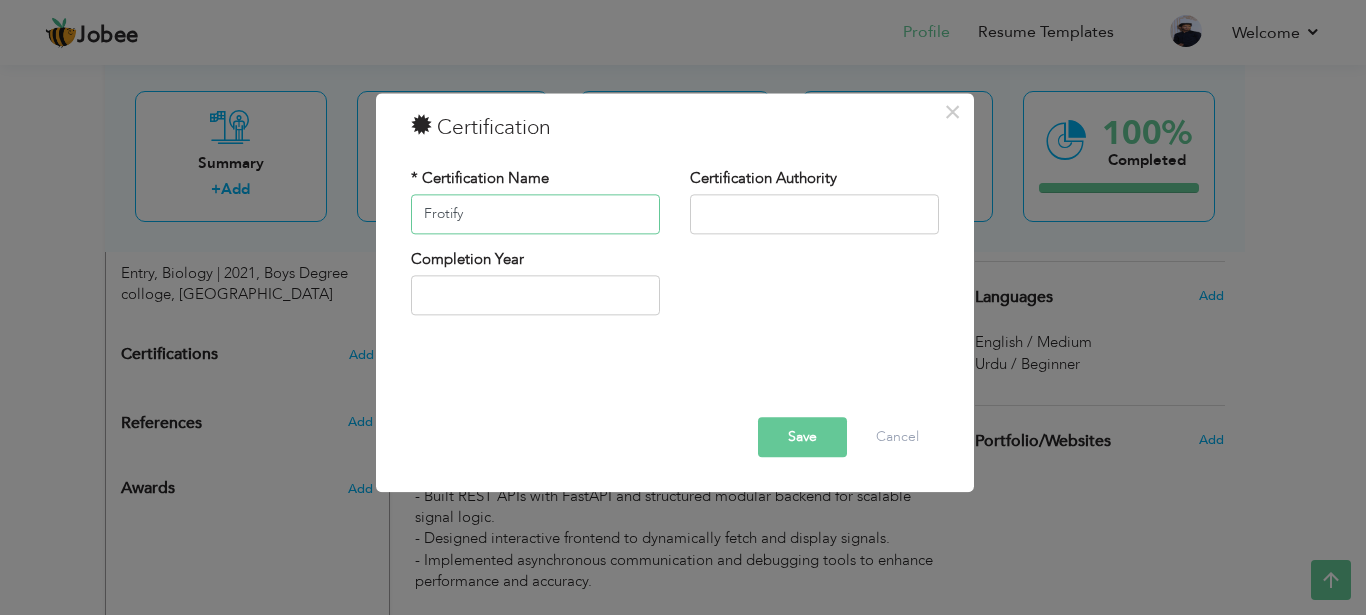 type on "Frotify" 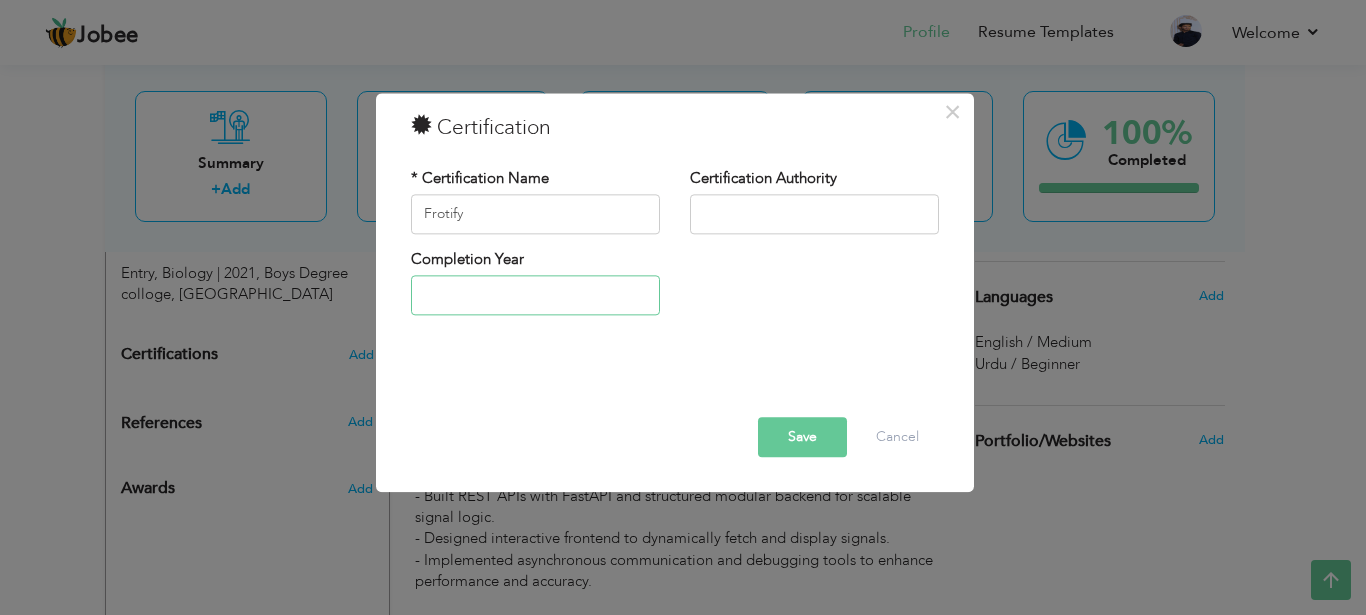 type on "2025" 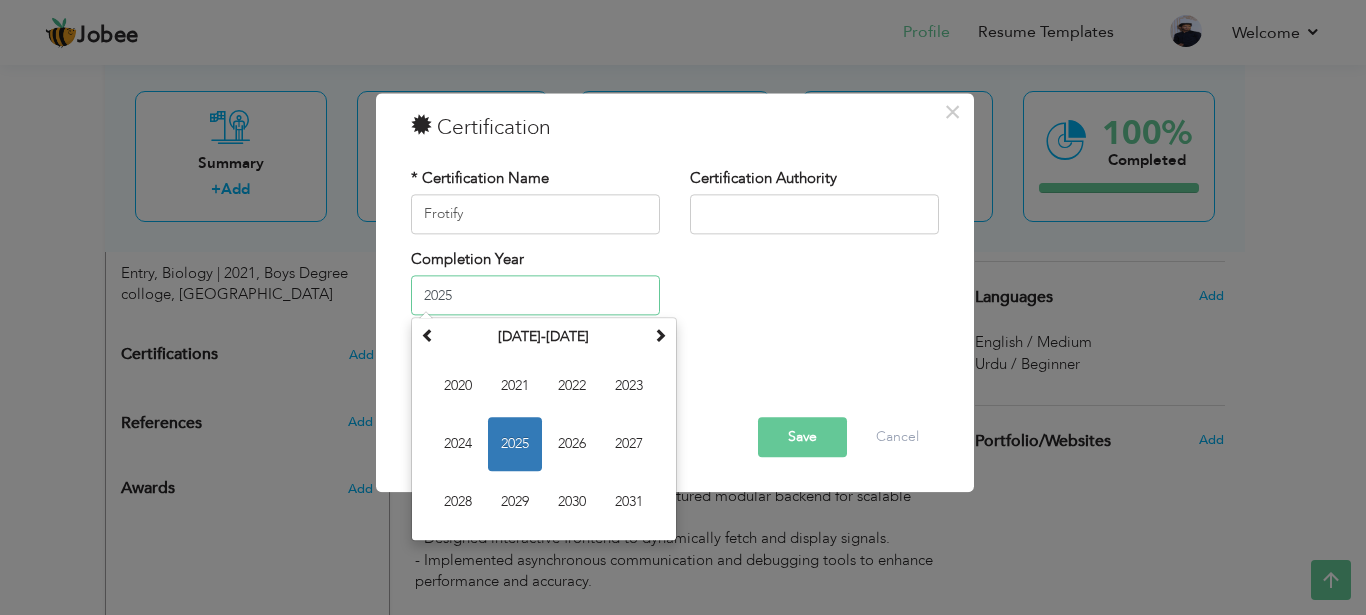 click on "2025" at bounding box center [535, 296] 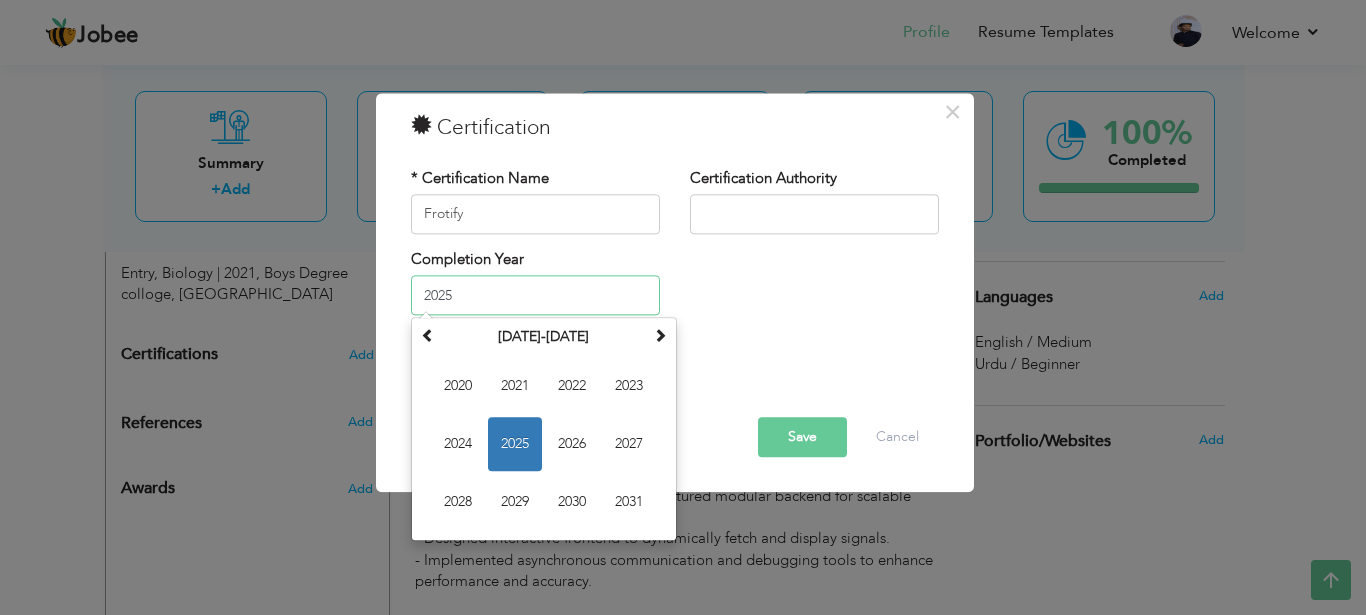 click on "2025" at bounding box center (515, 445) 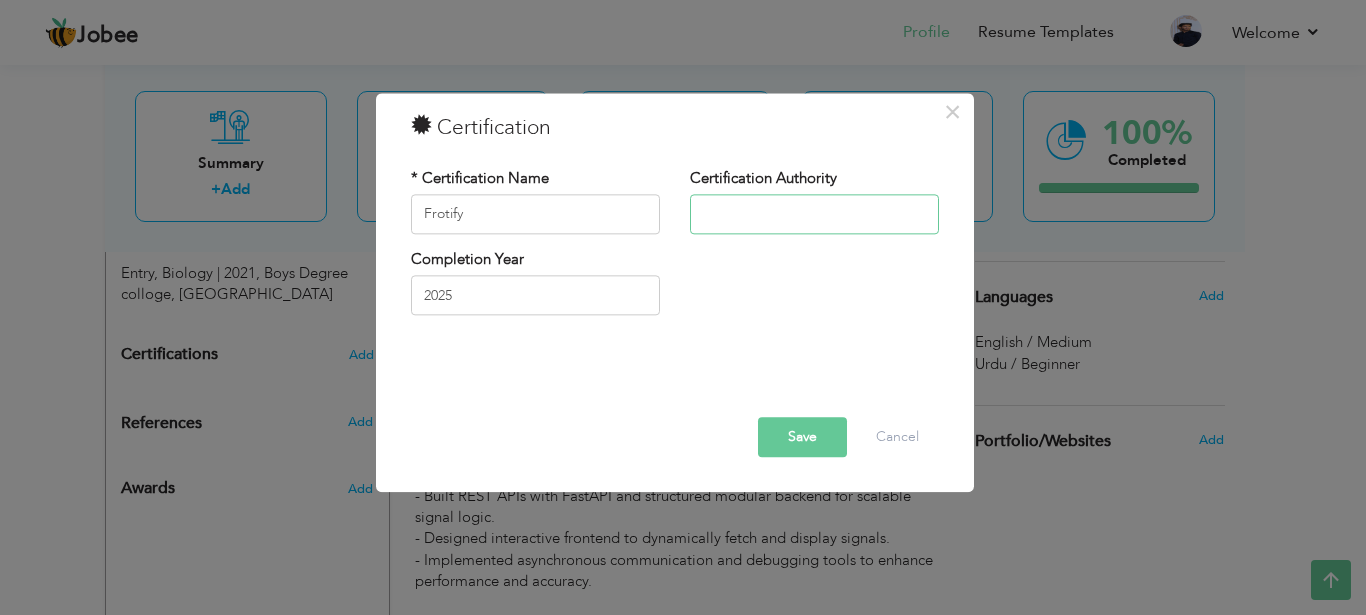 click at bounding box center (814, 214) 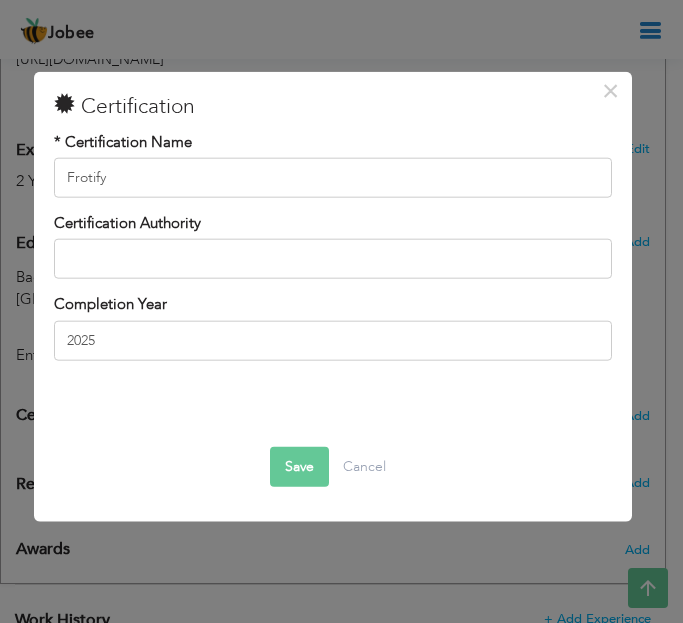 click at bounding box center [332, 259] 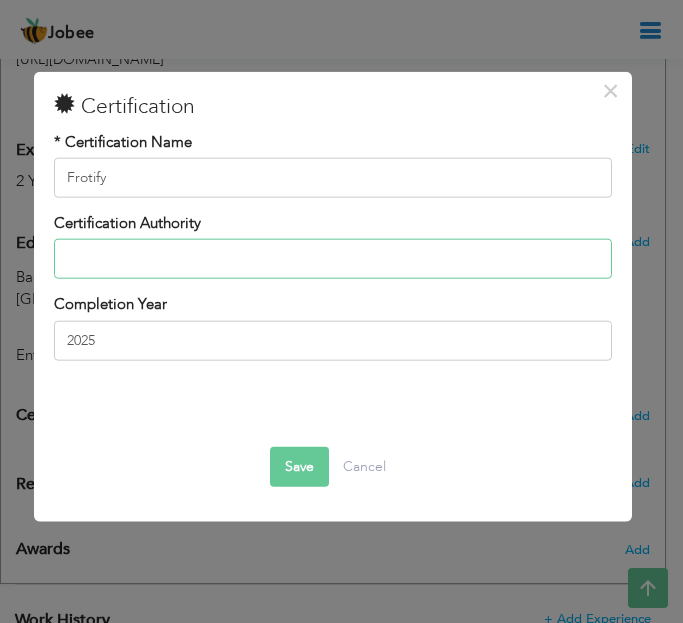 click at bounding box center [332, 259] 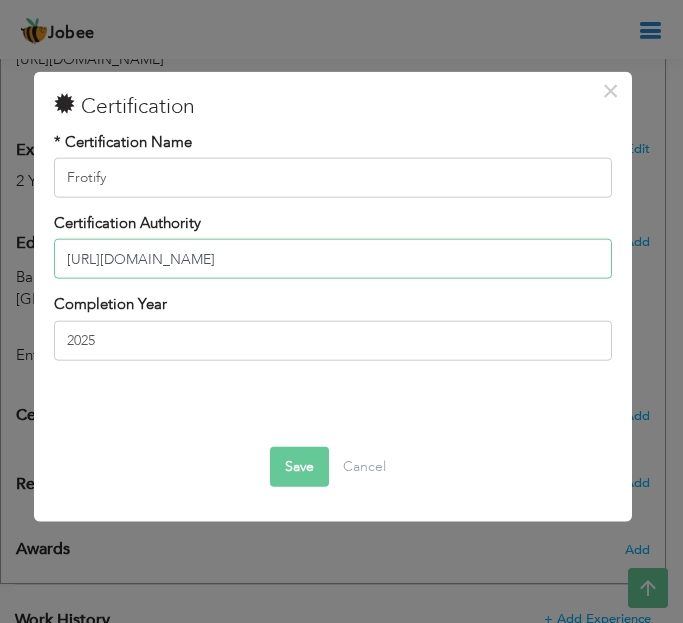 type on "[URL][DOMAIN_NAME]" 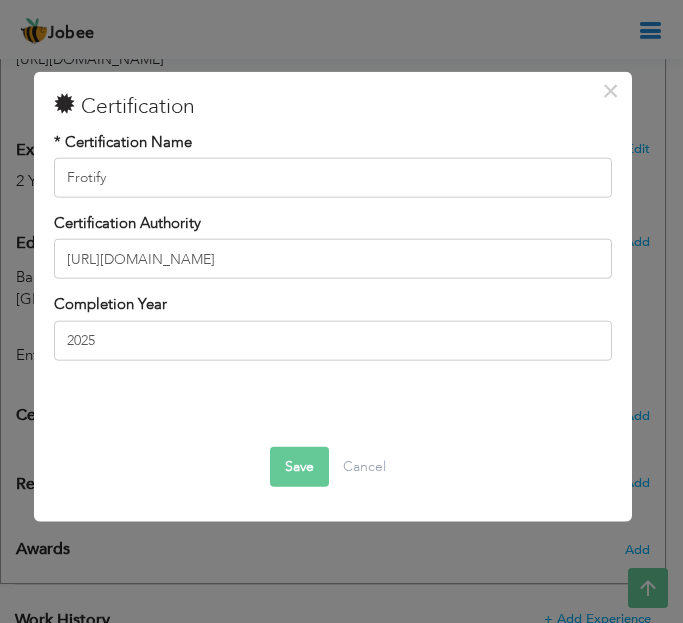 click on "Save" at bounding box center [299, 467] 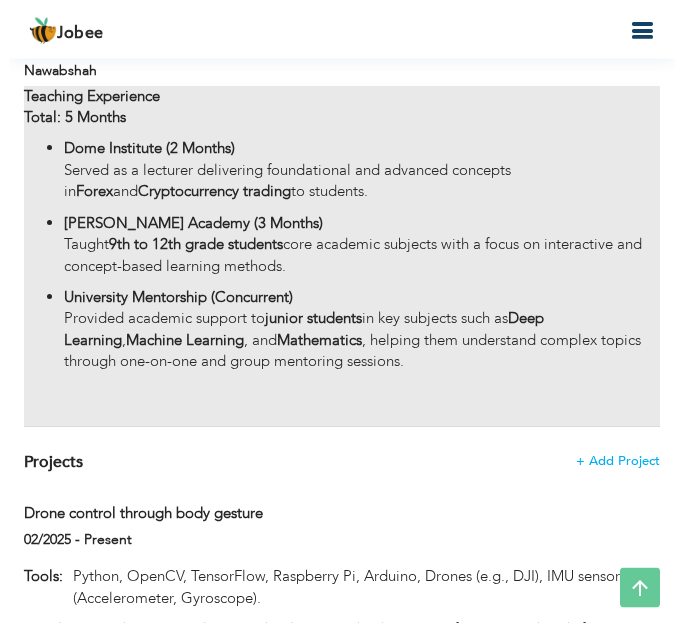 scroll, scrollTop: 2565, scrollLeft: 0, axis: vertical 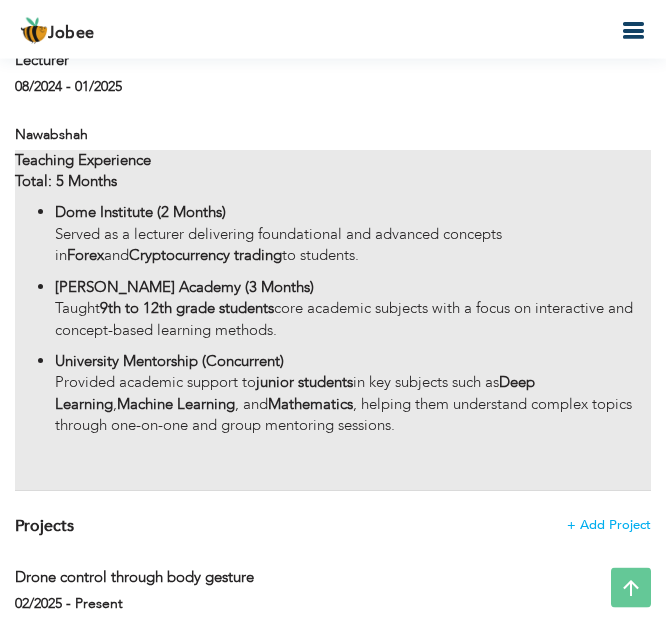 click on "University Mentorship (Concurrent)
Provided academic support to  junior students  in key subjects such as  Deep Learning ,  Machine Learning , and  Mathematics , helping them understand complex topics through one-on-one and group mentoring sessions." at bounding box center (353, 394) 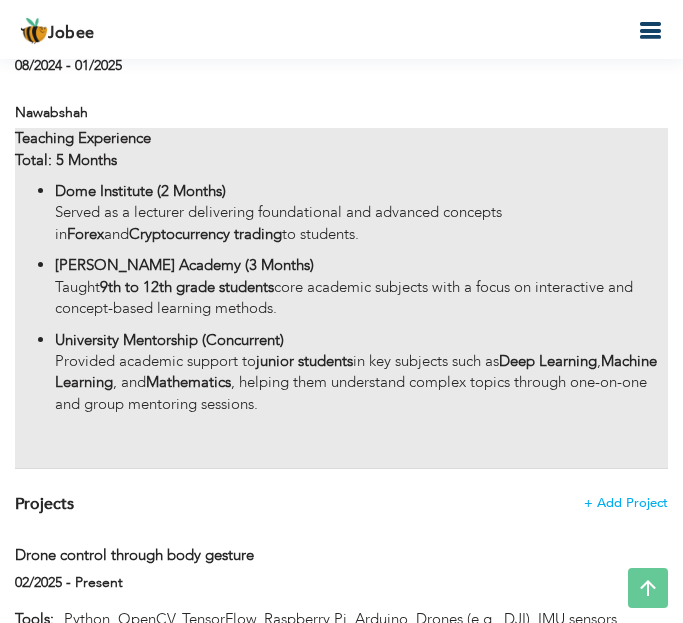 scroll, scrollTop: 0, scrollLeft: 0, axis: both 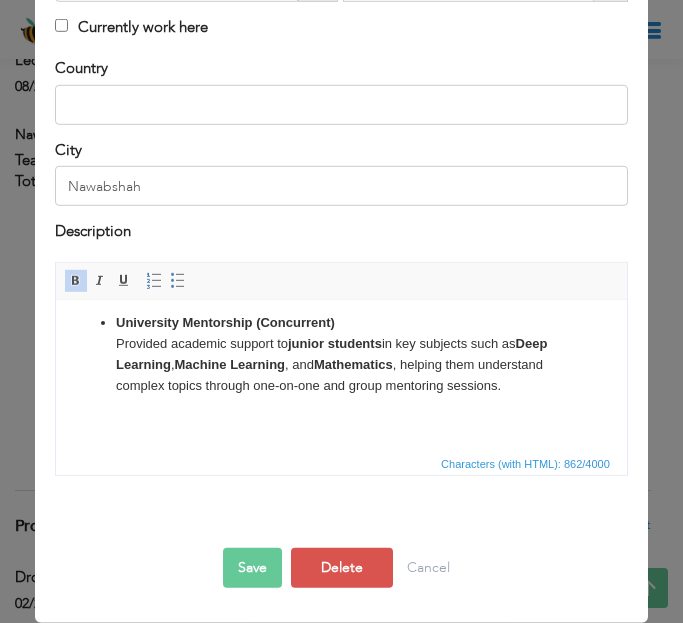 click on "Teaching Experience Total: 5 Months Dome Institute (2 Months) Served as a lecturer delivering foundational and advanced concepts in  Forex  and  Cryptocurrency trading  to students. Aftab Academy (3 Months) Taught  9th to 12th grade students  core academic subjects with a focus on interactive and concept-based learning methods. University Mentorship (Concurrent) Provided academic support to  junior students  in key subjects such as  Deep Learning ,  Machine Learning , and  Mathematics , helping them understand complex topics through one-on-one and group mentoring sessions." at bounding box center [341, 279] 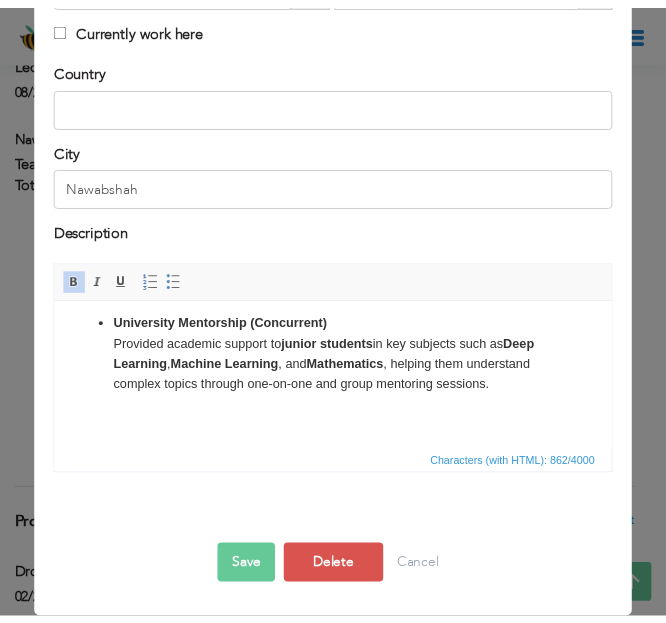 scroll, scrollTop: 0, scrollLeft: 0, axis: both 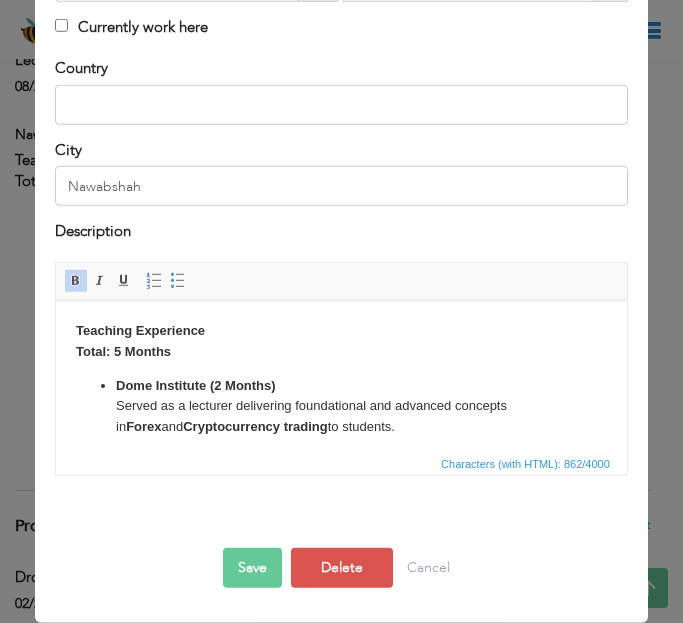 click on "Dome Institute (2 Months) Served as a lecturer delivering foundational and advanced concepts in  Forex  and  Cryptocurrency trading  to students." at bounding box center (341, 407) 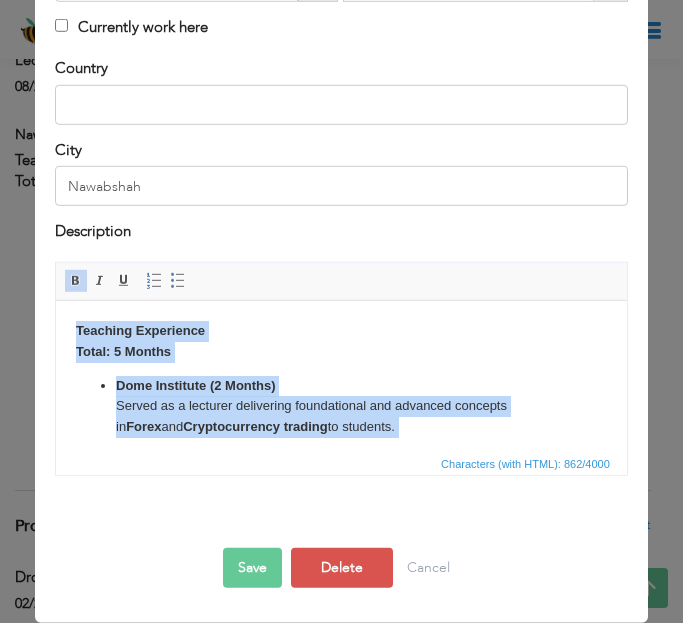 copy on "Teaching Experience Total: 5 Months Dome Institute (2 Months) Served as a lecturer delivering foundational and advanced concepts in  Forex  and  Cryptocurrency trading  to students. Aftab Academy (3 Months) Taught  9th to 12th grade students  core academic subjects with a focus on interactive and concept-based learning methods. University Mentorship (Concurrent) Provided academic support to  junior students  in key subjects such as  Deep Learning ,  Machine Learning , and  Mathematics , helping them understand complex topics through one-on-one and group mentoring sessions." 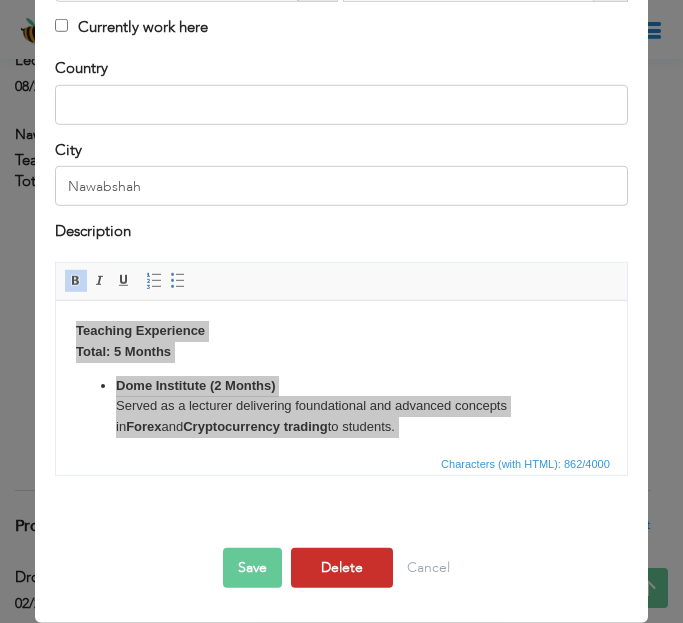 click on "Delete" at bounding box center (342, 568) 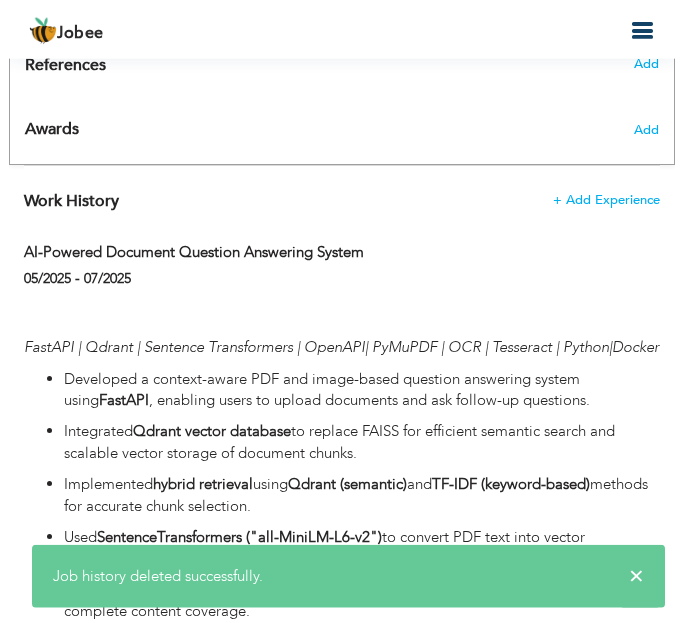 scroll, scrollTop: 1431, scrollLeft: 0, axis: vertical 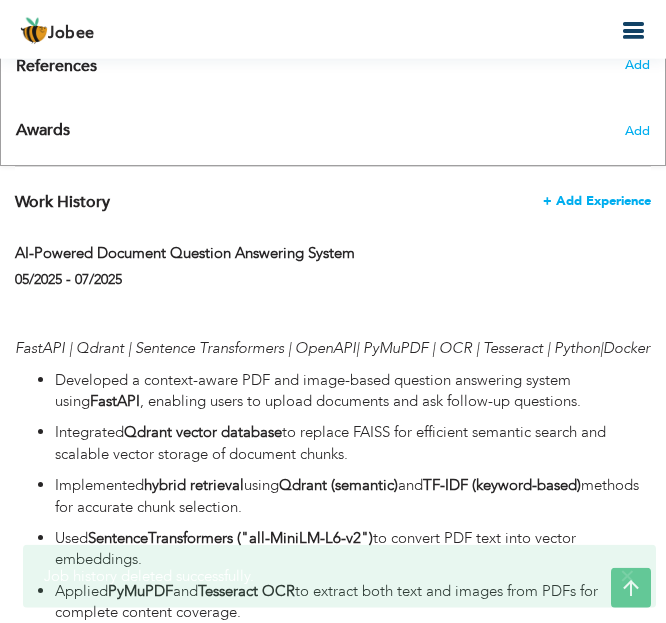 click on "+ Add Experience" at bounding box center (597, 201) 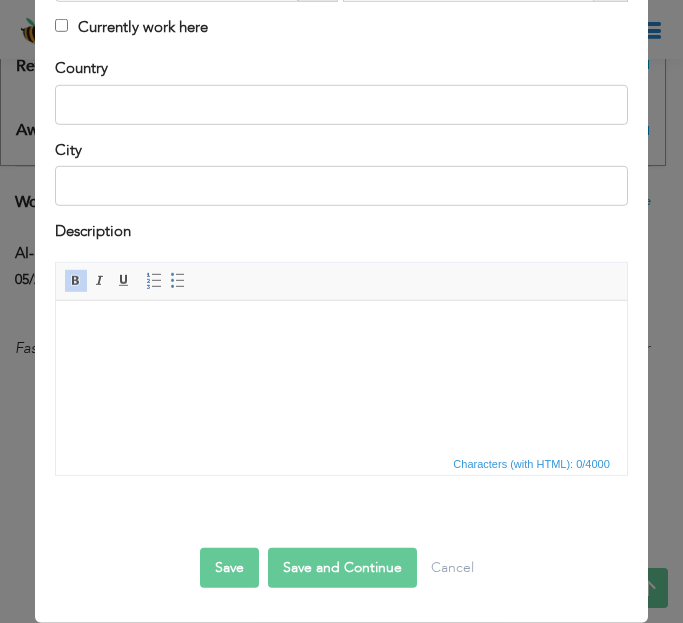 type on "Lecturer" 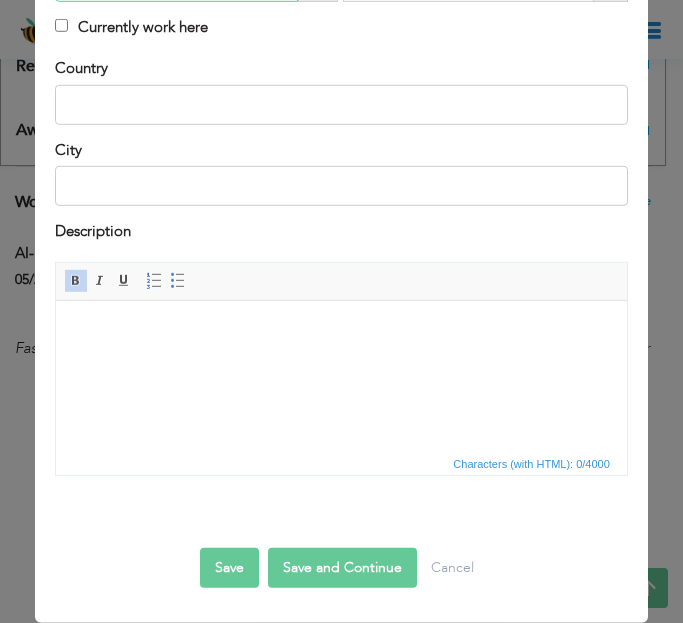 click on "Aug" at bounding box center [274, -137] 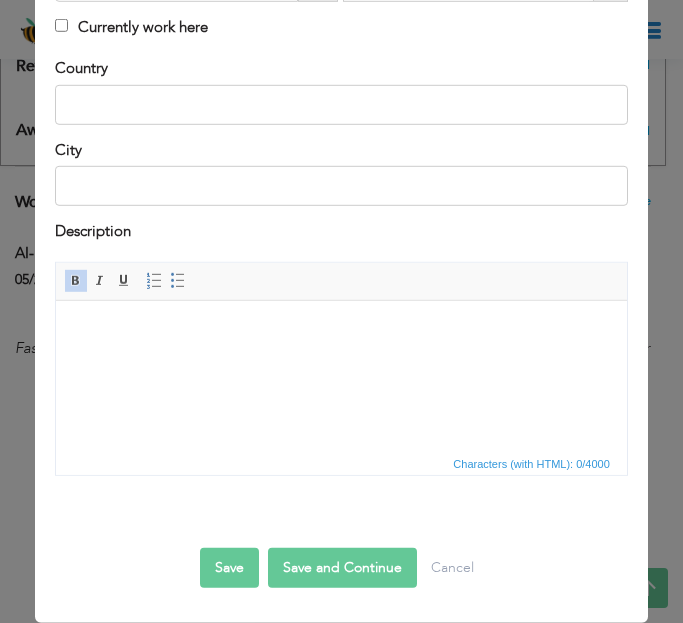 type on "08/2024" 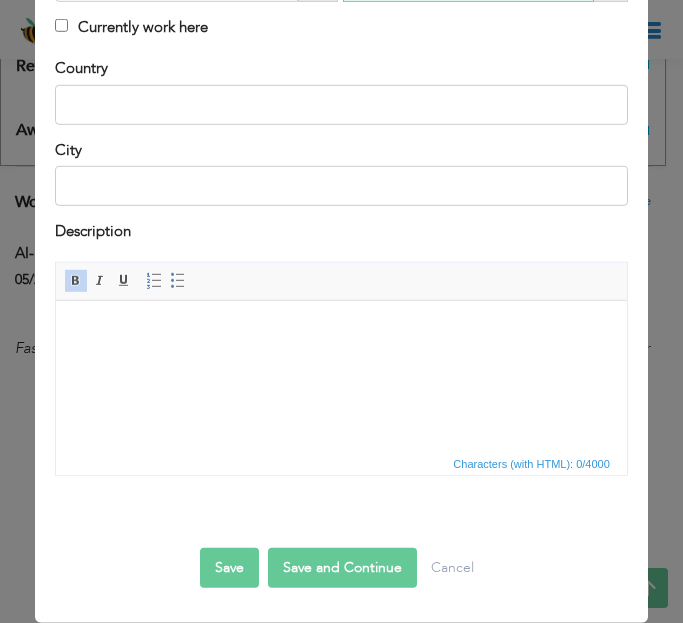 click at bounding box center [468, -18] 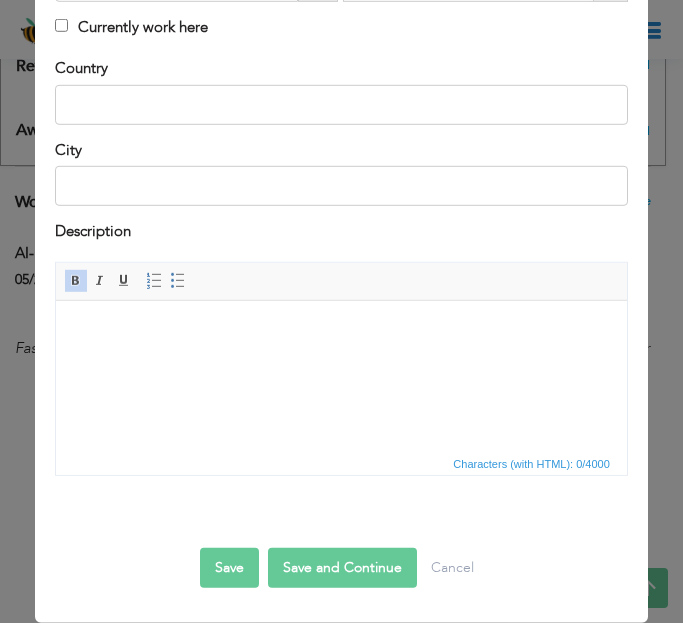 type on "01/2025" 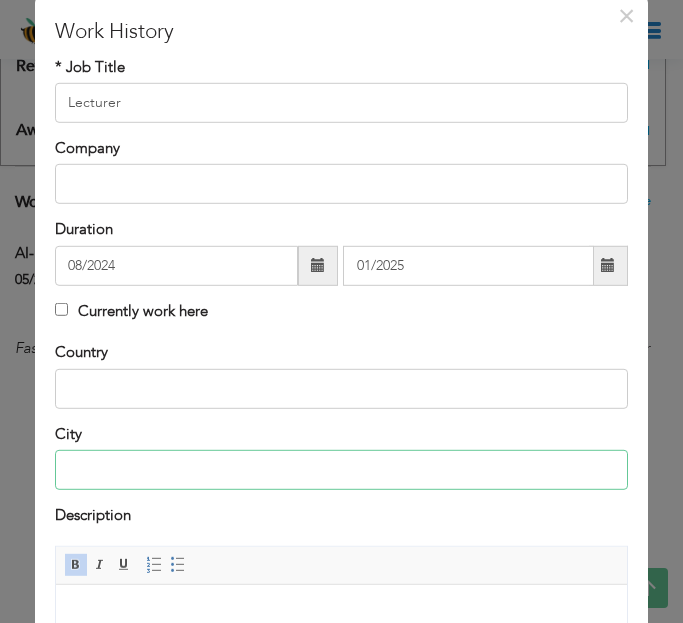 click at bounding box center [341, 470] 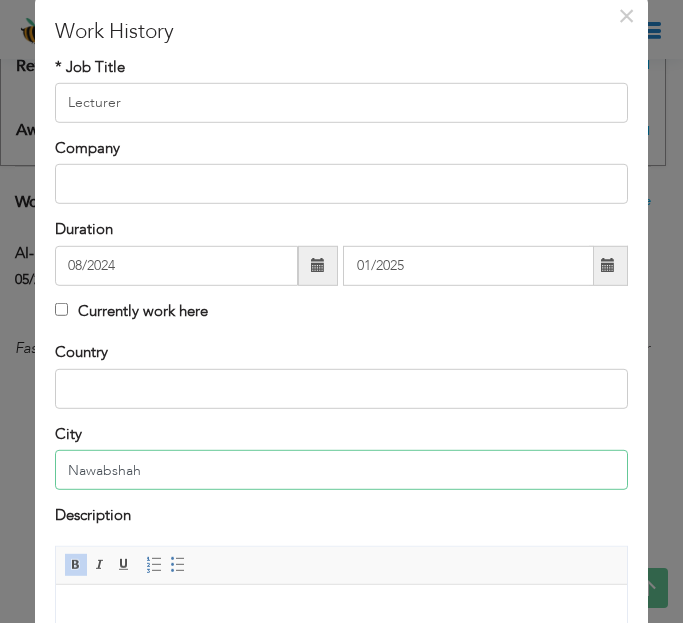 scroll, scrollTop: 352, scrollLeft: 0, axis: vertical 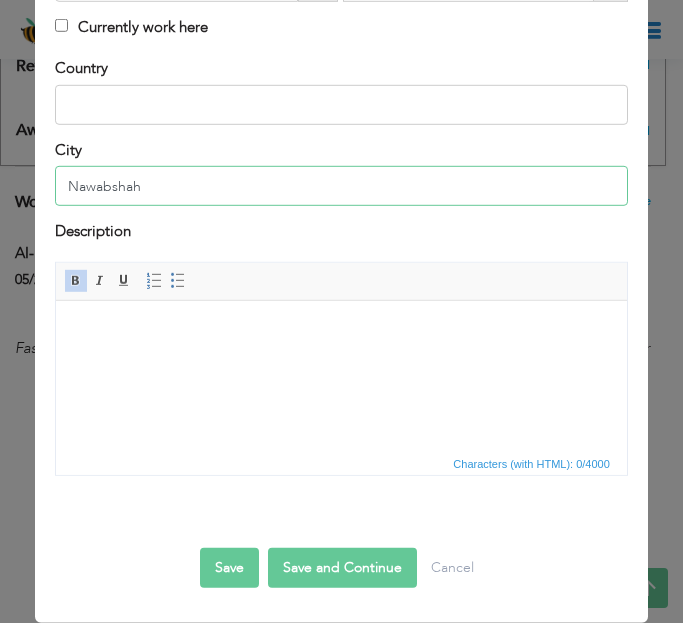 type on "Nawabshah" 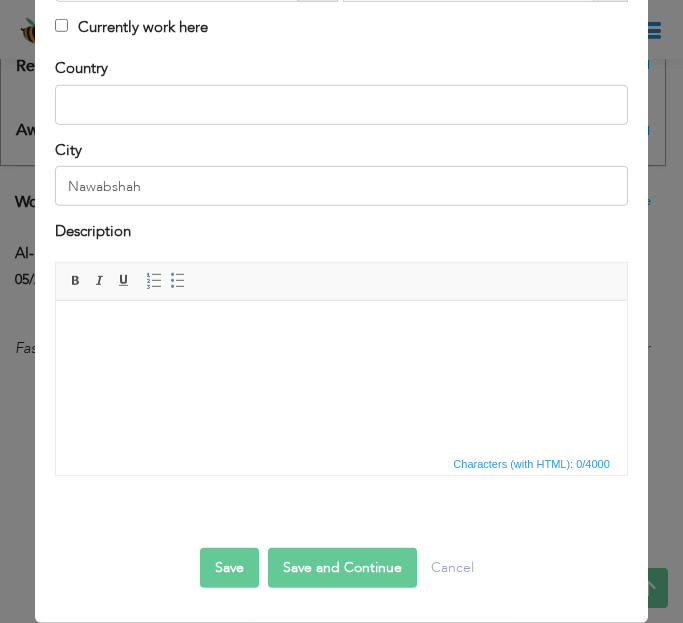 click at bounding box center [341, 376] 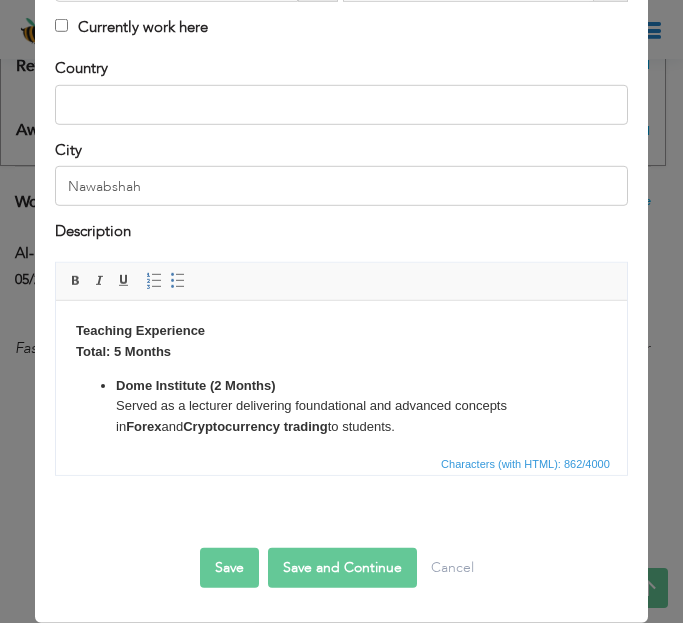 scroll, scrollTop: 231, scrollLeft: 0, axis: vertical 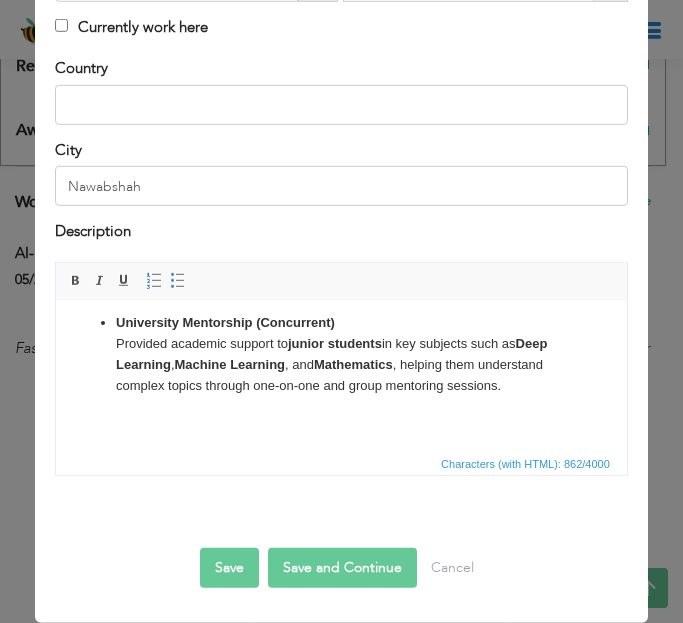 click on "Save" at bounding box center (229, 568) 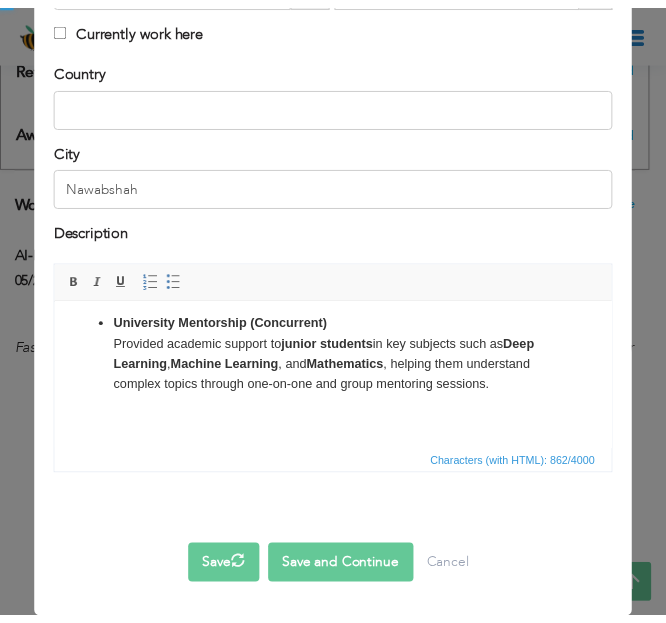 scroll, scrollTop: 213, scrollLeft: 0, axis: vertical 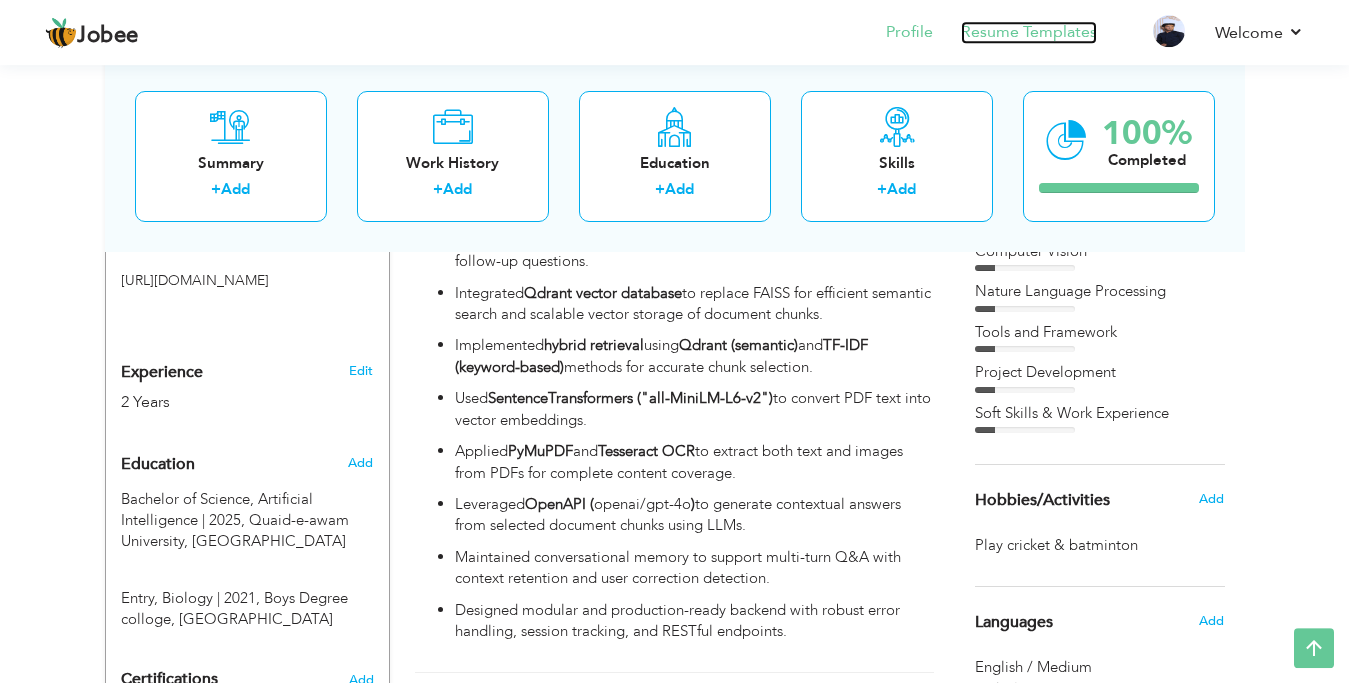click on "Resume Templates" at bounding box center [1029, 32] 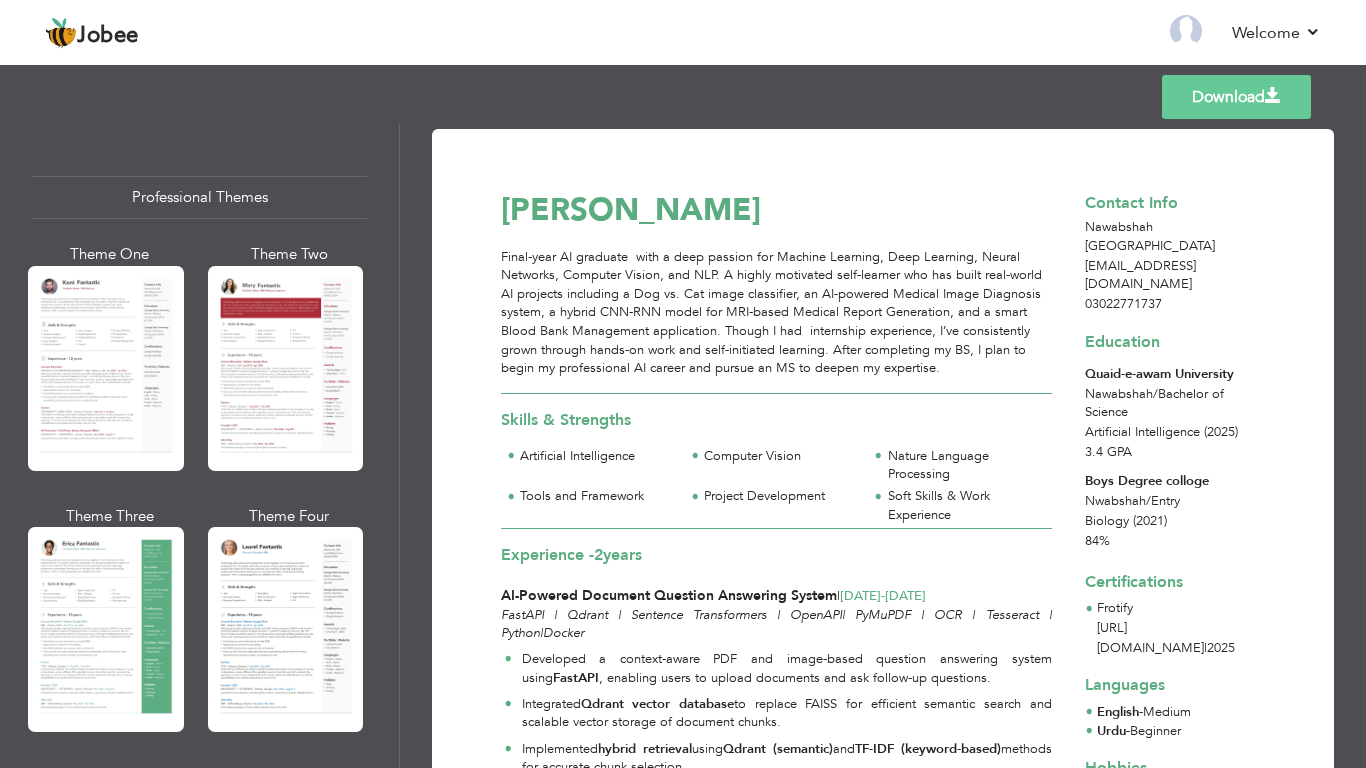 scroll, scrollTop: 0, scrollLeft: 0, axis: both 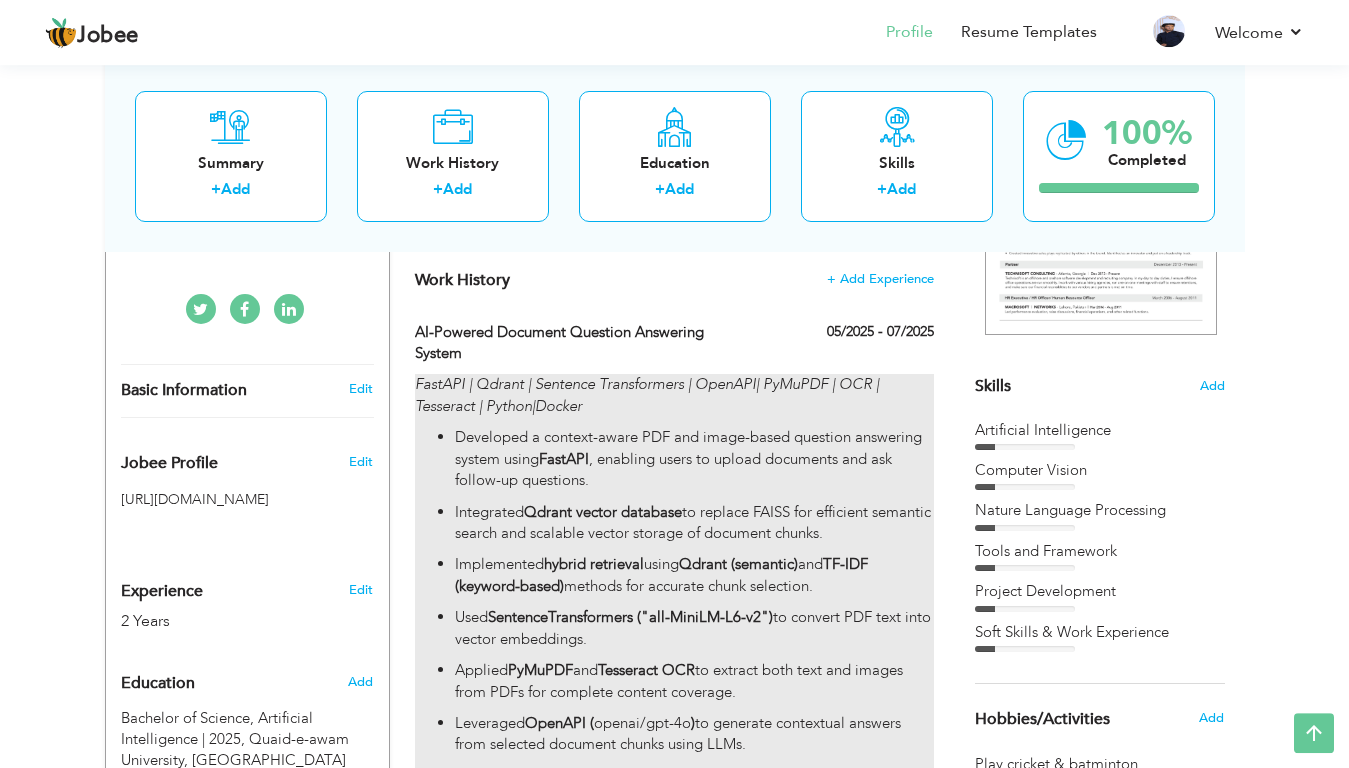 click on "Developed a context-aware PDF and image-based question answering system using  FastAPI , enabling users to upload documents and ask follow-up questions." at bounding box center (694, 459) 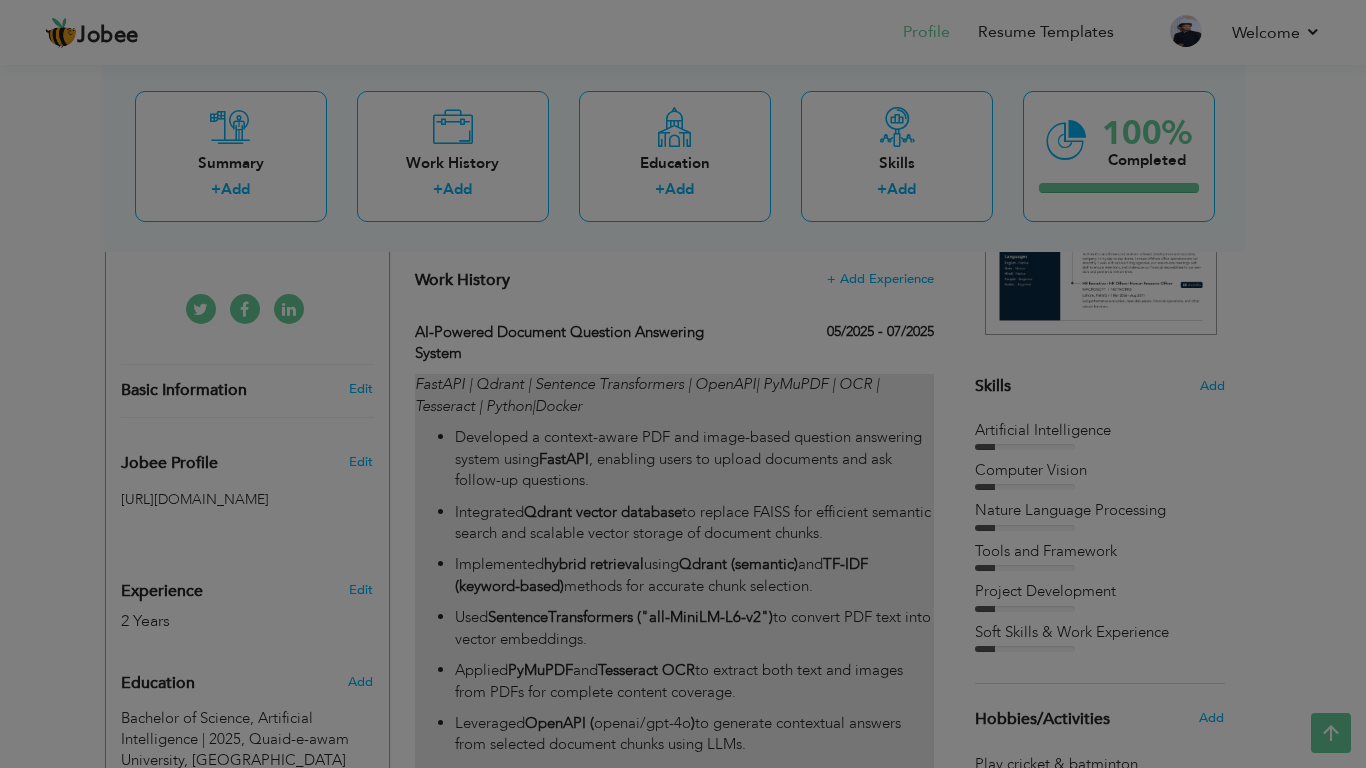 scroll, scrollTop: 0, scrollLeft: 0, axis: both 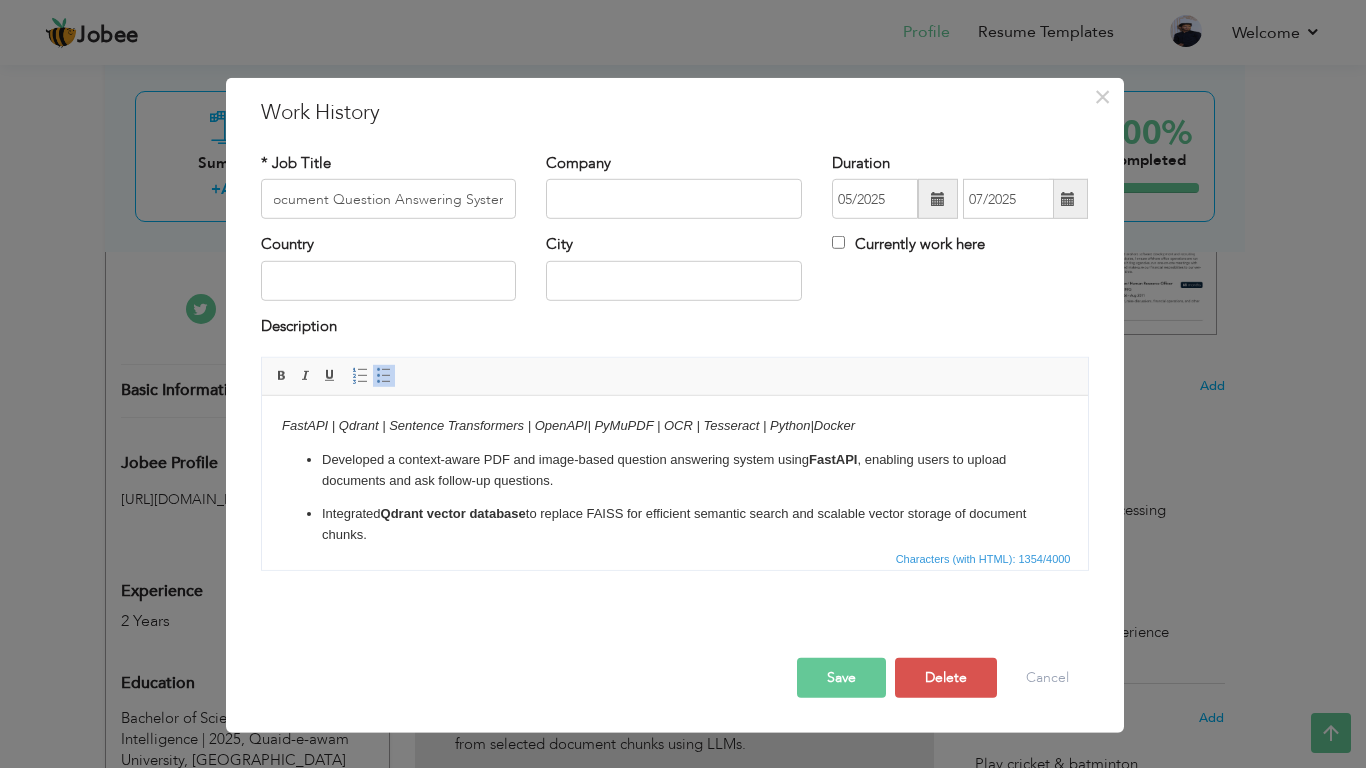 click on "Developed a context-aware PDF and image-based question answering system using  FastAPI , enabling users to upload documents and ask follow-up questions." at bounding box center (674, 471) 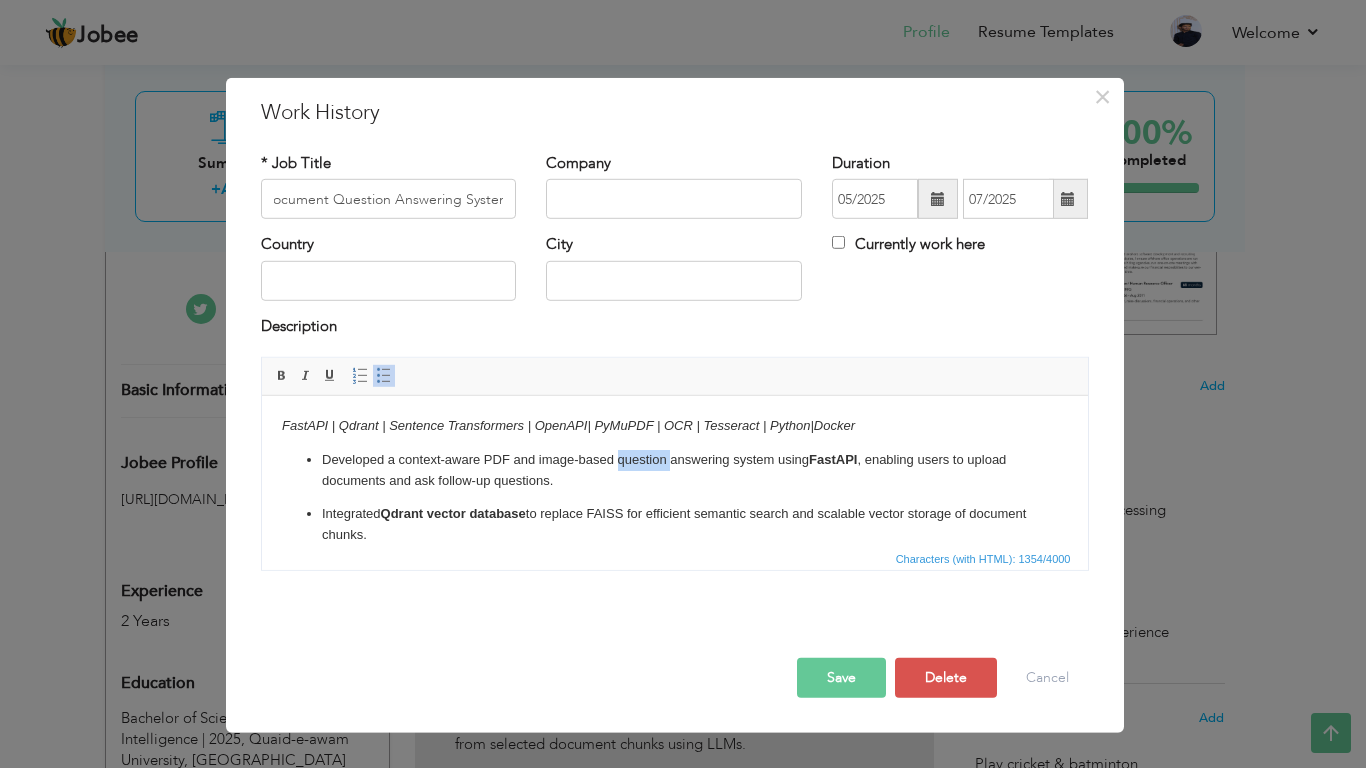 click on "Developed a context-aware PDF and image-based question answering system using  FastAPI , enabling users to upload documents and ask follow-up questions." at bounding box center (674, 471) 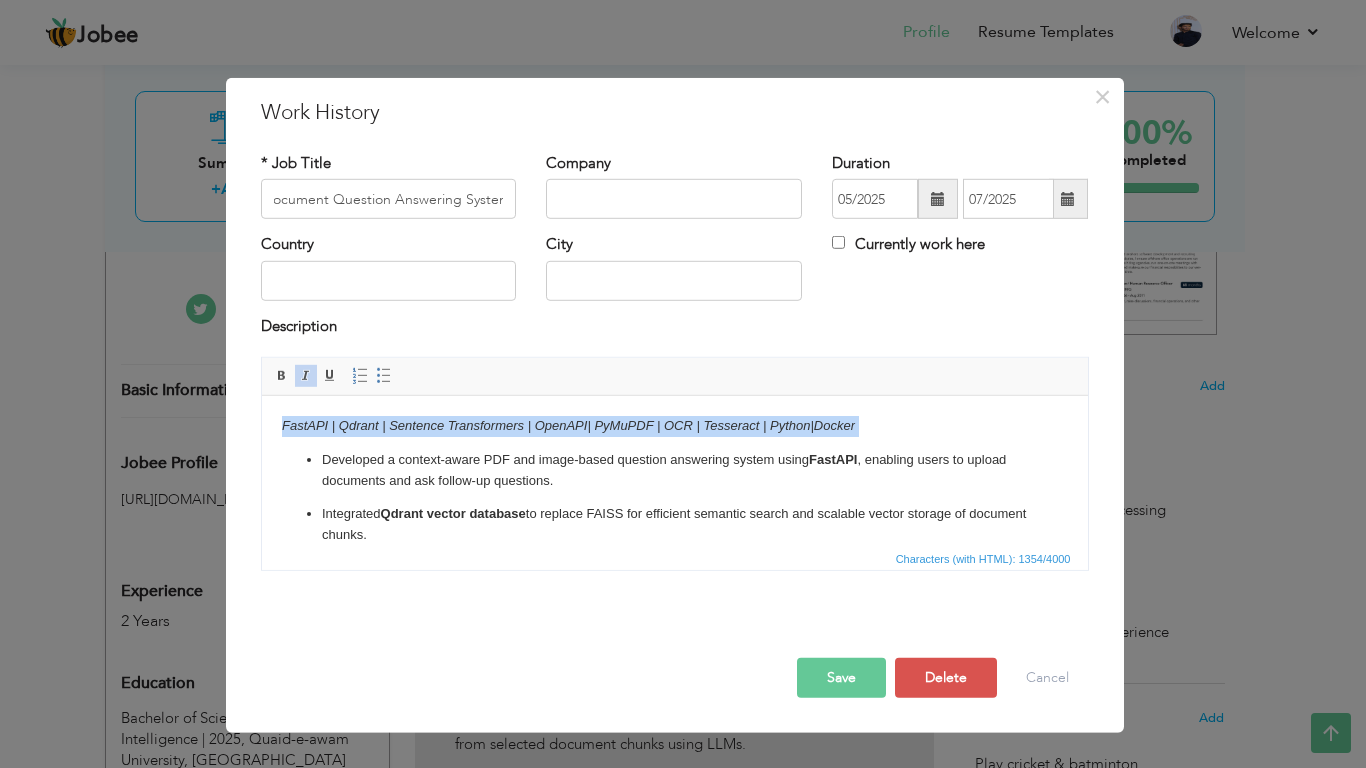 copy on "FastAPI | Qdrant | Sentence Transformers | OpenAPI| PyMuPDF | OCR | Tesseract | Python|Docker" 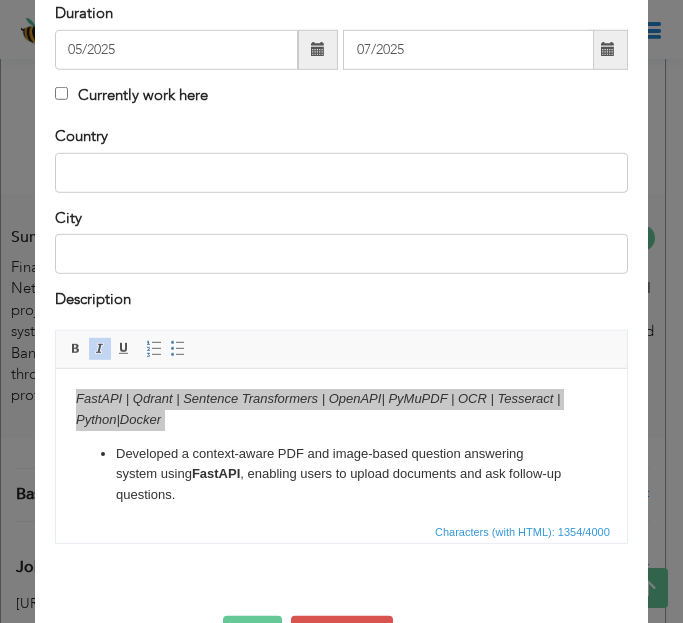 scroll, scrollTop: 287, scrollLeft: 0, axis: vertical 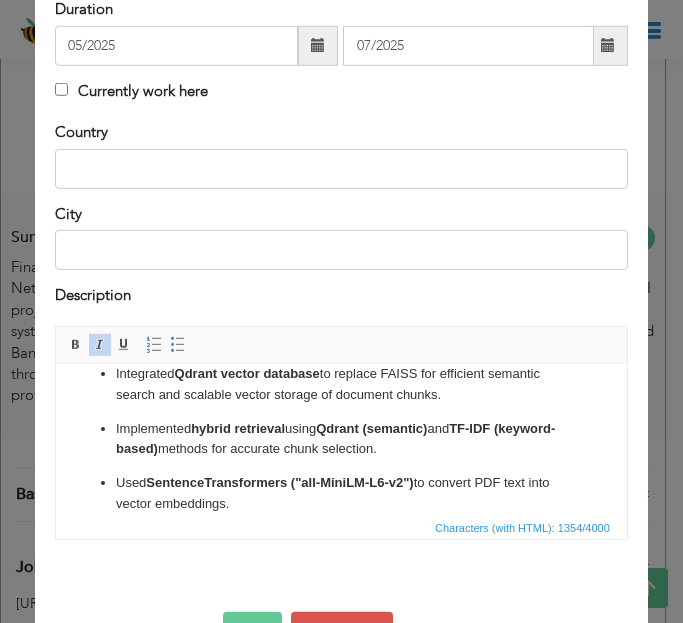 click on "Developed a context-aware PDF and image-based question answering system using  FastAPI , enabling users to upload documents and ask follow-up questions. Integrated  Qdrant vector database  to replace FAISS for efficient semantic search and scalable vector storage of document chunks. Implemented  hybrid retrieval  using  Qdrant (semantic)  and  TF-IDF (keyword-based)  methods for accurate chunk selection. Used  SentenceTransformers ("all-MiniLM-L6-v2")  to convert PDF text into vector embeddings. Applied  PyMuPDF  and  Tesseract OCR  to extract both text and images from PDFs for complete content coverage. Leveraged  OpenAPI (  openai/gpt-4o )  to generate contextual answers from selected document chunks using LLMs. Maintained conversational memory to support multi-turn Q&A with context retention and user correction detection. Designed modular and production-ready backend with robust error handling, session tracking, and RESTful endpoints." at bounding box center [341, 511] 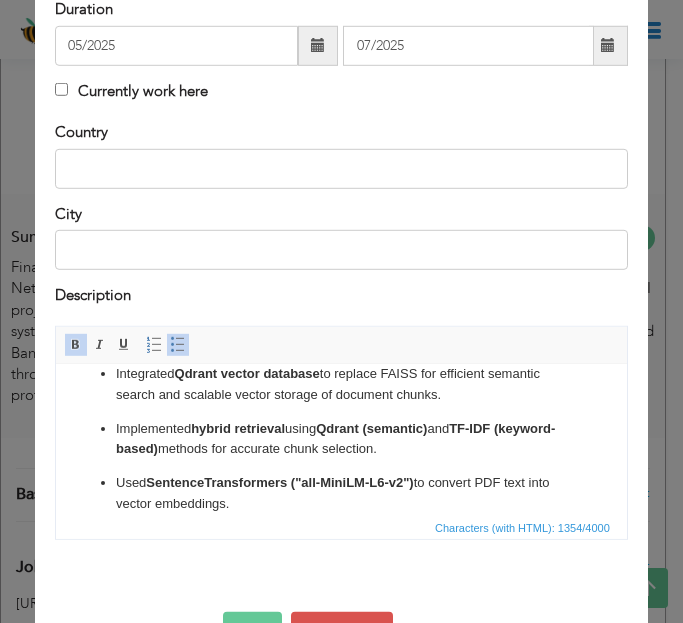 click on "Developed a context-aware PDF and image-based question answering system using  FastAPI , enabling users to upload documents and ask follow-up questions. Integrated  Qdrant vector database  to replace FAISS for efficient semantic search and scalable vector storage of document chunks. Implemented  hybrid retrieval  using  Qdrant (semantic)  and  TF-IDF (keyword-based)  methods for accurate chunk selection. Used  SentenceTransformers ("all-MiniLM-L6-v2")  to convert PDF text into vector embeddings. Applied  PyMuPDF  and  Tesseract OCR  to extract both text and images from PDFs for complete content coverage. Leveraged  OpenAPI (  openai/gpt-4o )  to generate contextual answers from selected document chunks using LLMs. Maintained conversational memory to support multi-turn Q&A with context retention and user correction detection. Designed modular and production-ready backend with robust error handling, session tracking, and RESTful endpoints." at bounding box center (341, 511) 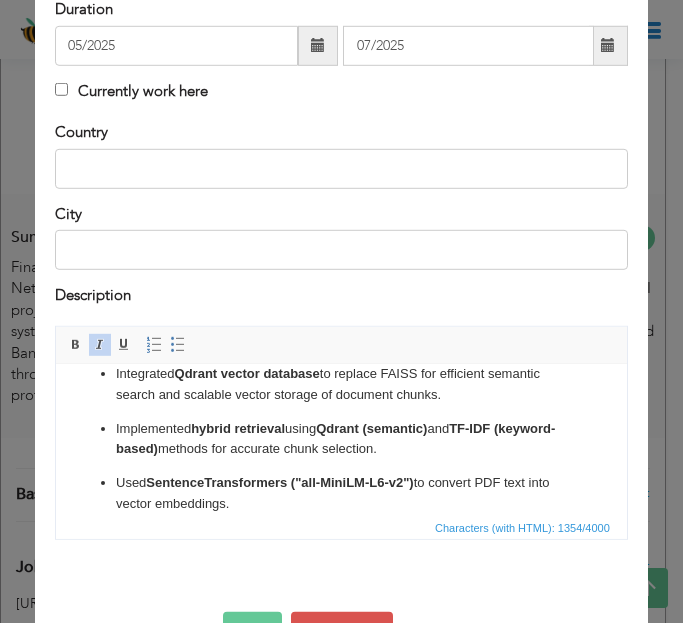scroll, scrollTop: 49, scrollLeft: 0, axis: vertical 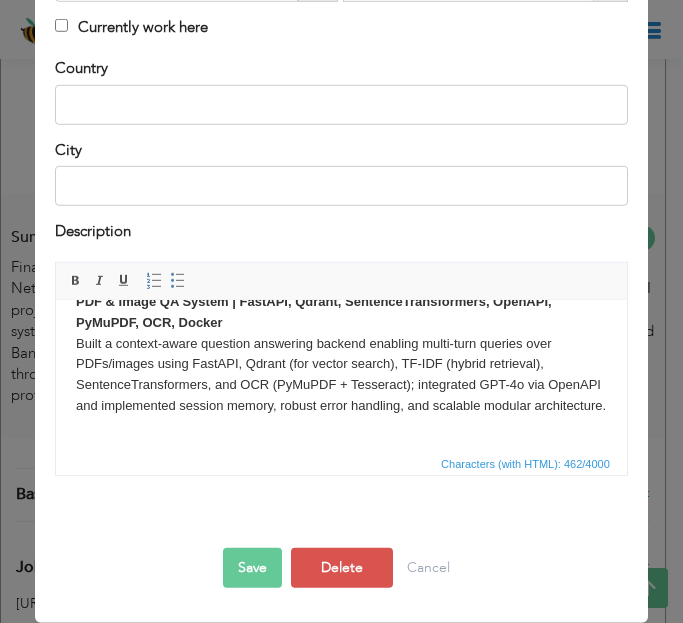 click on "Save" at bounding box center (252, 568) 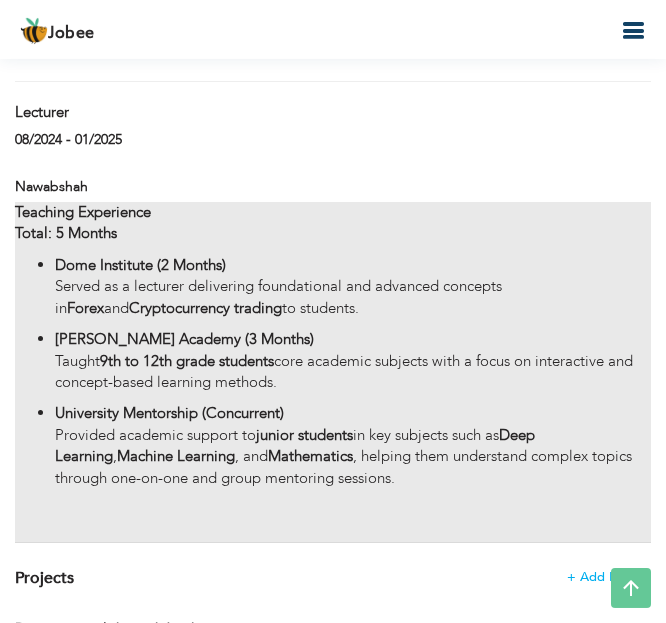 scroll, scrollTop: 2207, scrollLeft: 0, axis: vertical 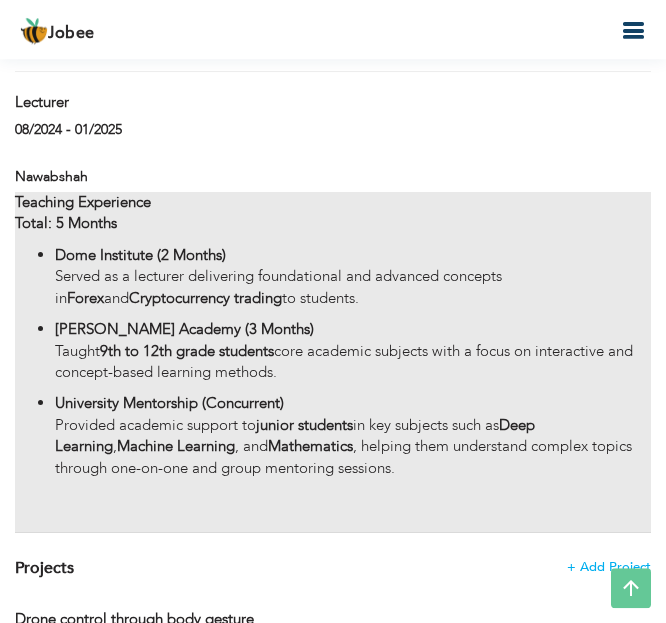 click on "Aftab Academy (3 Months)
Taught  9th to 12th grade students  core academic subjects with a focus on interactive and concept-based learning methods." at bounding box center (353, 351) 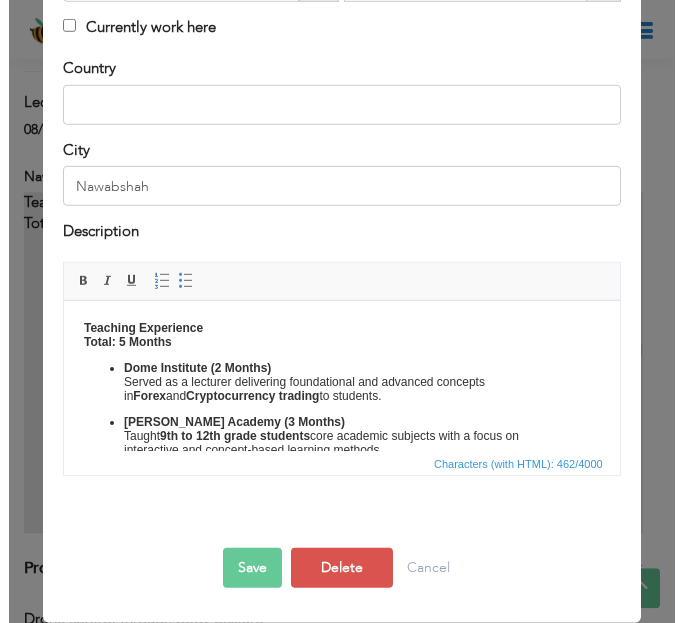 scroll, scrollTop: 0, scrollLeft: 0, axis: both 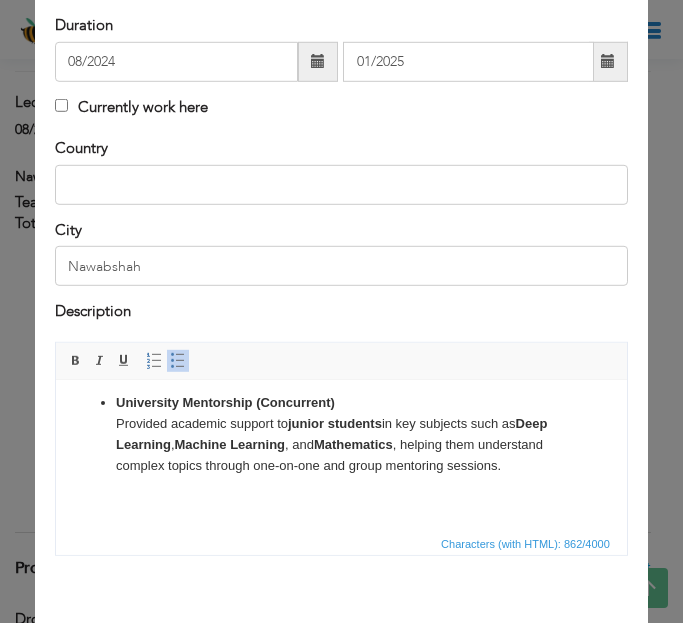 click on "University Mentorship (Concurrent) Provided academic support to  junior students  in key subjects such as  Deep Learning ,  Machine Learning , and  Mathematics , helping them understand complex topics through one-on-one and group mentoring sessions." at bounding box center [341, 434] 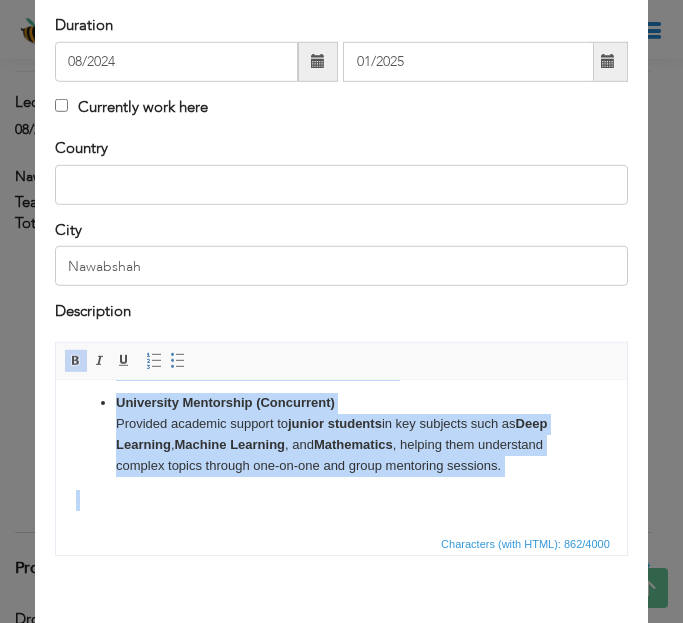 copy on "Teaching Experience Total: 5 Months Dome Institute (2 Months) Served as a lecturer delivering foundational and advanced concepts in  Forex  and  Cryptocurrency trading  to students. Aftab Academy (3 Months) Taught  9th to 12th grade students  core academic subjects with a focus on interactive and concept-based learning methods. University Mentorship (Concurrent) Provided academic support to  junior students  in key subjects such as  Deep Learning ,  Machine Learning , and  Mathematics , helping them understand complex topics through one-on-one and group mentoring sessions." 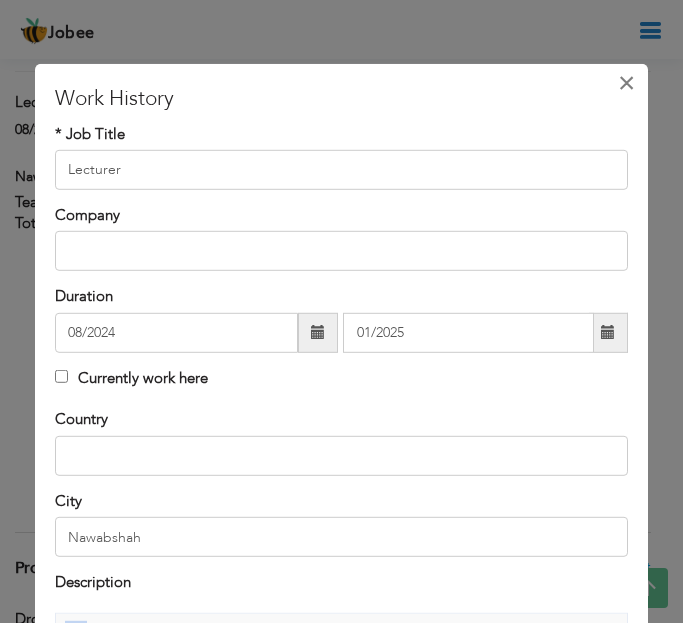 click on "×" at bounding box center (626, 82) 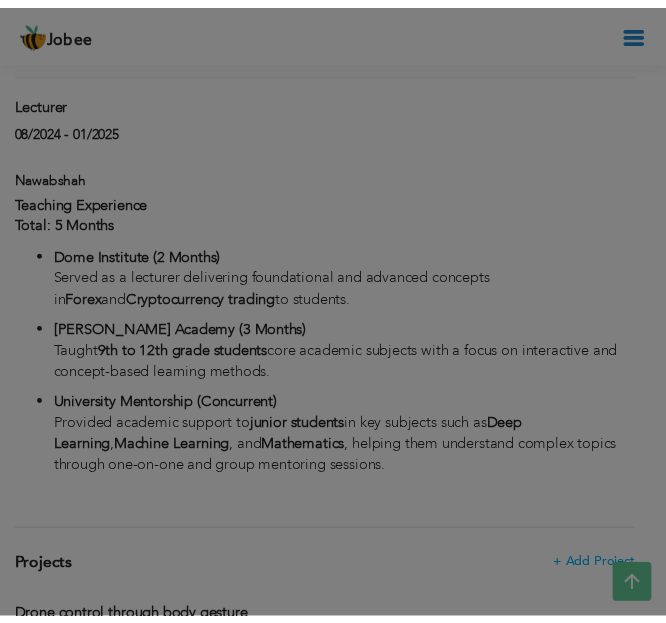 scroll, scrollTop: 213, scrollLeft: 0, axis: vertical 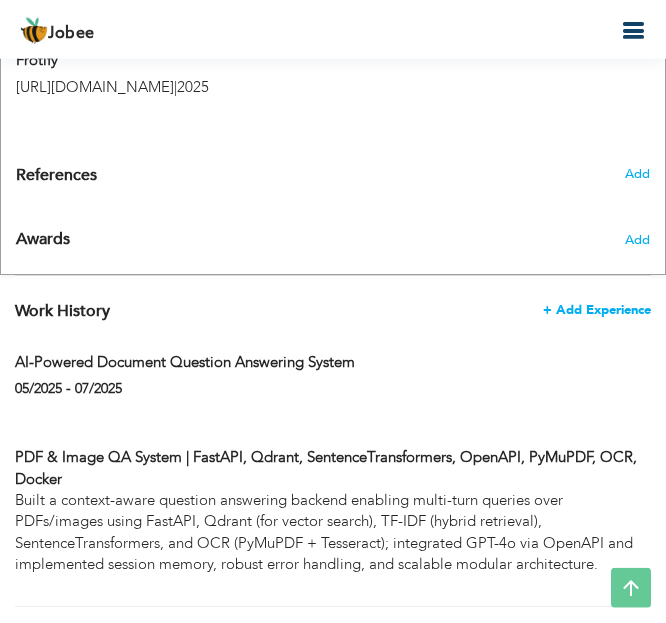 click on "+ Add Experience" at bounding box center (597, 310) 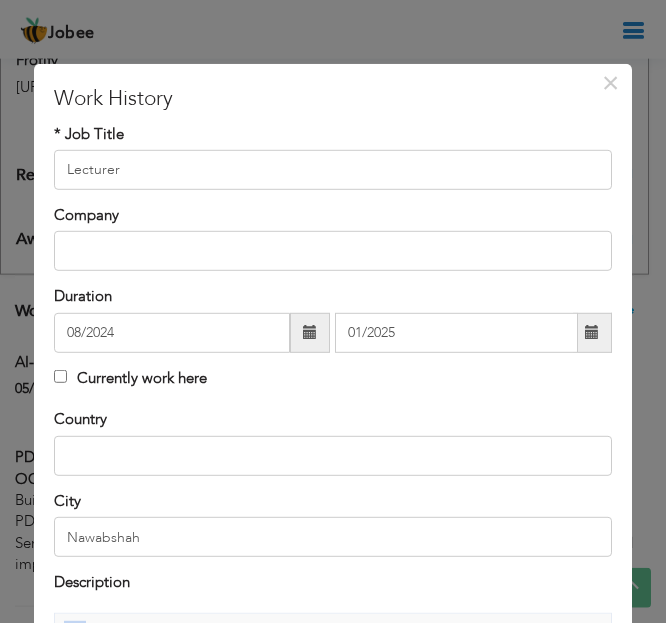 type 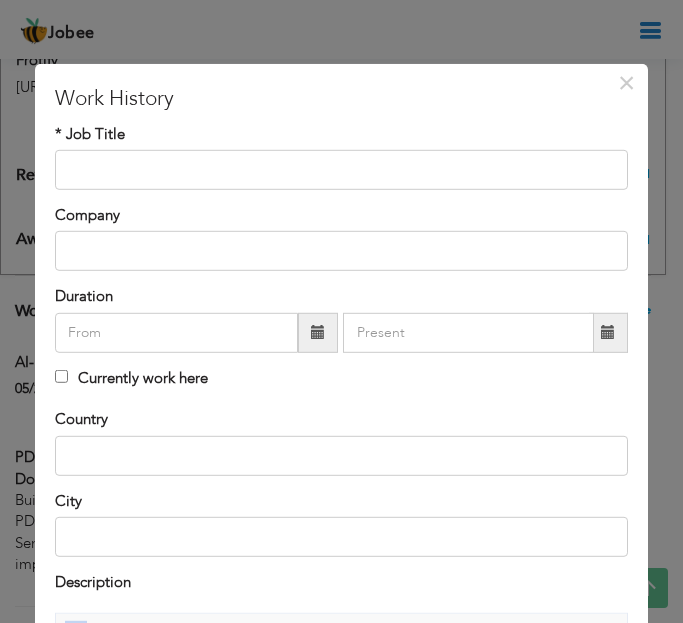 scroll, scrollTop: 0, scrollLeft: 0, axis: both 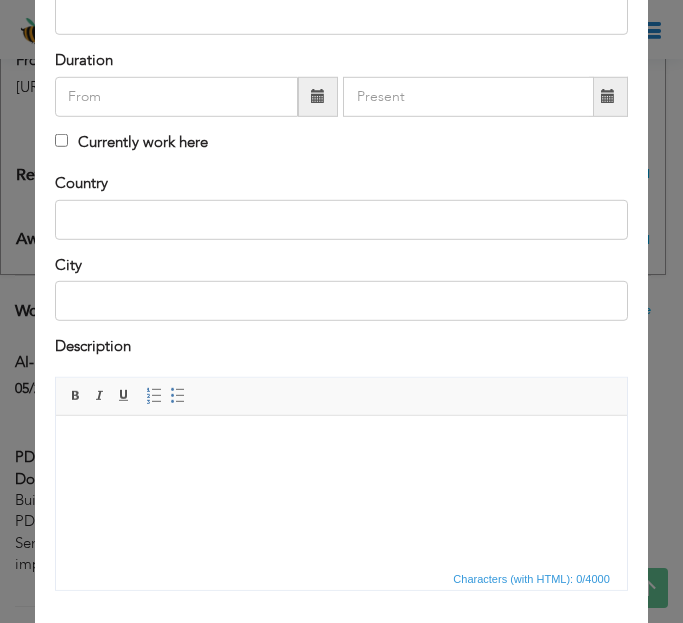 click at bounding box center (341, 491) 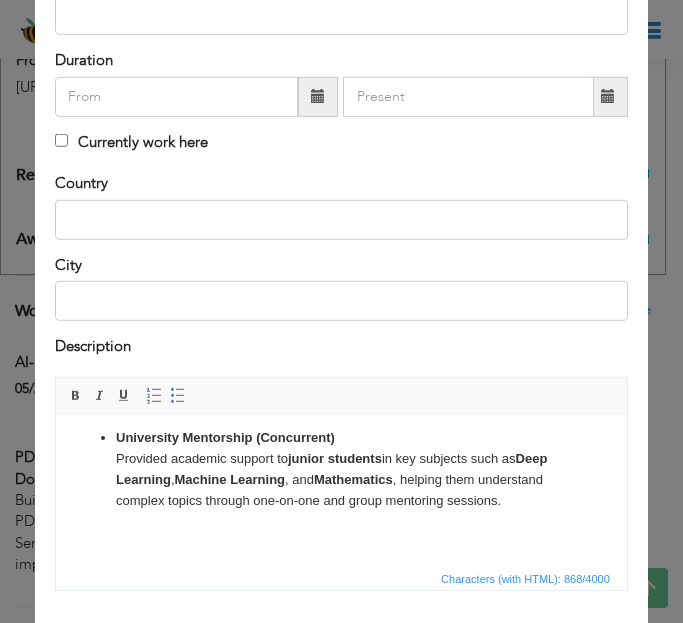 scroll, scrollTop: 251, scrollLeft: 0, axis: vertical 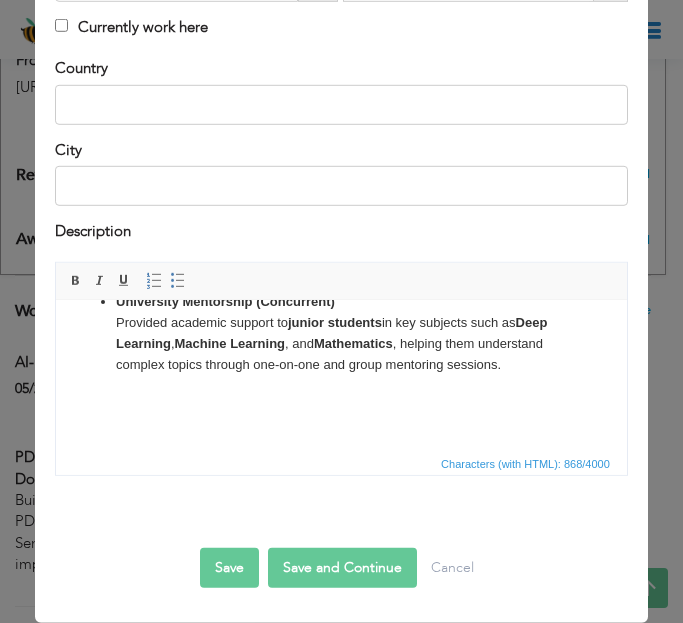 click on "Save" at bounding box center [229, 568] 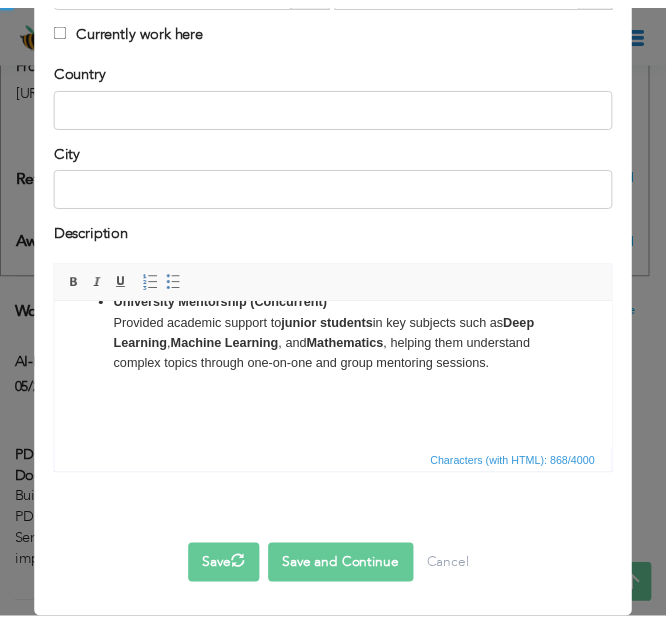 scroll, scrollTop: 234, scrollLeft: 0, axis: vertical 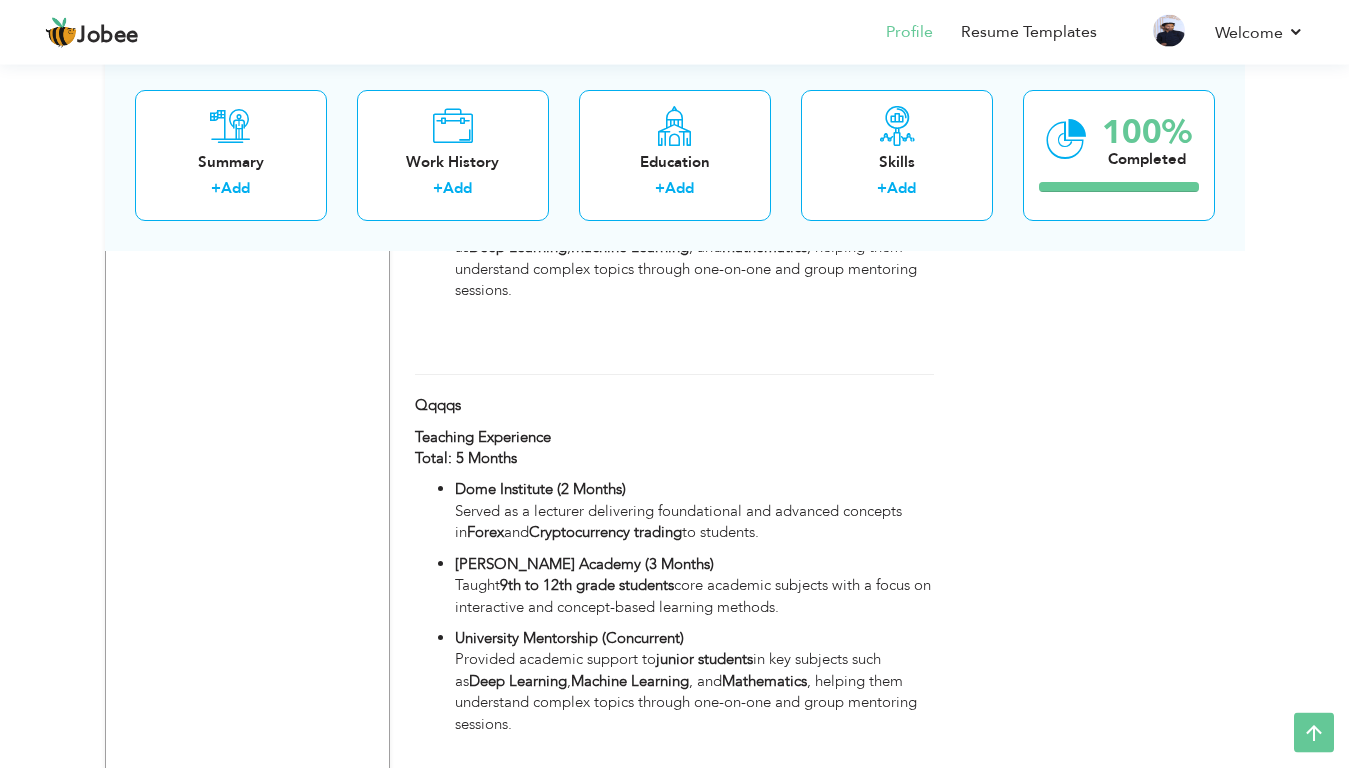 click on "qqqqs" at bounding box center [674, 408] 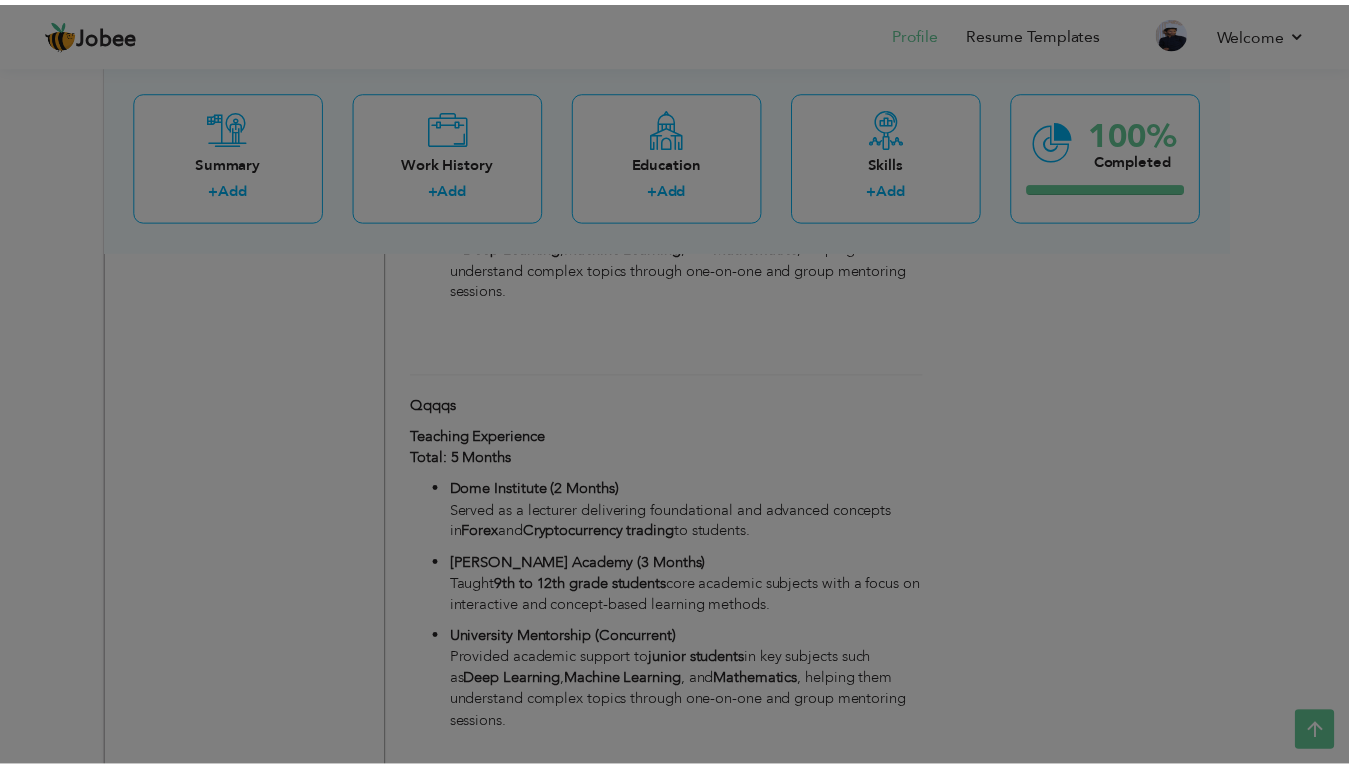scroll, scrollTop: 0, scrollLeft: 0, axis: both 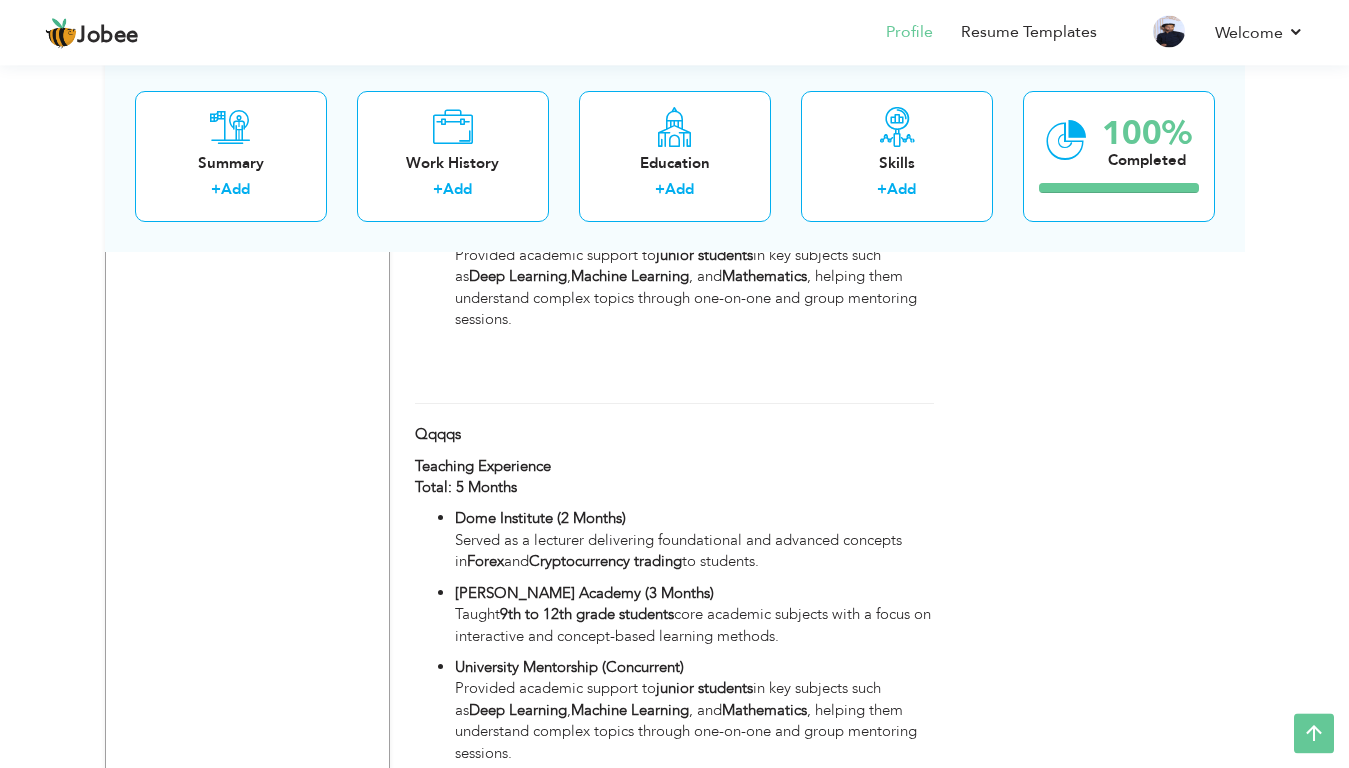 click at bounding box center [857, 453] 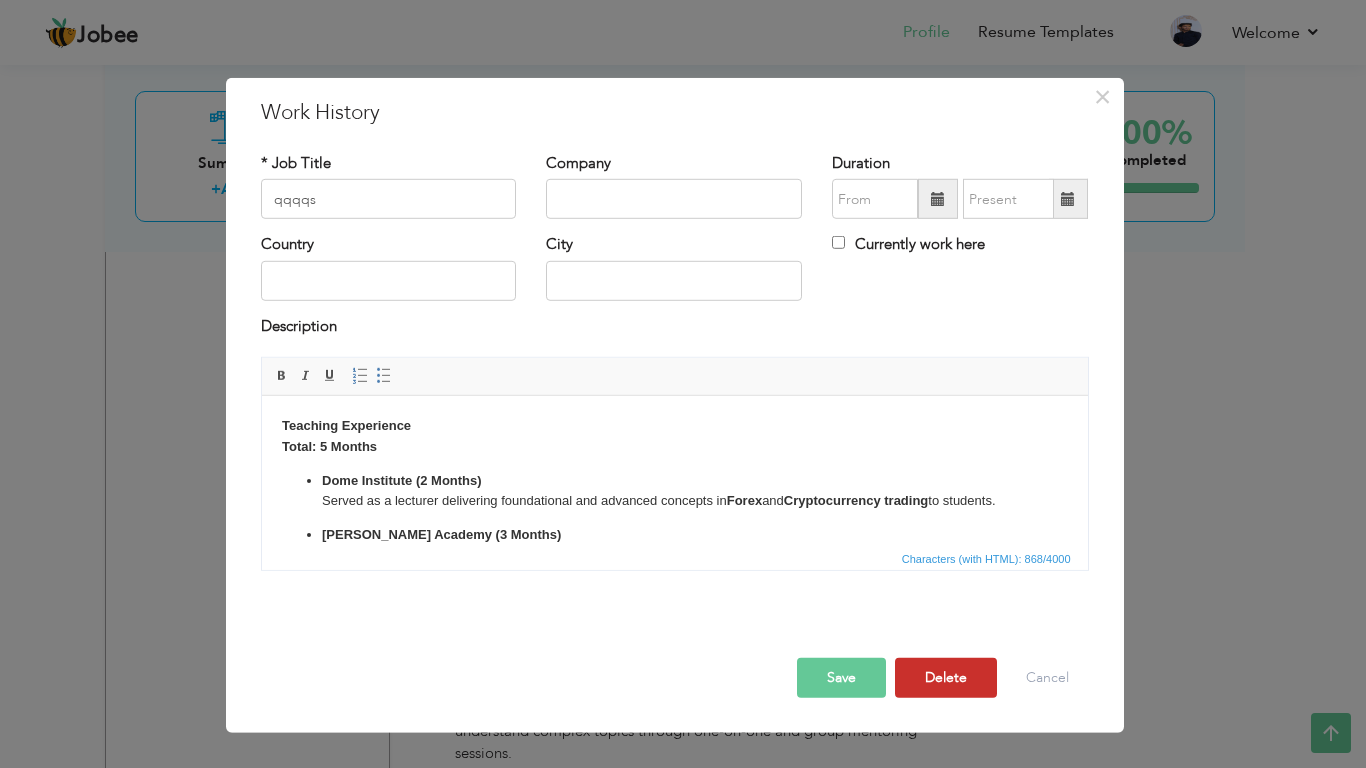 click on "Delete" at bounding box center (946, 678) 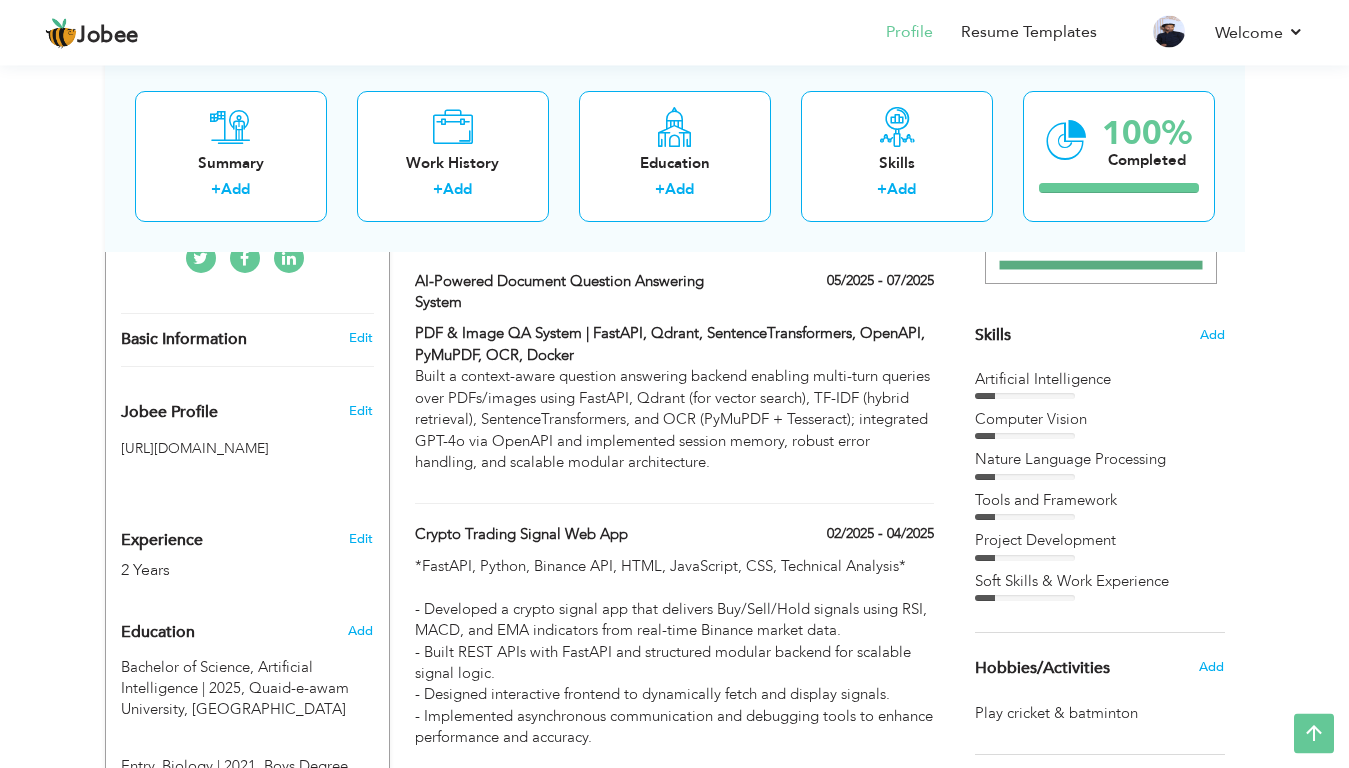 scroll, scrollTop: 450, scrollLeft: 0, axis: vertical 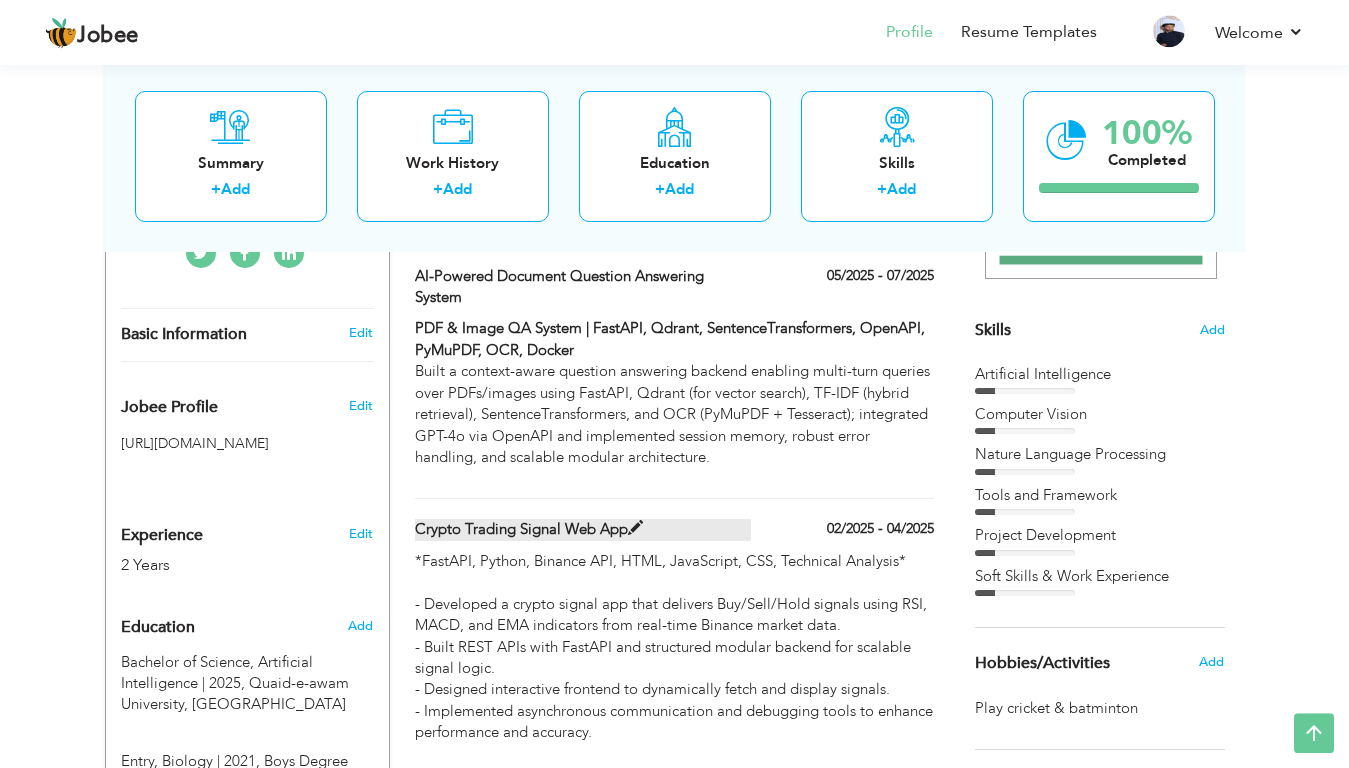 click on "Crypto Trading Signal Web App" at bounding box center [583, 529] 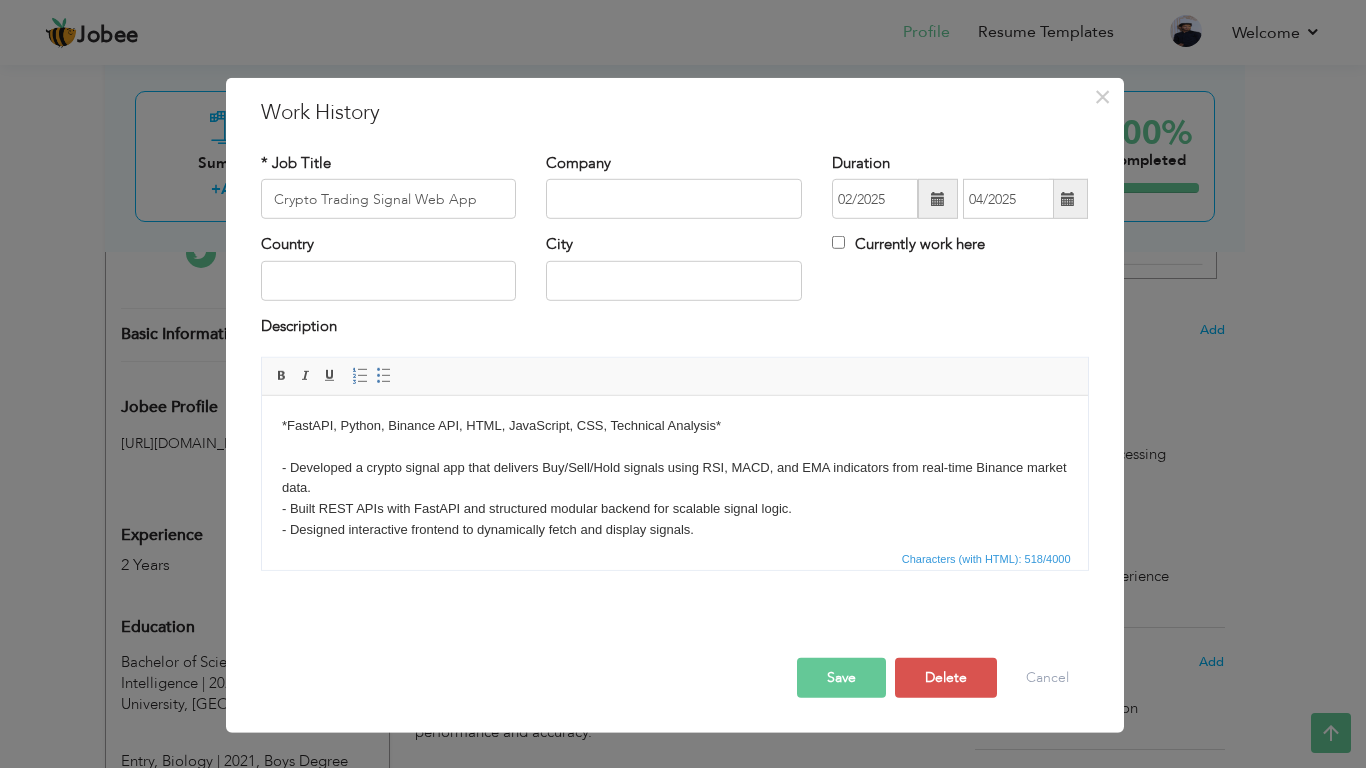 click on "*FastAPI, Python, Binance API, HTML, JavaScript, CSS, Technical Analysis* - Developed a crypto signal app that delivers Buy/Sell/Hold signals using RSI, MACD, and EMA indicators from real-time Binance market data. - Built REST APIs with FastAPI and structured modular backend for scalable signal logic. - Designed interactive frontend to dynamically fetch and display signals. - Implemented asynchronous communication and debugging tools to enhance performance and accuracy." at bounding box center (674, 509) 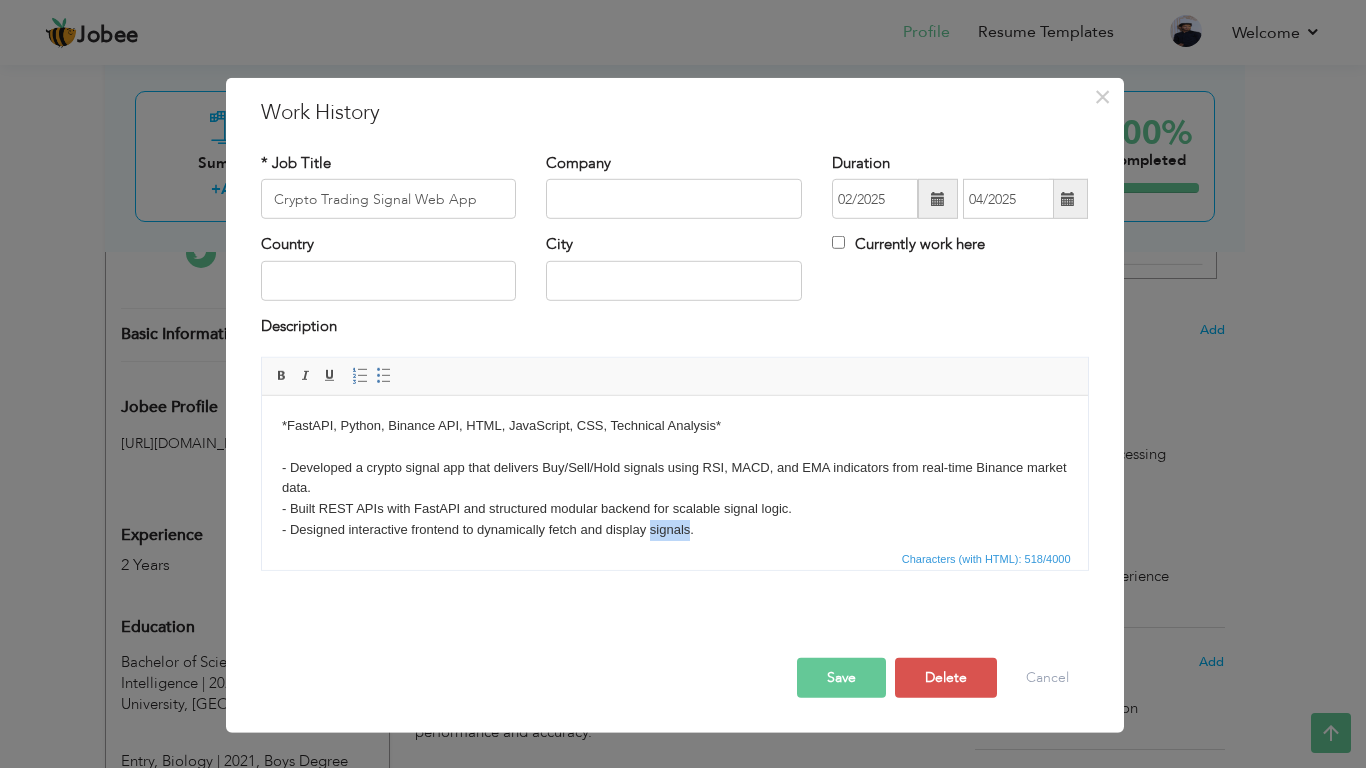 click on "*FastAPI, Python, Binance API, HTML, JavaScript, CSS, Technical Analysis* - Developed a crypto signal app that delivers Buy/Sell/Hold signals using RSI, MACD, and EMA indicators from real-time Binance market data. - Built REST APIs with FastAPI and structured modular backend for scalable signal logic. - Designed interactive frontend to dynamically fetch and display signals. - Implemented asynchronous communication and debugging tools to enhance performance and accuracy." at bounding box center [674, 509] 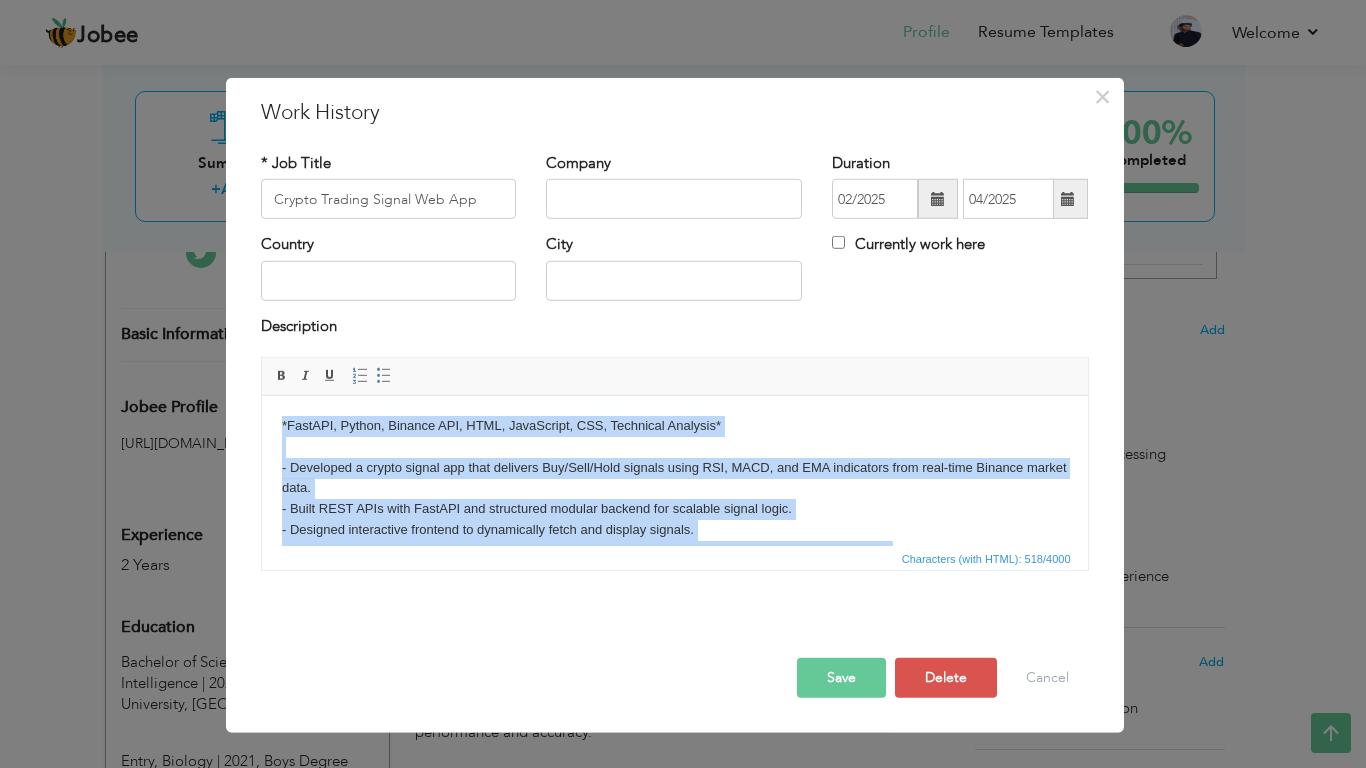 copy on "*FastAPI, Python, Binance API, HTML, JavaScript, CSS, Technical Analysis* - Developed a crypto signal app that delivers Buy/Sell/Hold signals using RSI, MACD, and EMA indicators from real-time Binance market data. - Built REST APIs with FastAPI and structured modular backend for scalable signal logic. - Designed interactive frontend to dynamically fetch and display signals. - Implemented asynchronous communication and debugging tools to enhance performance and accuracy." 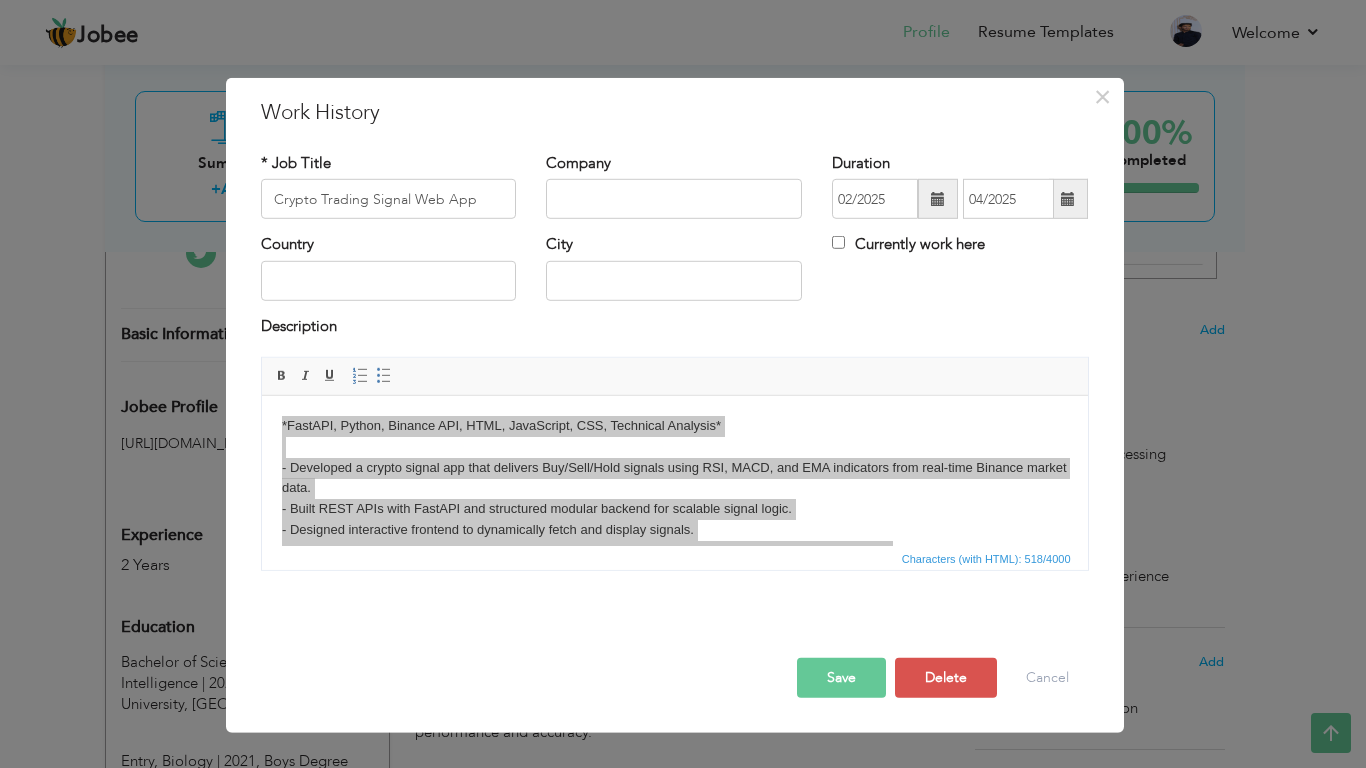 click on "Crypto Trading Signal Web App" at bounding box center (389, 199) 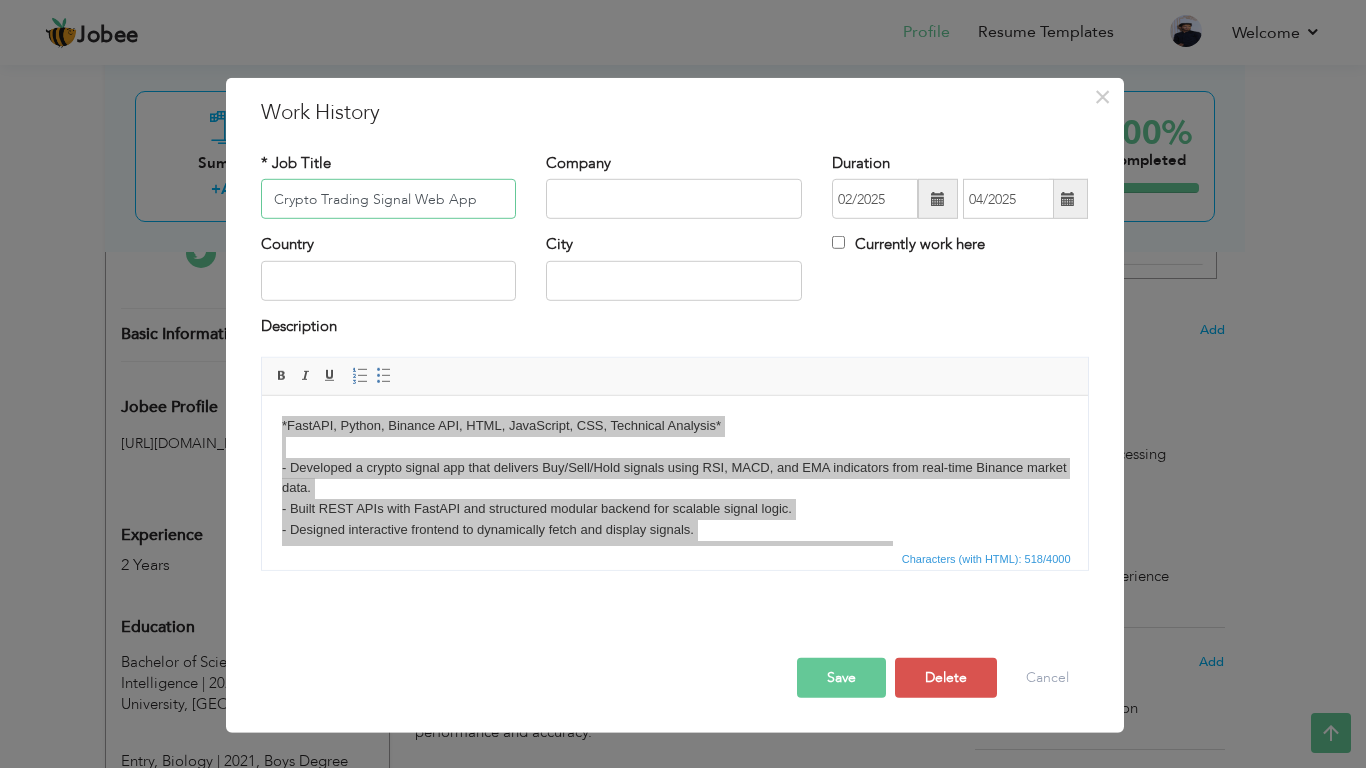 click on "Crypto Trading Signal Web App" at bounding box center [389, 199] 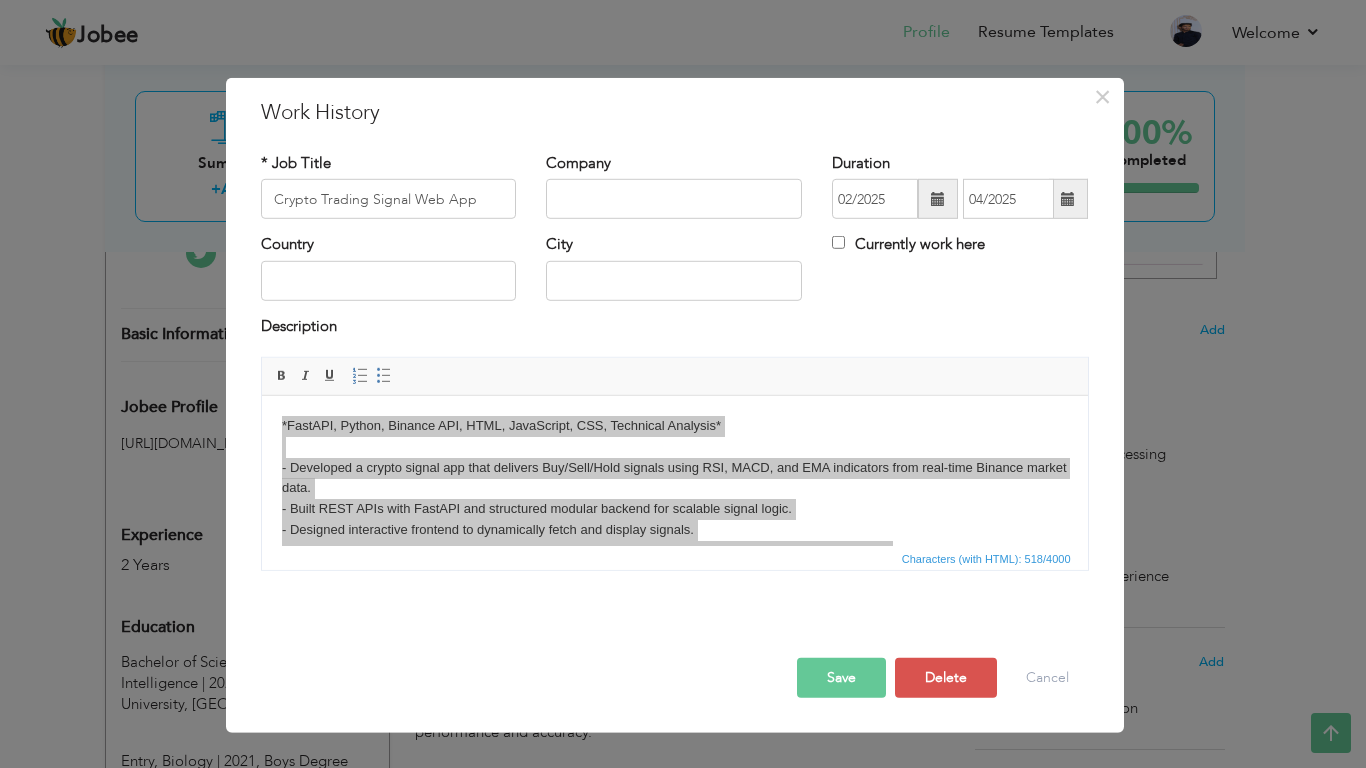 click on "×
Work History
* Job Title
Crypto Trading Signal Web App
Company
Duration" at bounding box center (683, 384) 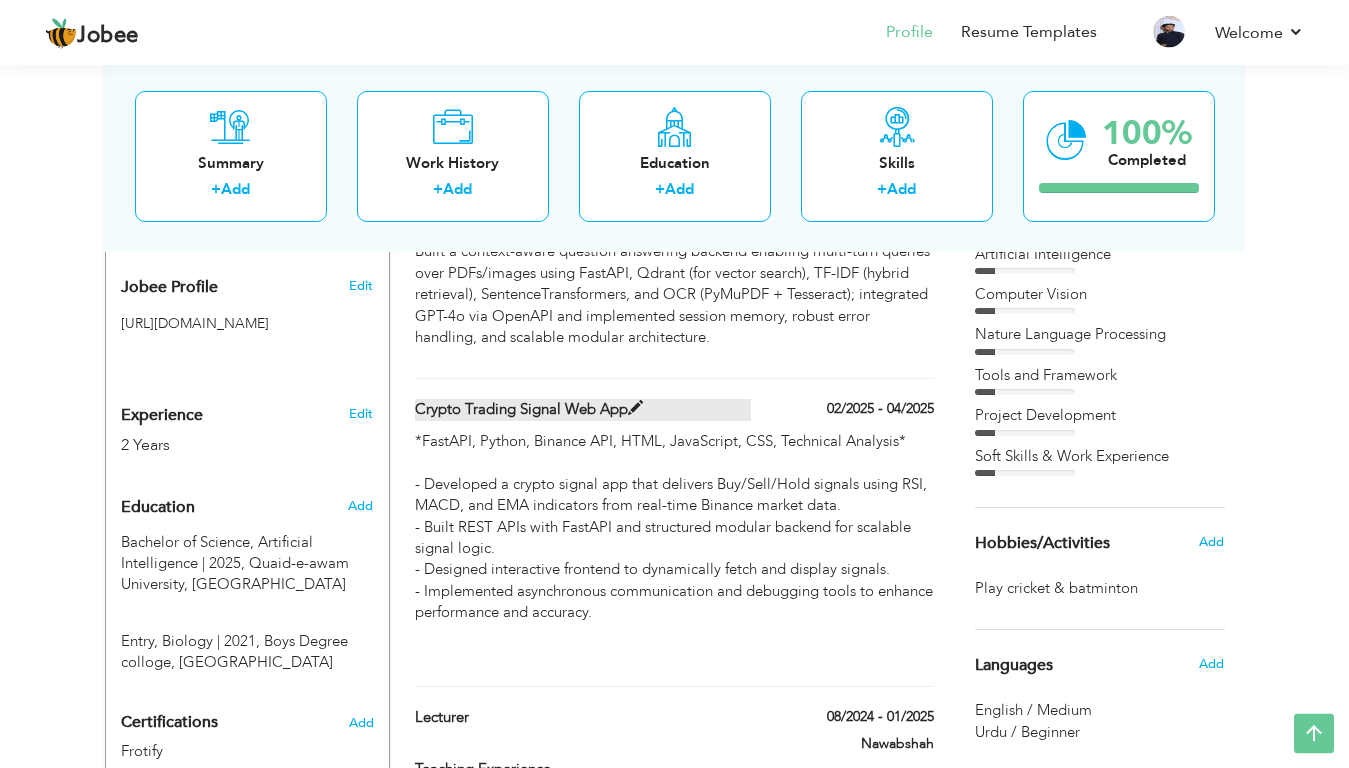 scroll, scrollTop: 580, scrollLeft: 0, axis: vertical 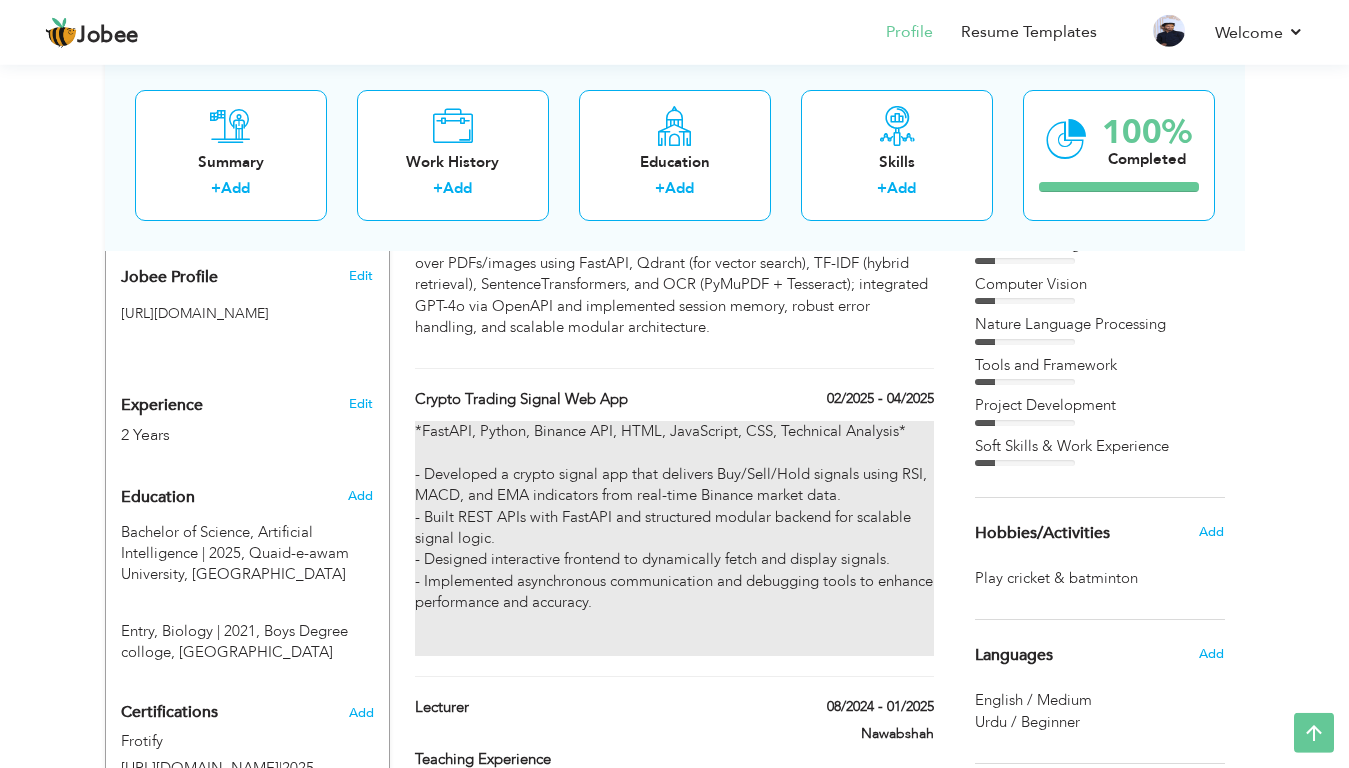 click on "*FastAPI, Python, Binance API, HTML, JavaScript, CSS, Technical Analysis*
- Developed a crypto signal app that delivers Buy/Sell/Hold signals using RSI, MACD, and EMA indicators from real-time Binance market data.
- Built REST APIs with FastAPI and structured modular backend for scalable signal logic.
- Designed interactive frontend to dynamically fetch and display signals.
- Implemented asynchronous communication and debugging tools to enhance performance and accuracy." at bounding box center [674, 539] 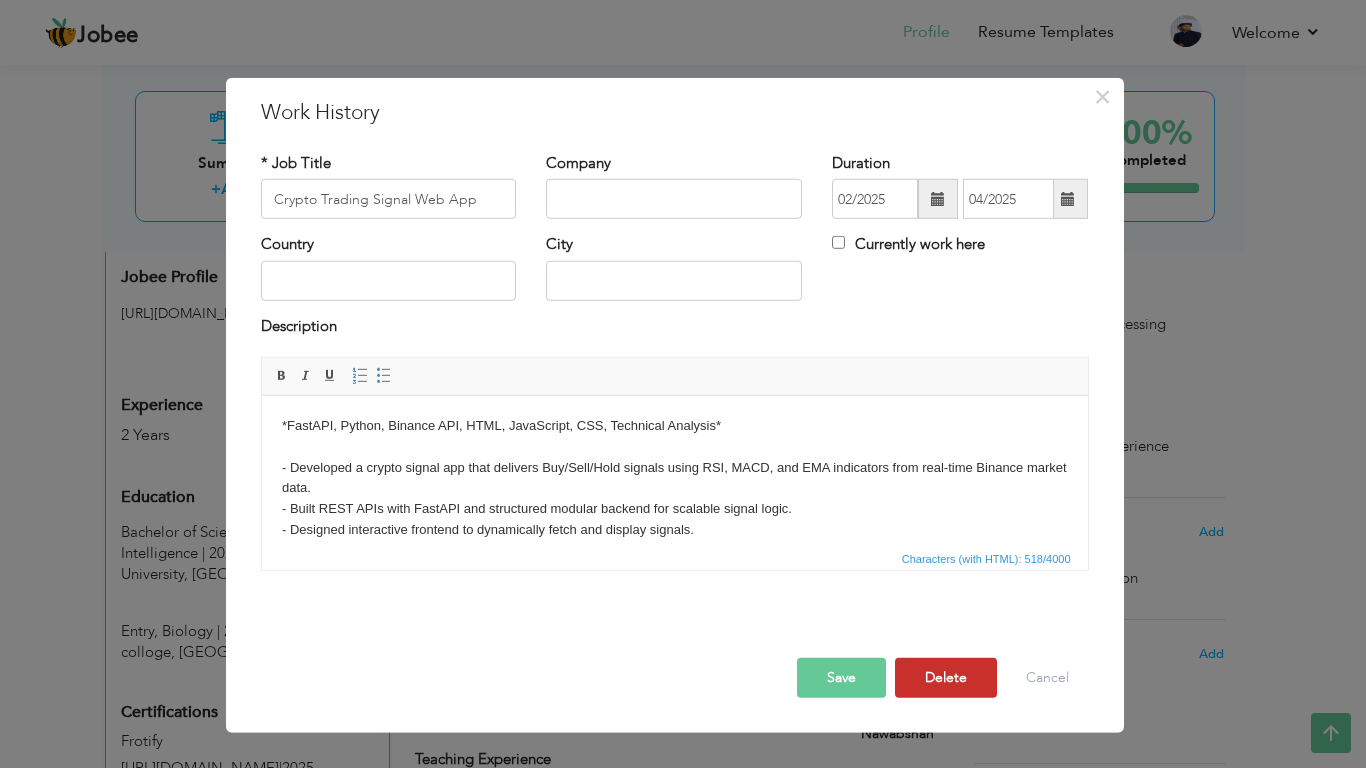 click on "Delete" at bounding box center (946, 678) 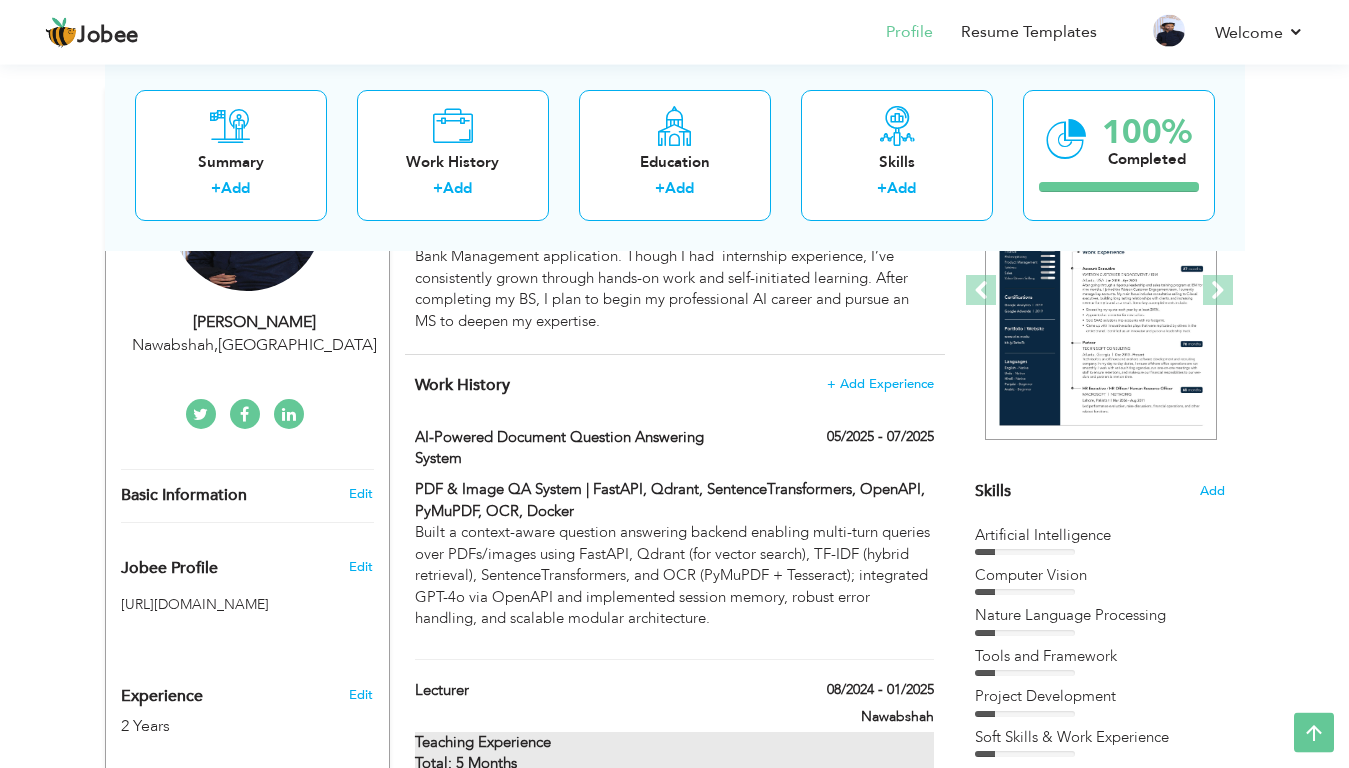scroll, scrollTop: 119, scrollLeft: 0, axis: vertical 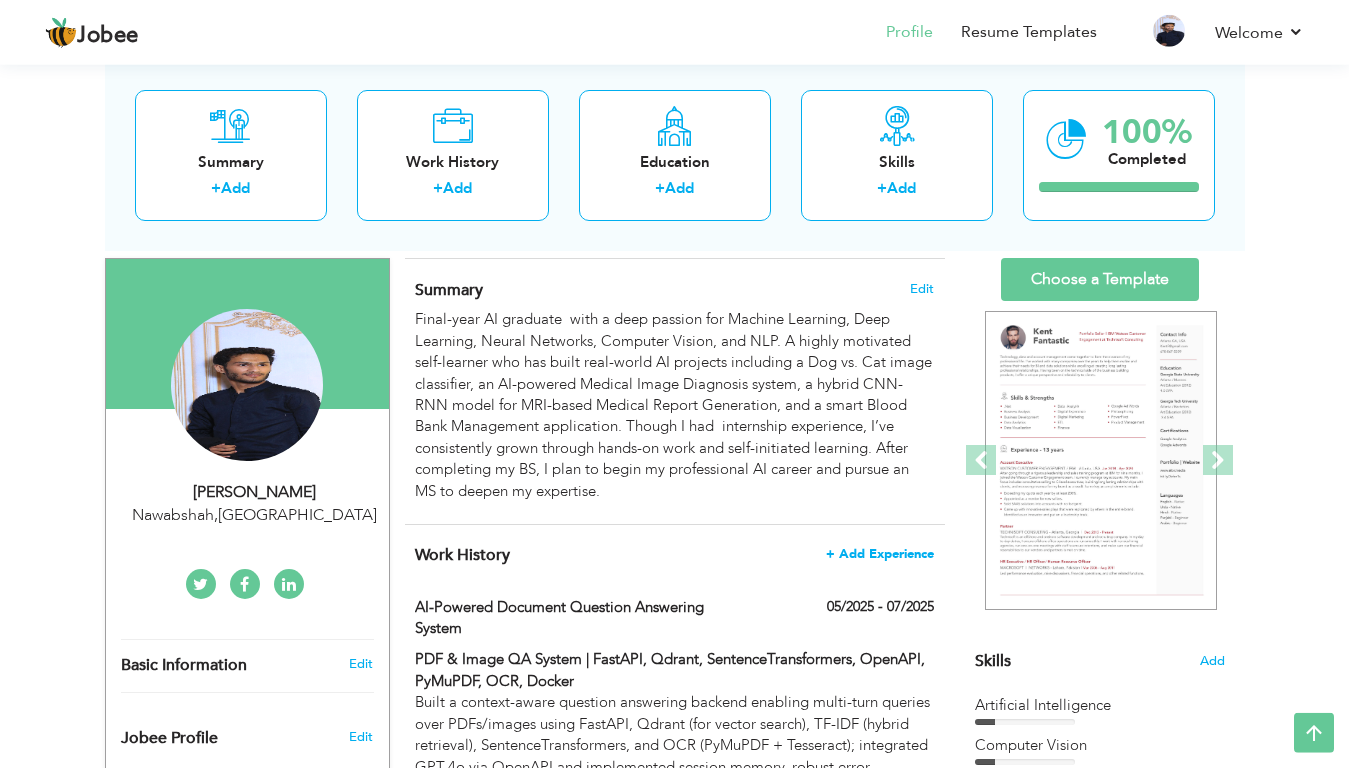 click on "+ Add Experience" at bounding box center (880, 554) 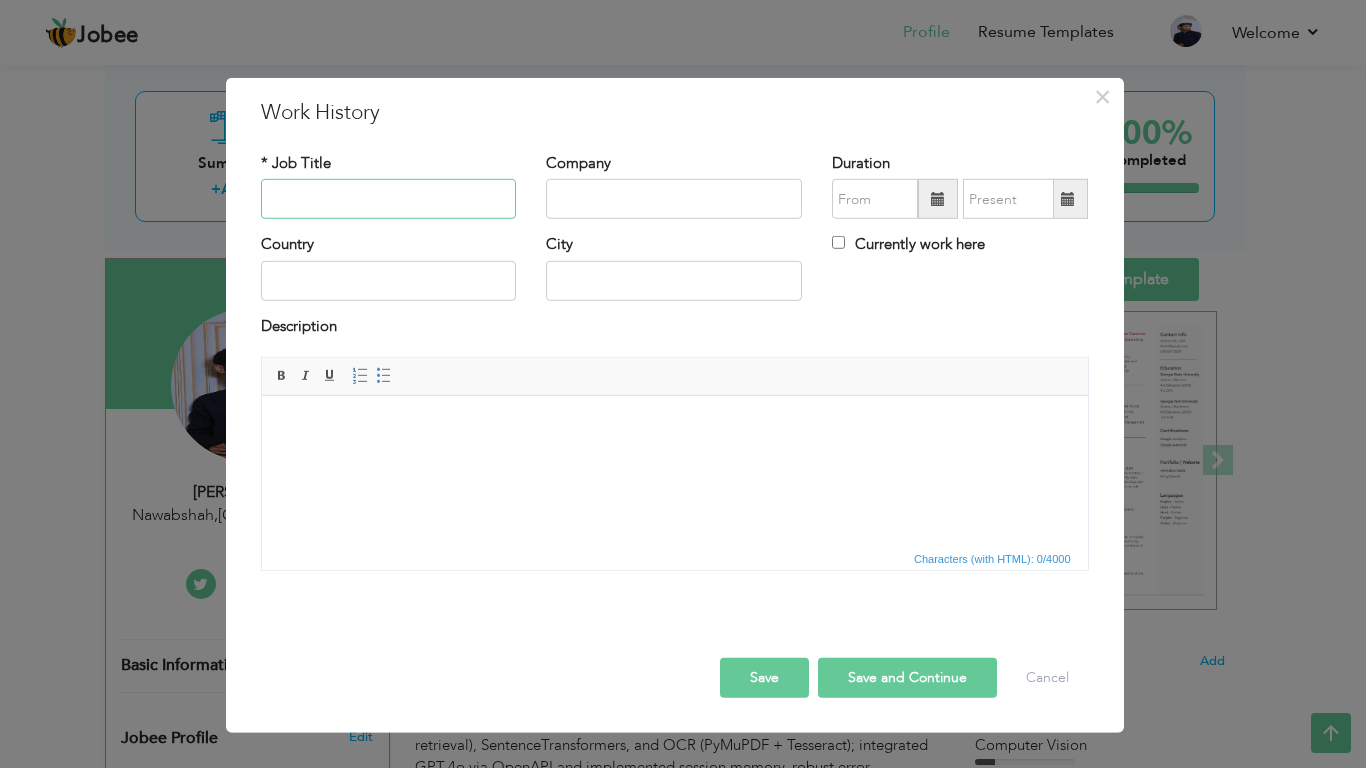 click at bounding box center [389, 199] 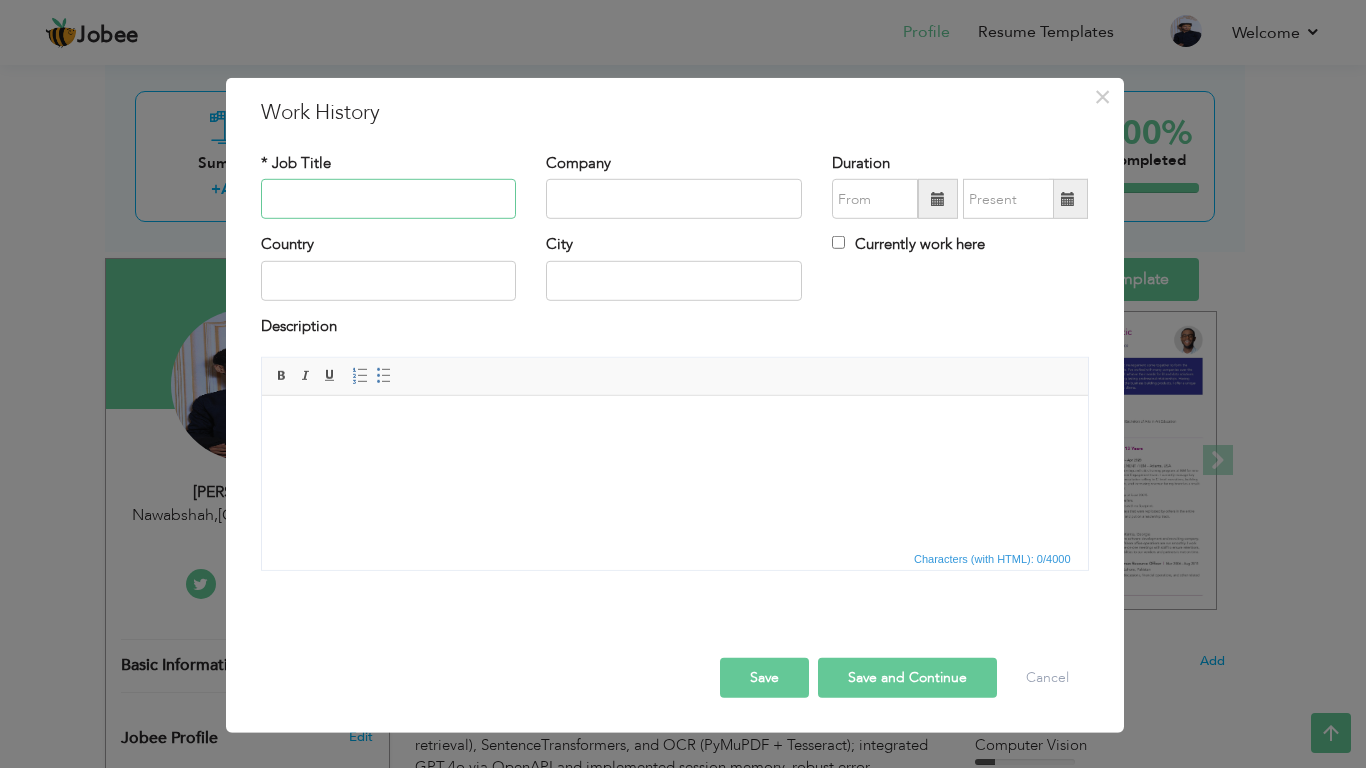 paste on "Crypto Trading Signal Web App" 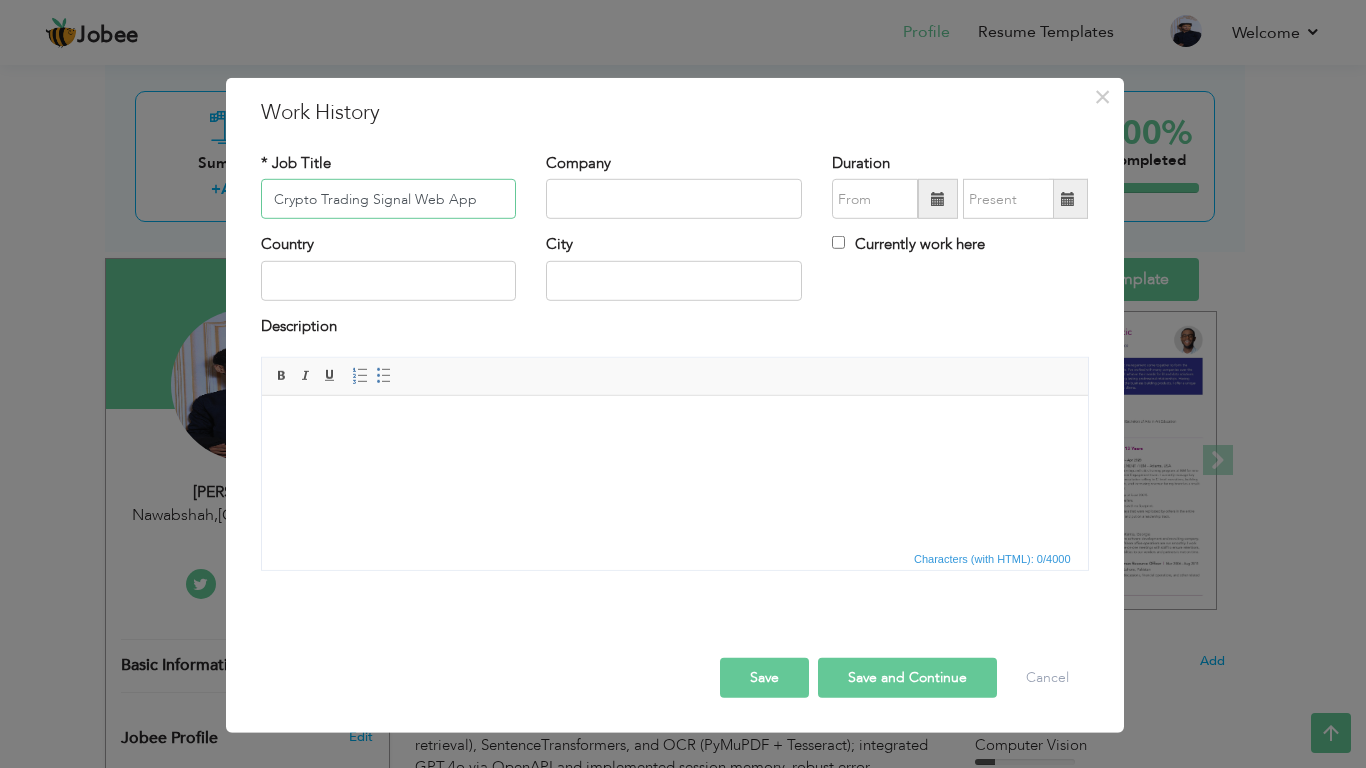 type on "Crypto Trading Signal Web App" 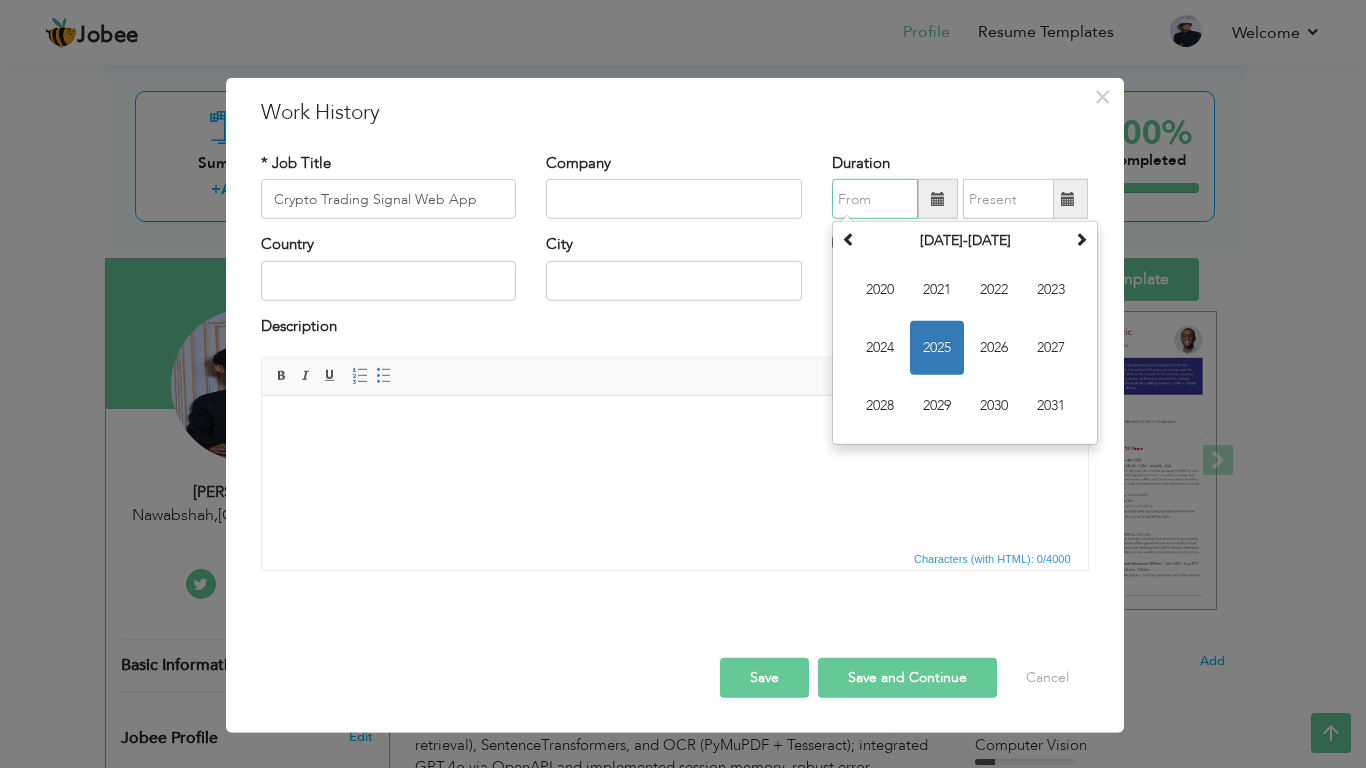 click at bounding box center [875, 199] 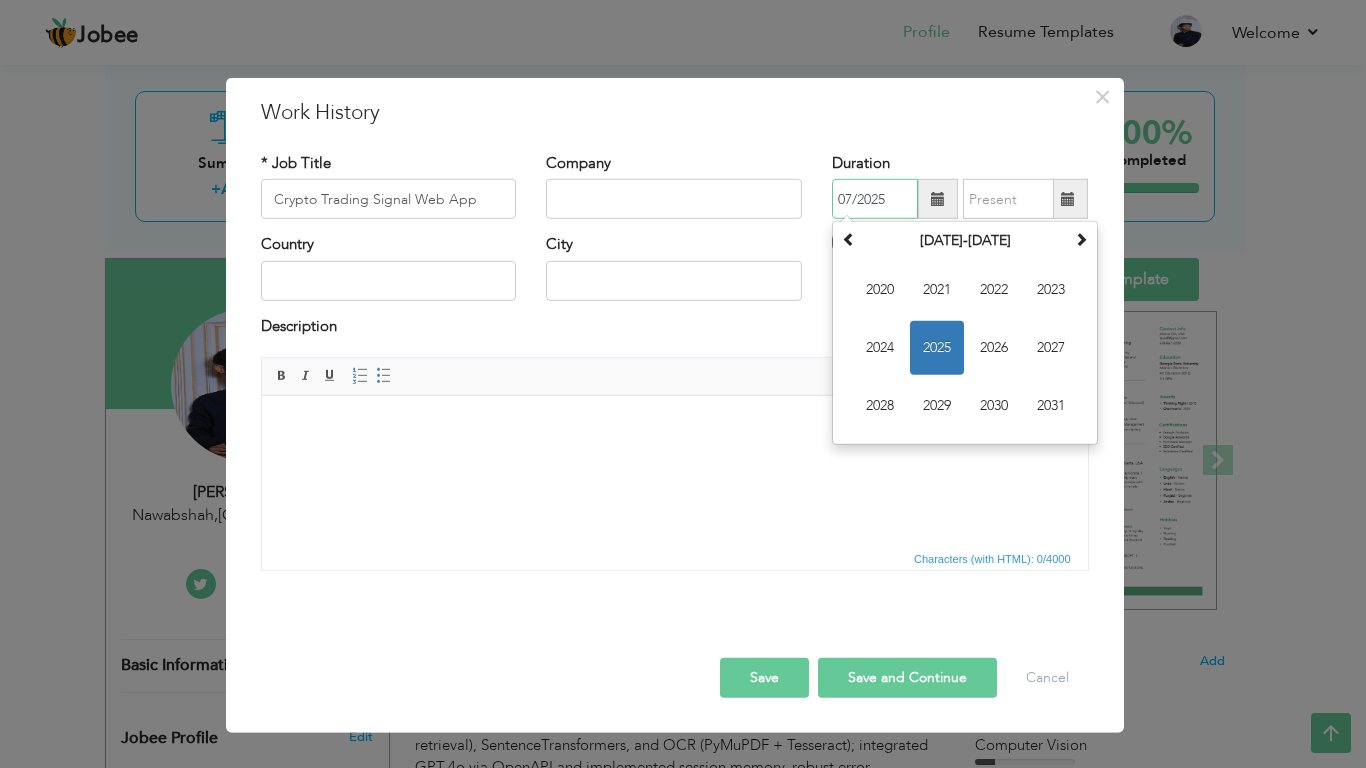 click on "2025" at bounding box center (937, 348) 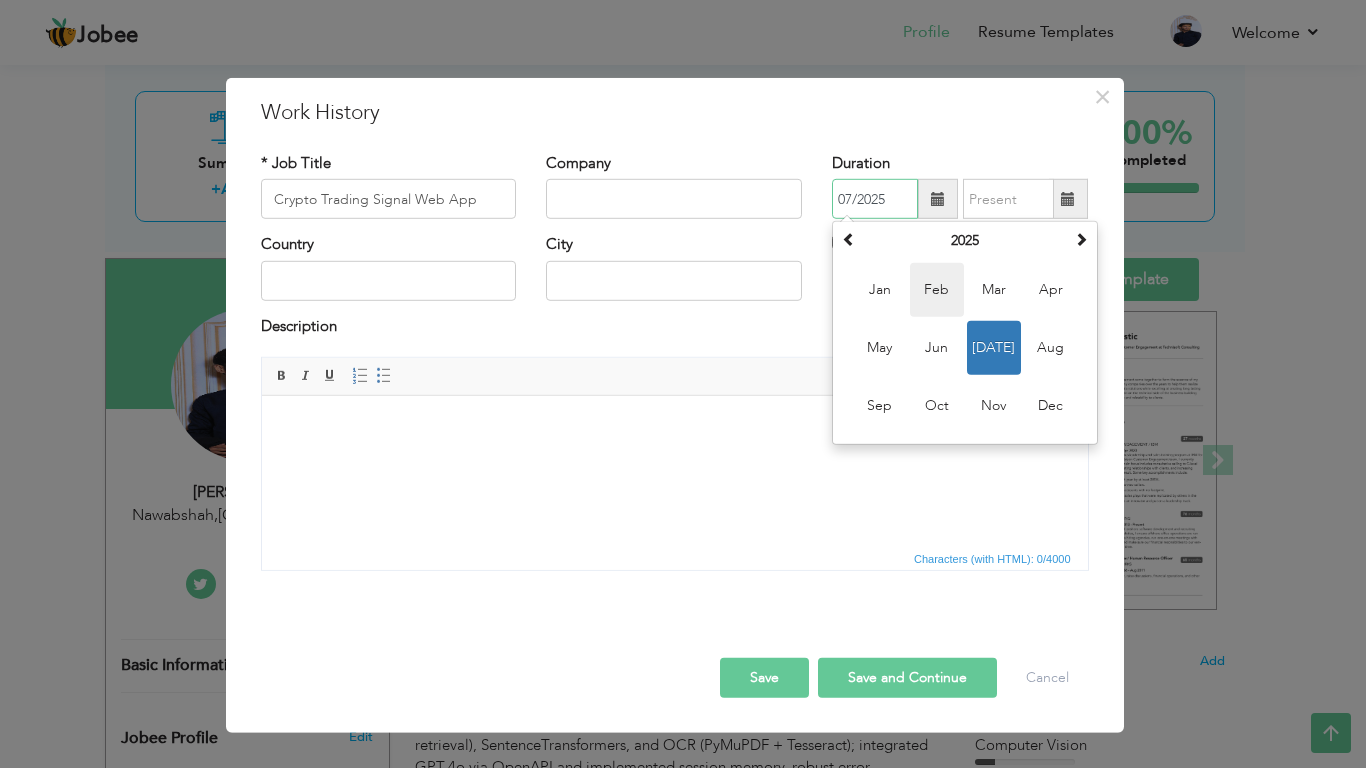 click on "Feb" at bounding box center [937, 290] 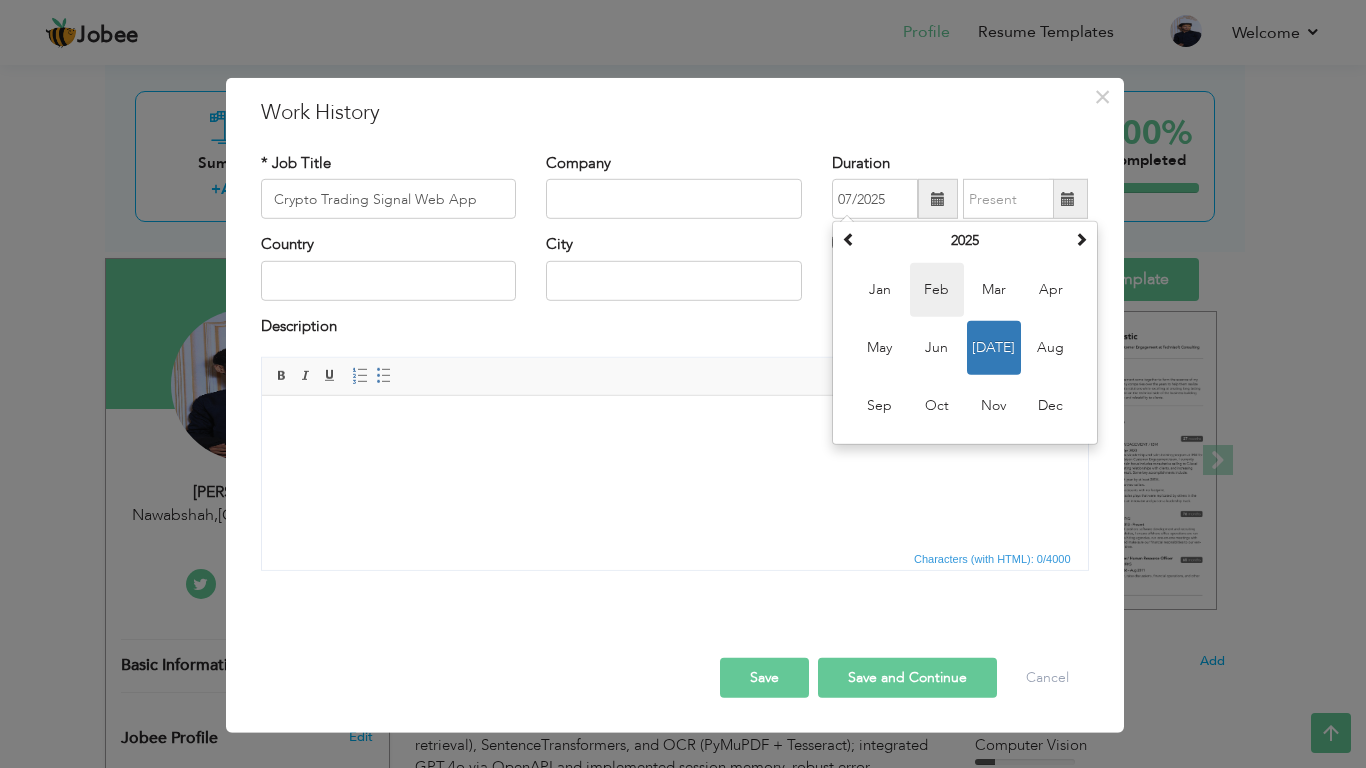 type on "02/2025" 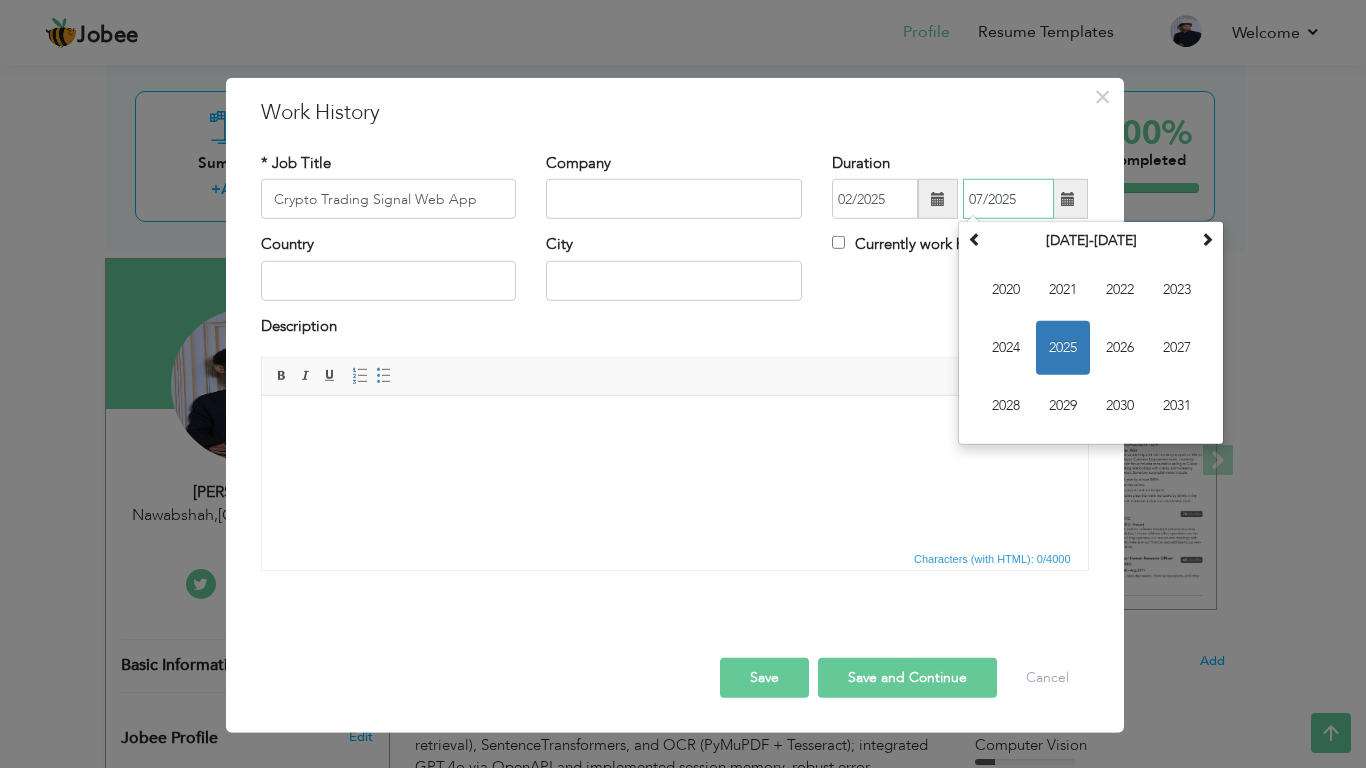 click on "07/2025" at bounding box center [1008, 199] 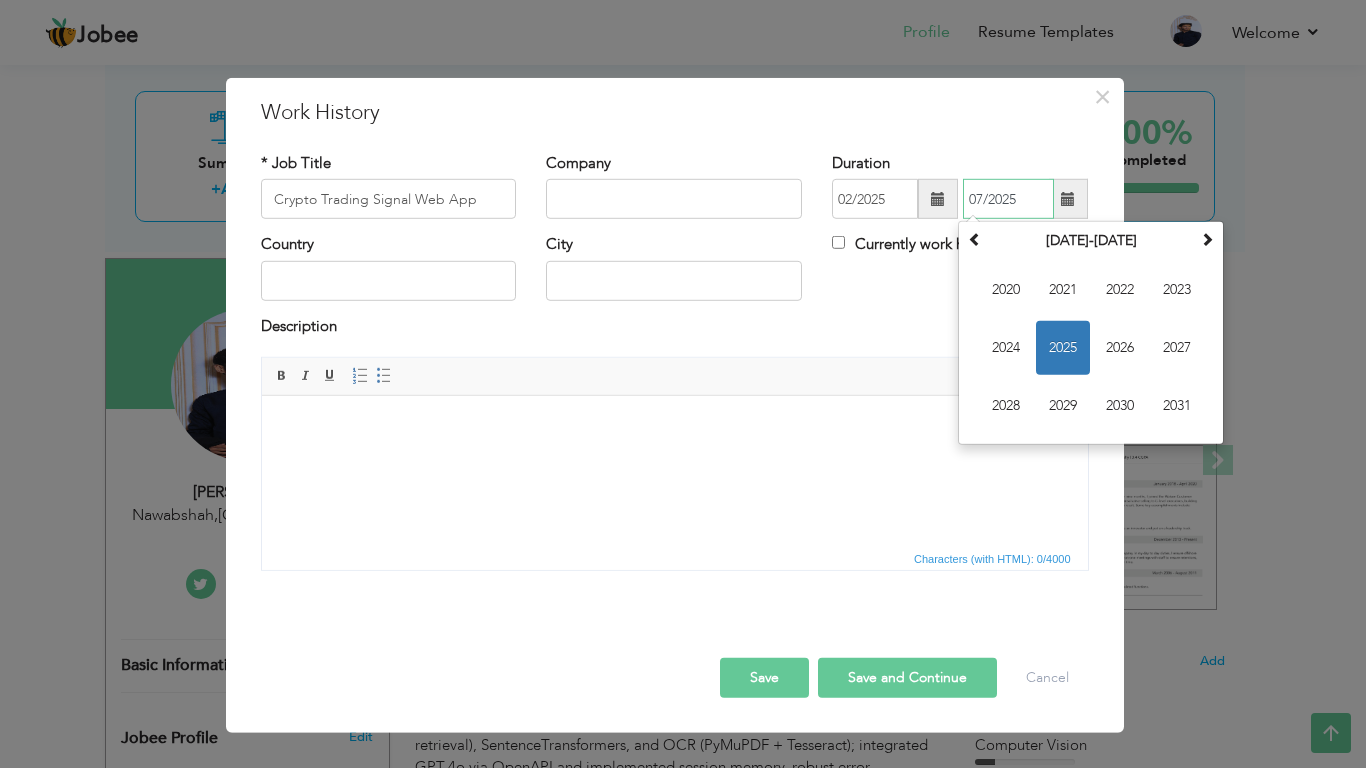 click on "2025" at bounding box center [1063, 348] 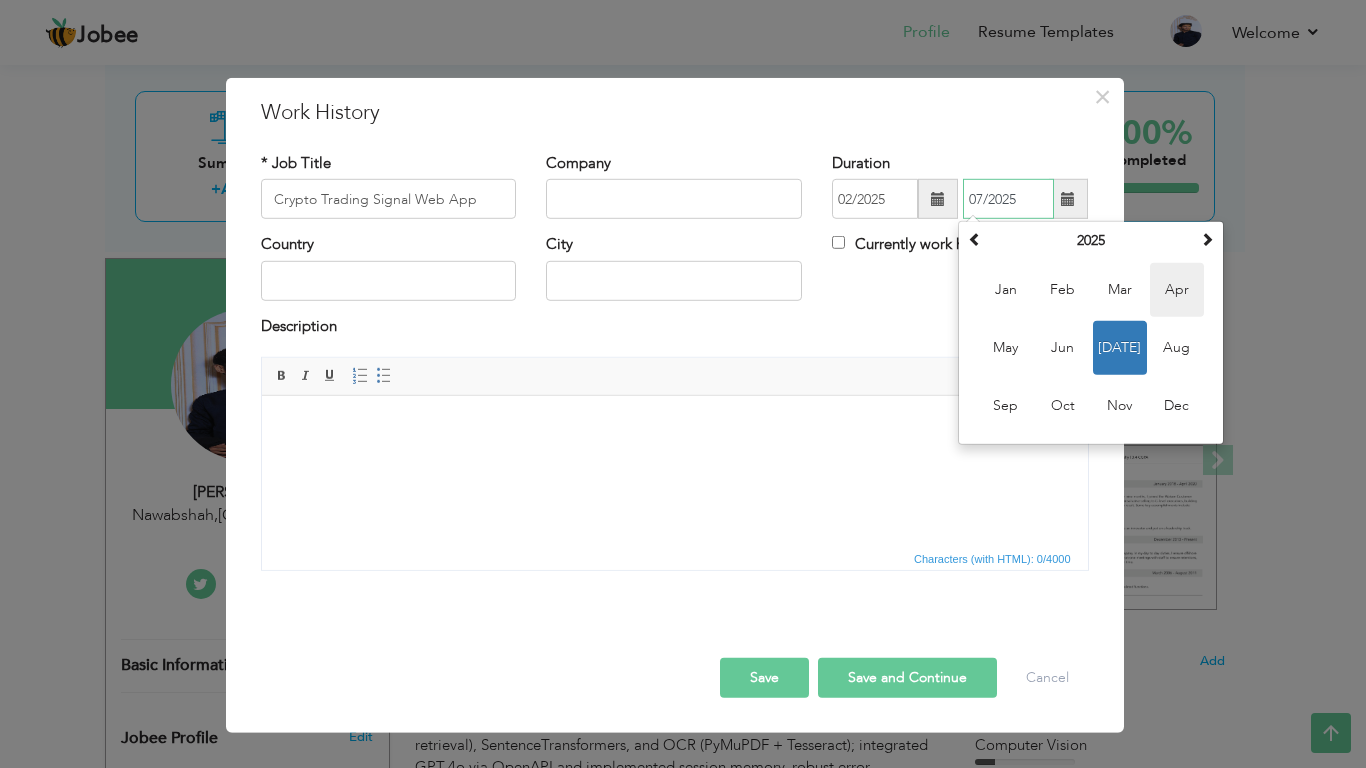 click on "Apr" at bounding box center [1177, 290] 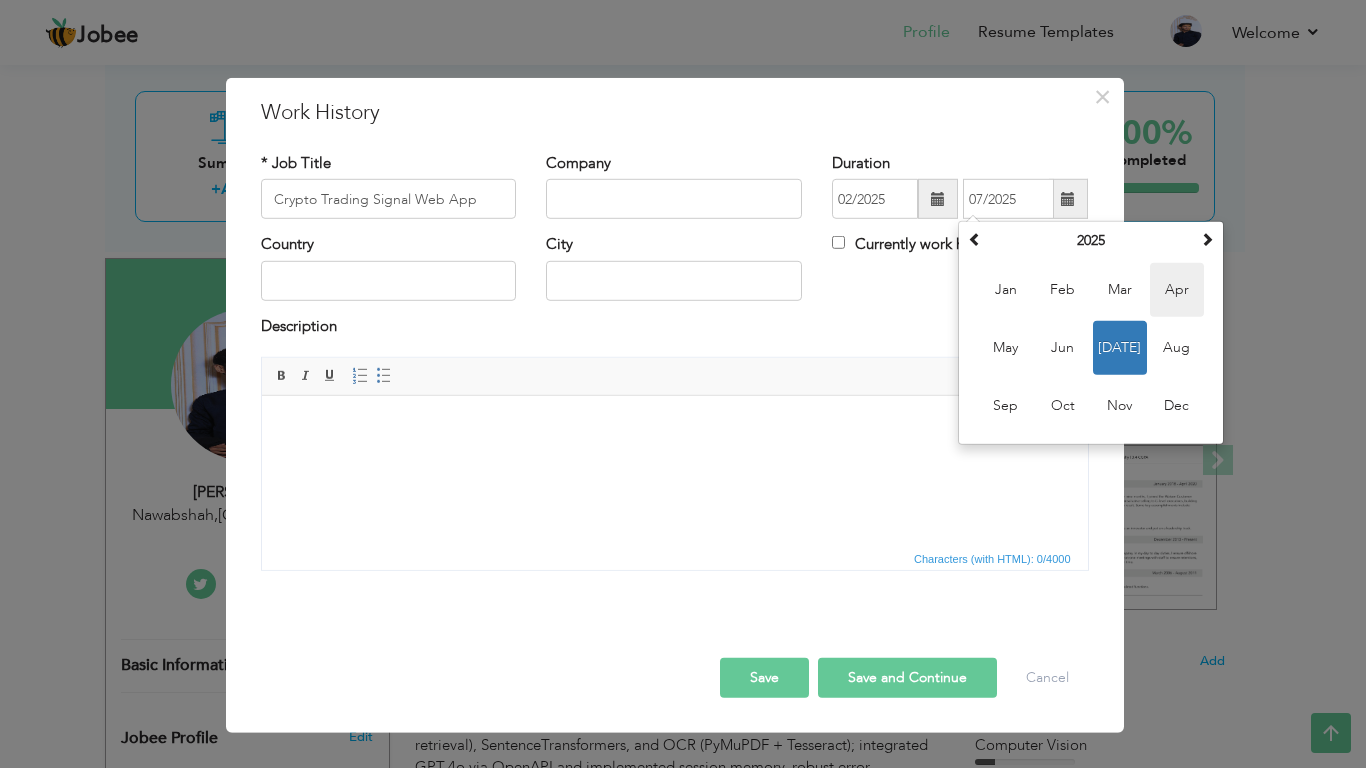 type on "04/2025" 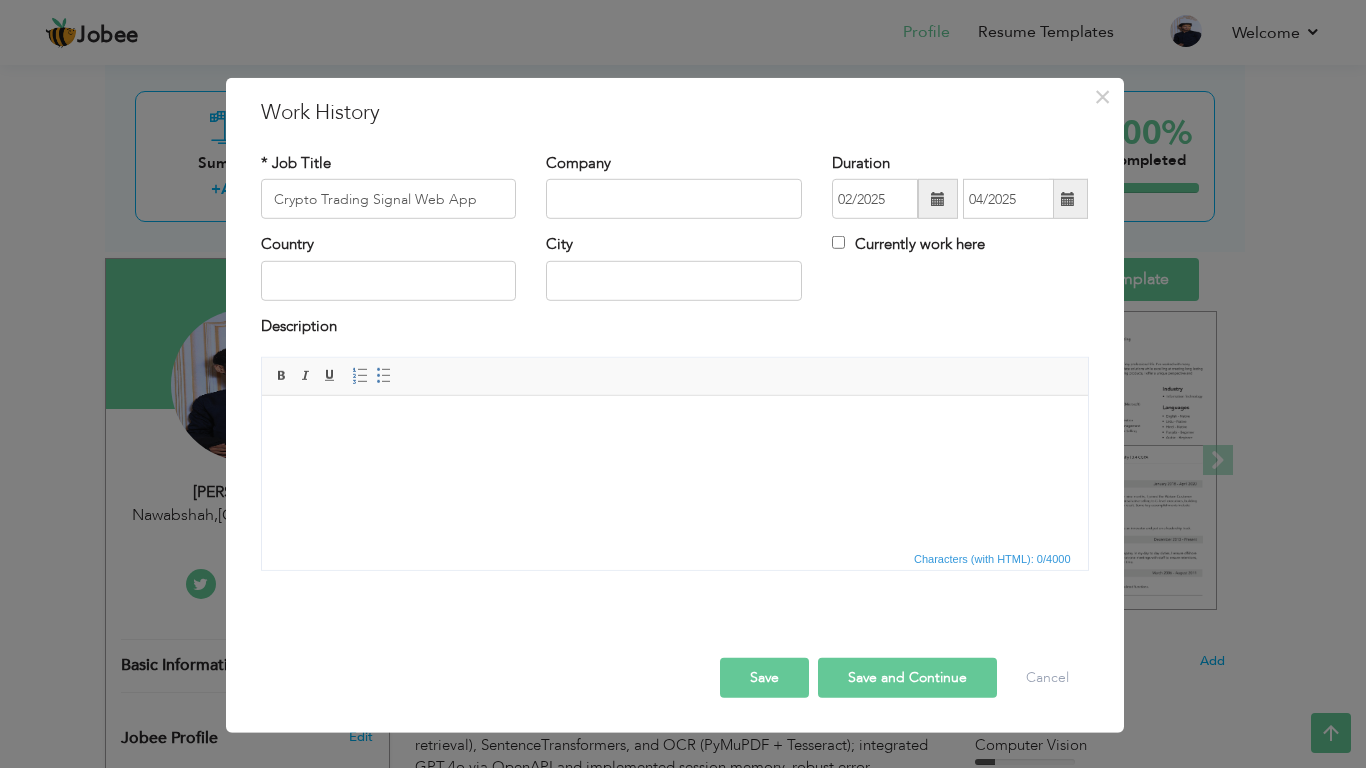 click at bounding box center [674, 471] 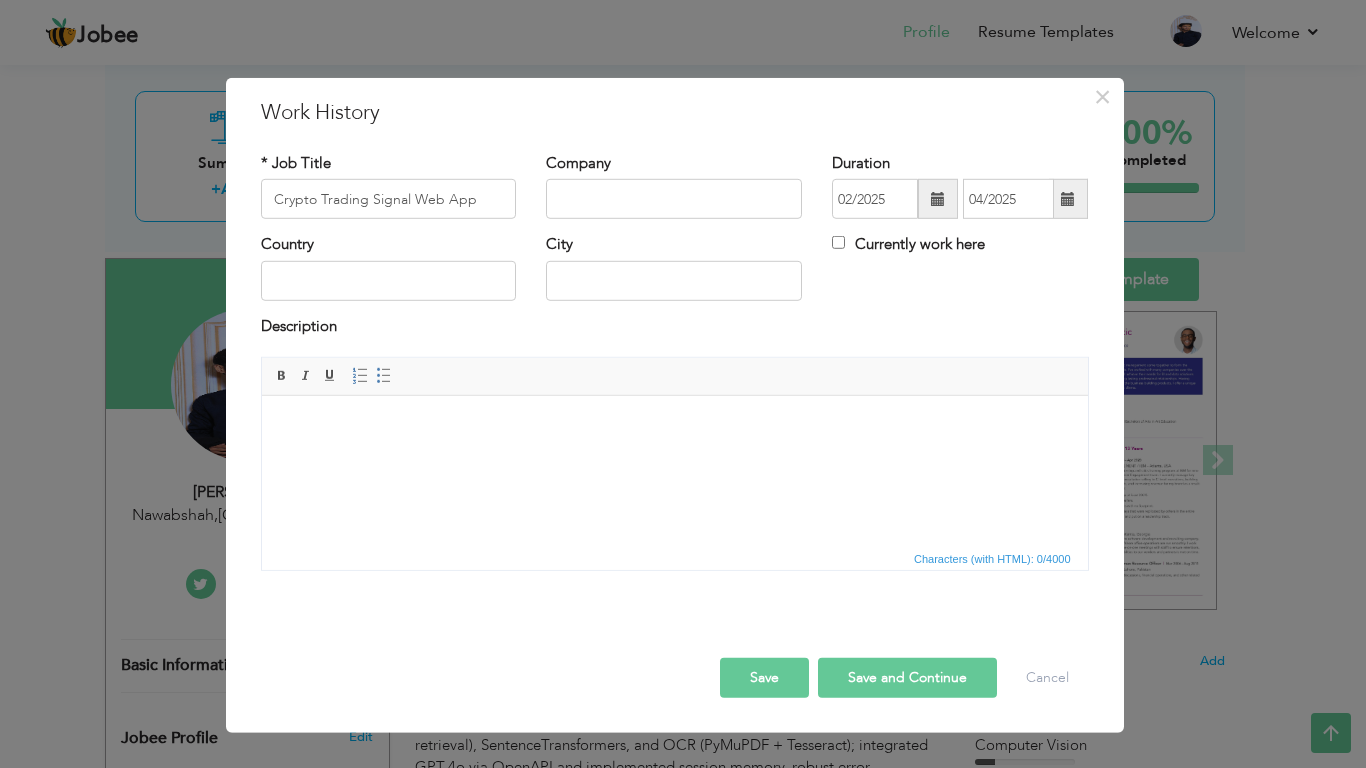 click at bounding box center [674, 471] 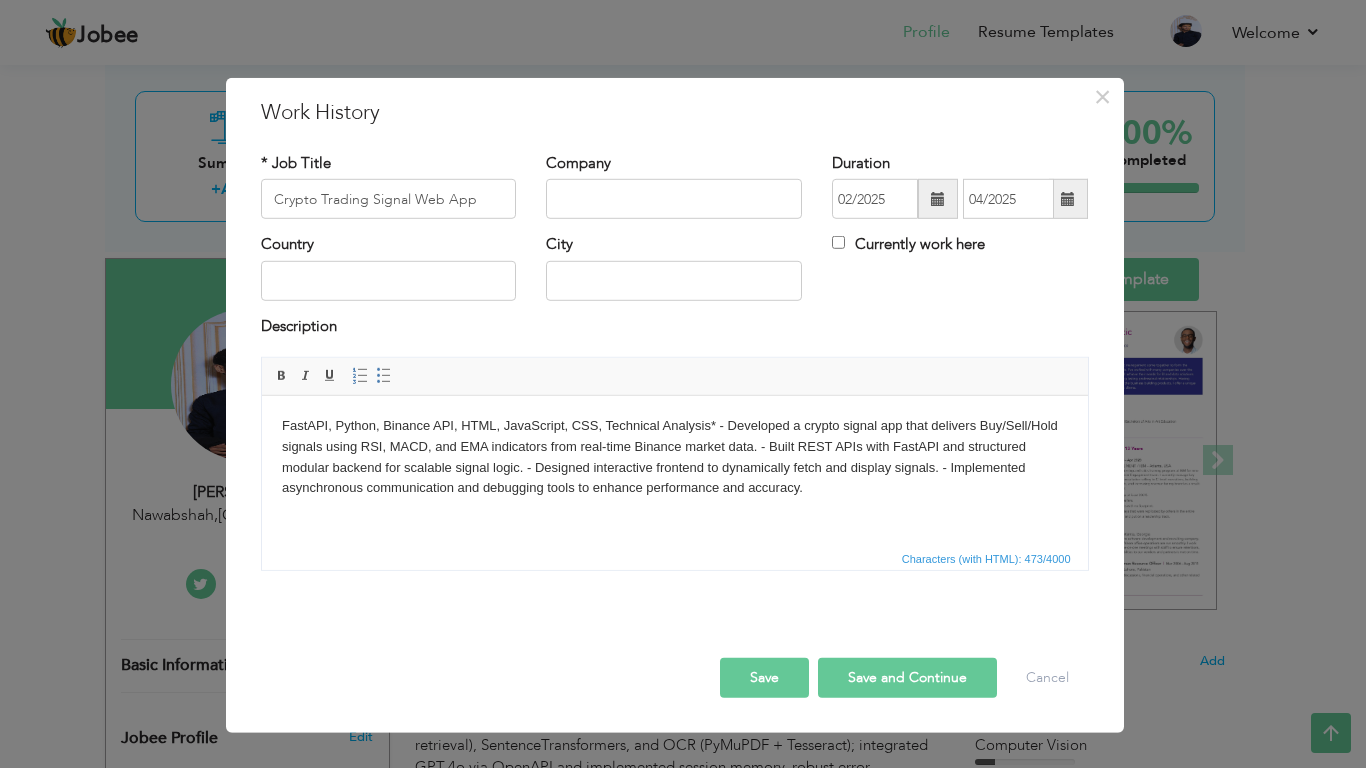 click on "Save" at bounding box center [764, 678] 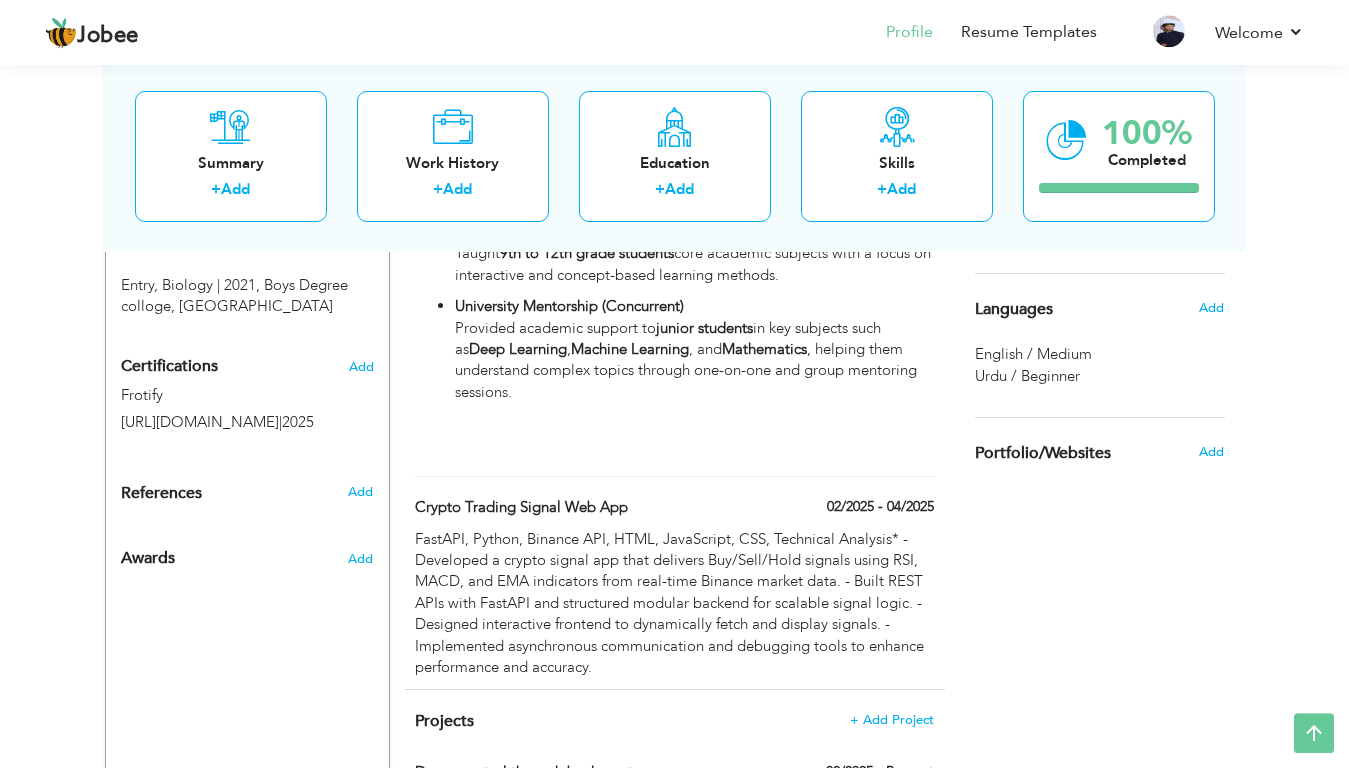 scroll, scrollTop: 925, scrollLeft: 0, axis: vertical 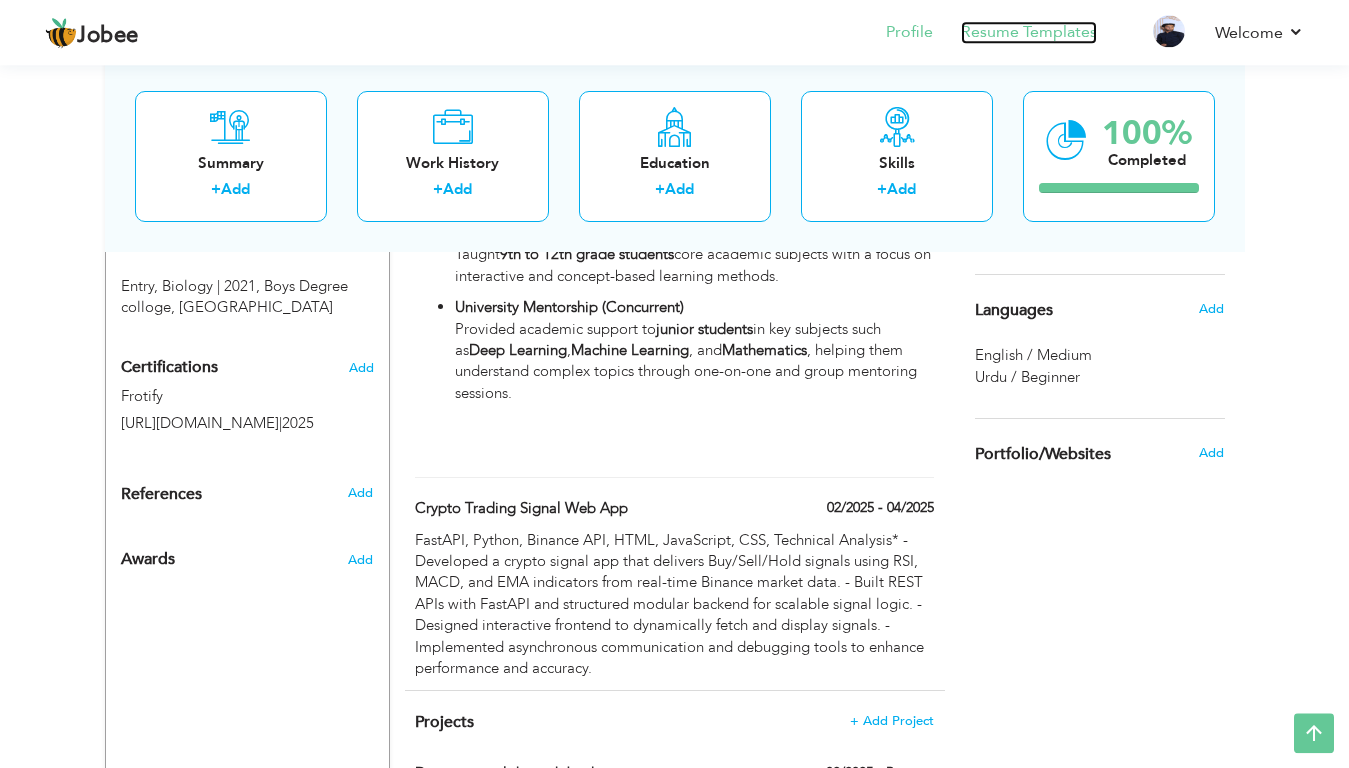 click on "Resume Templates" at bounding box center [1029, 32] 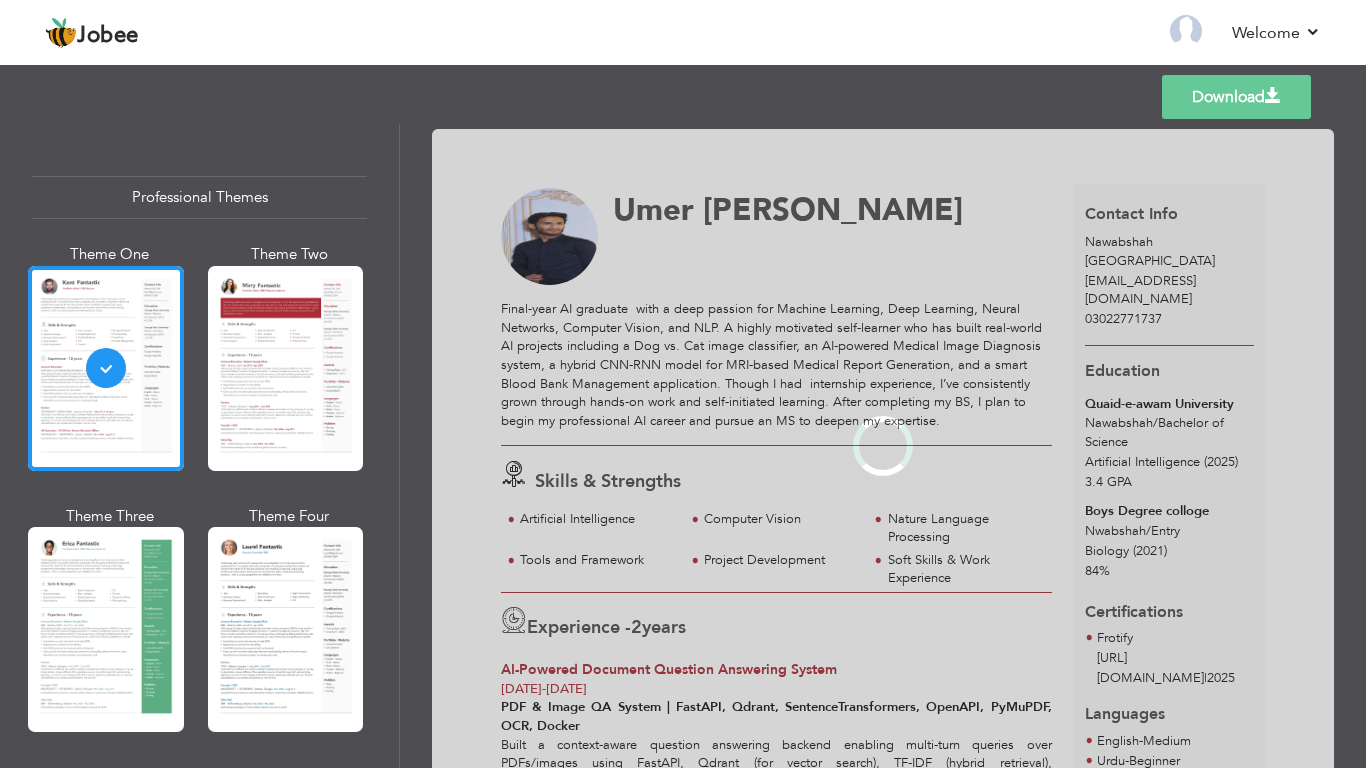 scroll, scrollTop: 0, scrollLeft: 0, axis: both 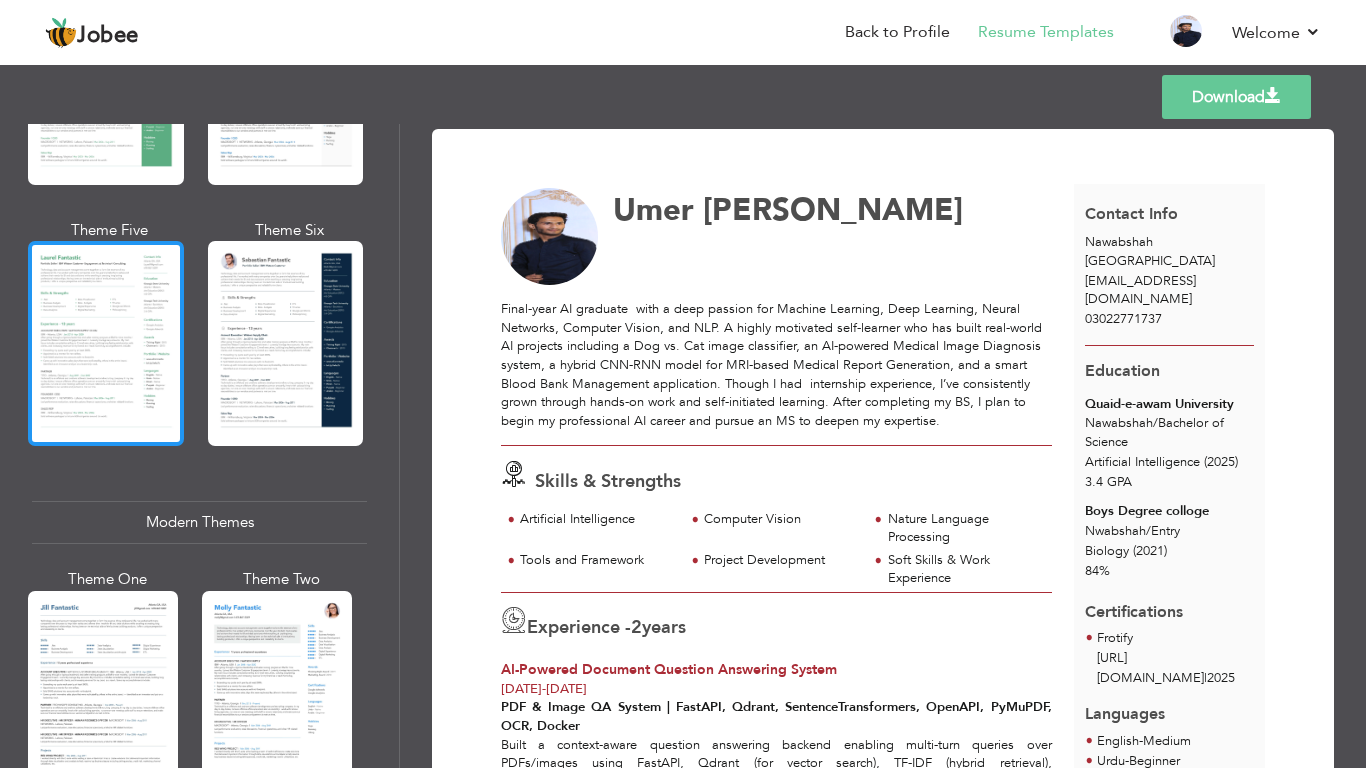 click at bounding box center (106, 343) 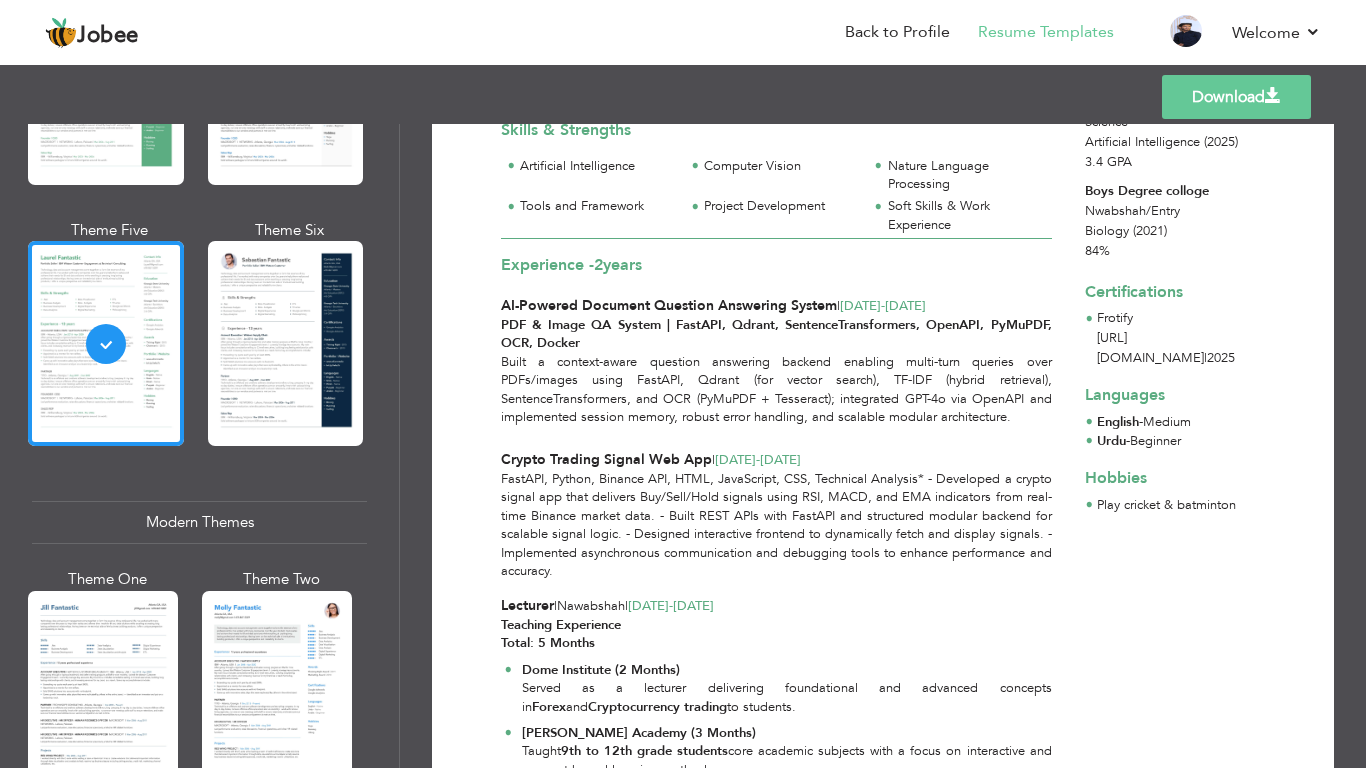 scroll, scrollTop: 280, scrollLeft: 0, axis: vertical 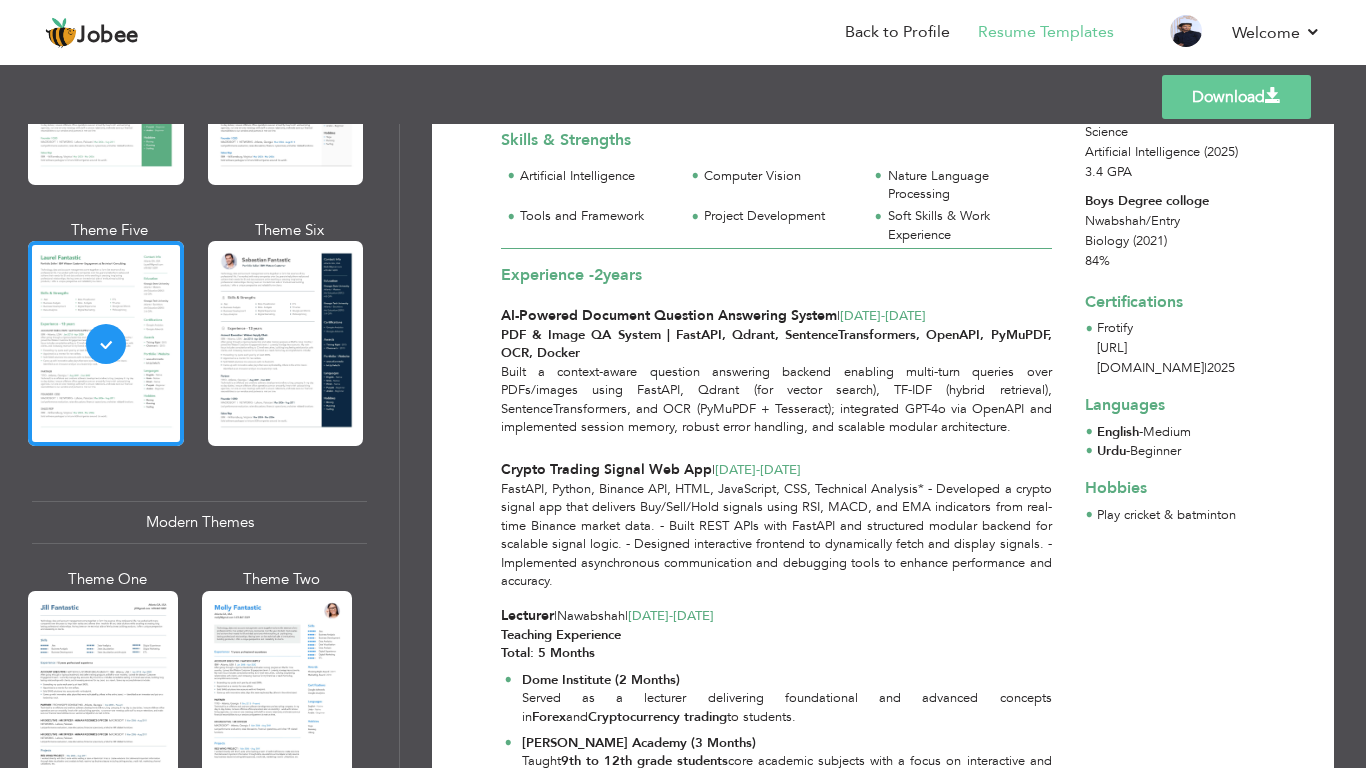 click on "Urdu  -  Beginner" at bounding box center (1139, 452) 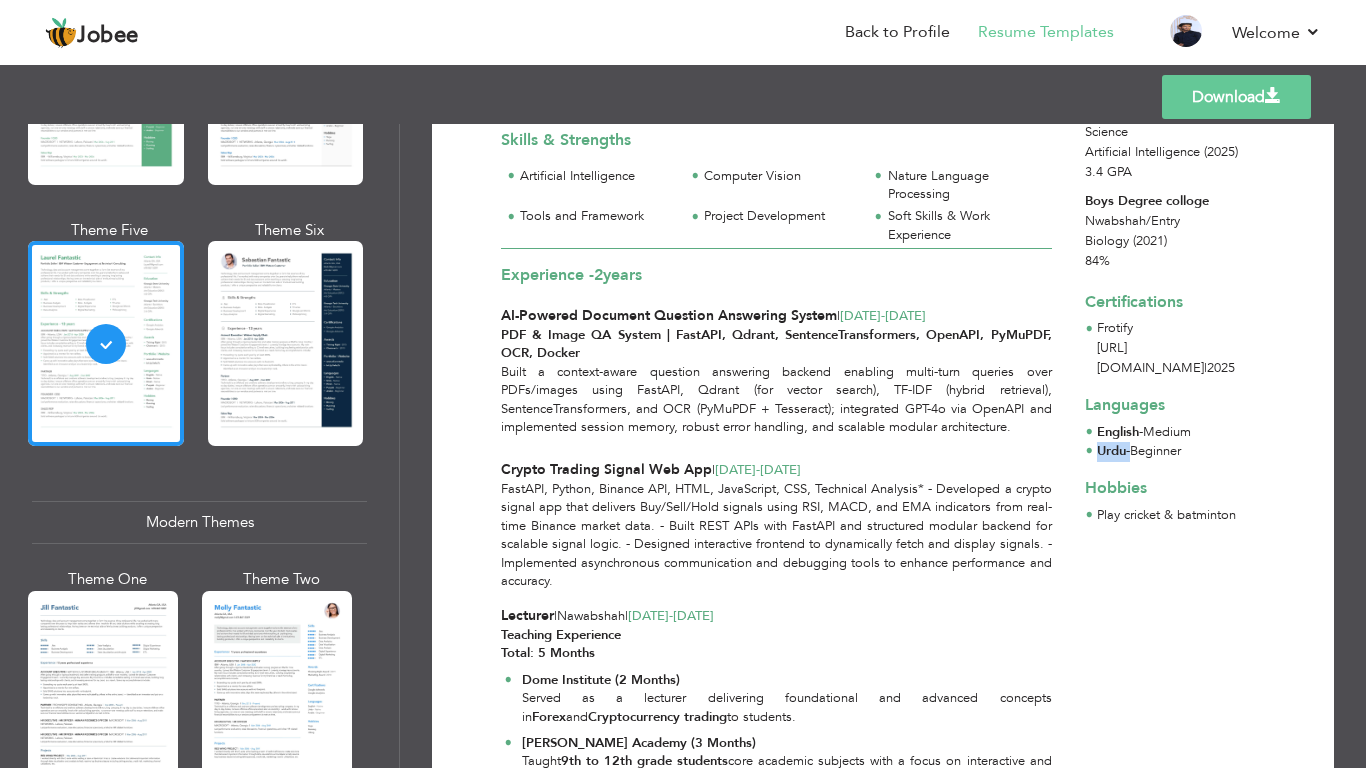 click on "Urdu  -  Beginner" at bounding box center (1139, 452) 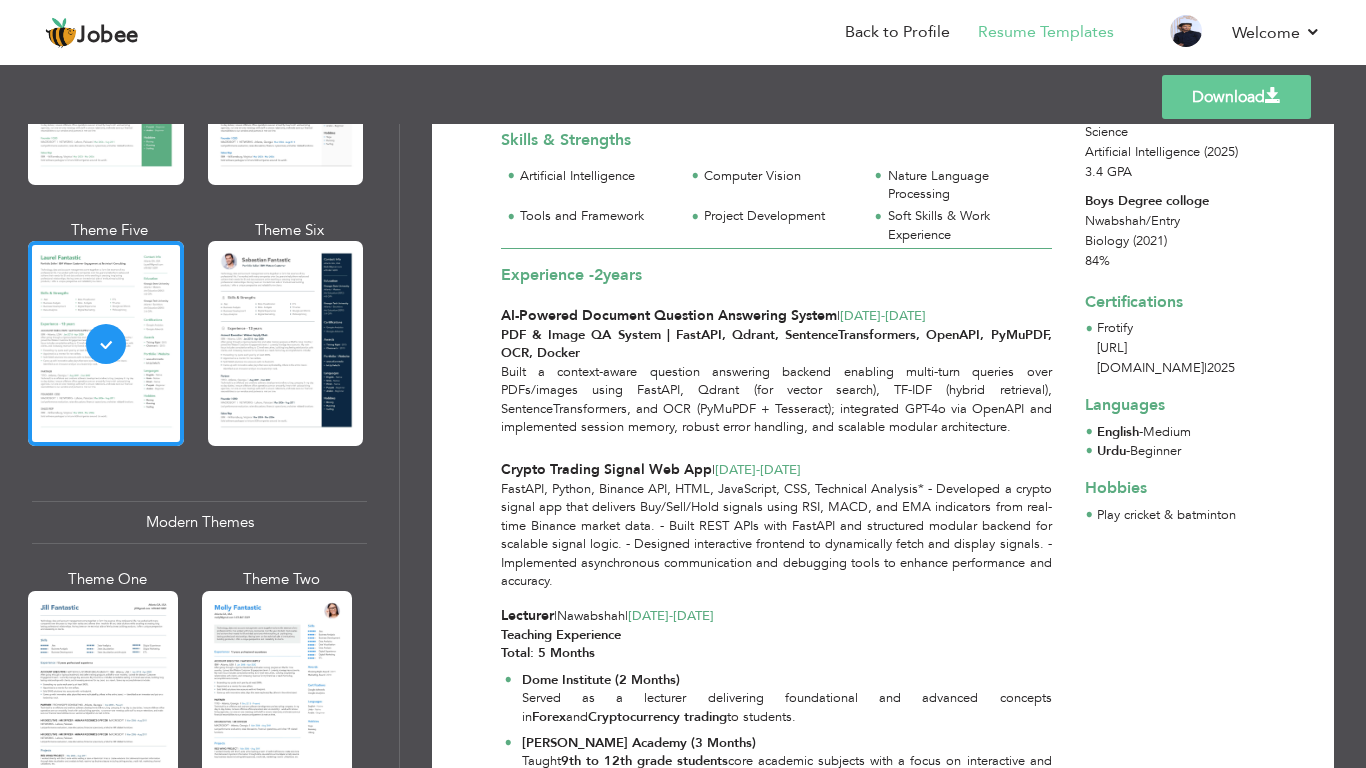 click on "Contact Info
Nawabshah
Pakistan
umeraamir0430@gmail.com
03022771737
Education
Quaid-e-awam University
Nawabshah
/
Bachelor of Science
Artificial Intelligence
(2025)
3.4 GPA / 84%" at bounding box center [1169, 582] 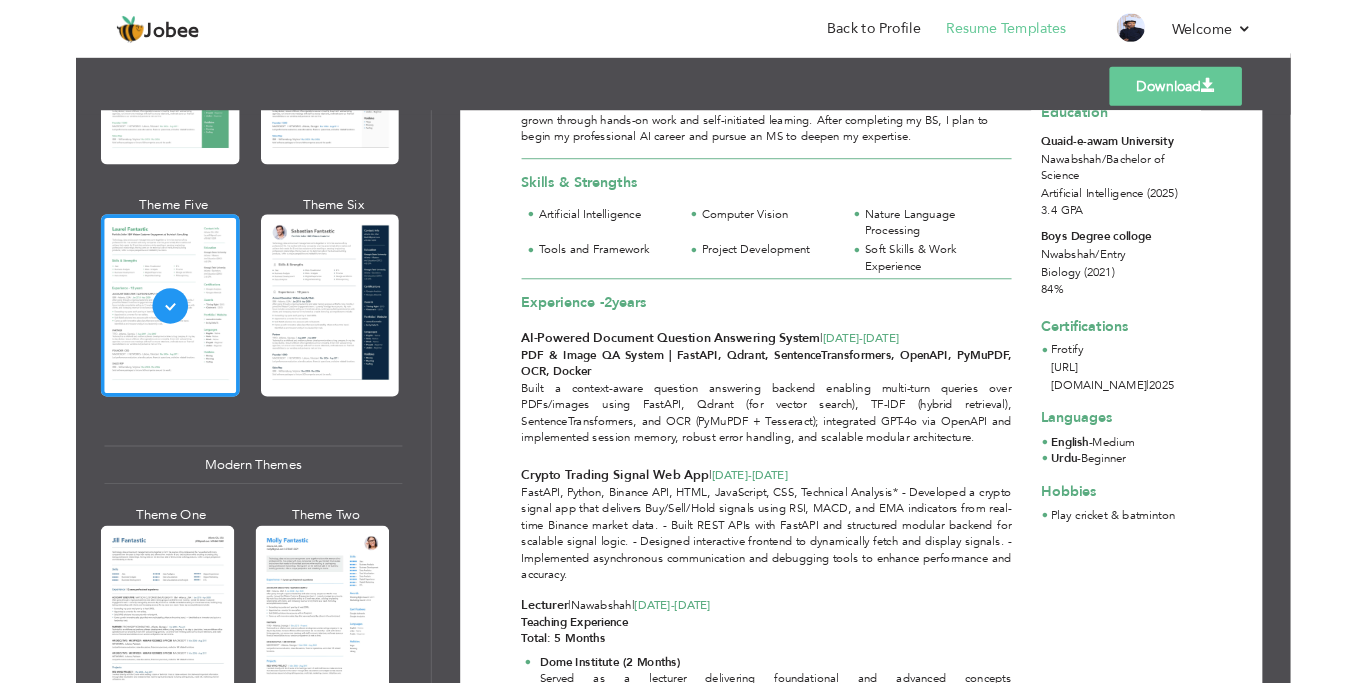 scroll, scrollTop: 211, scrollLeft: 0, axis: vertical 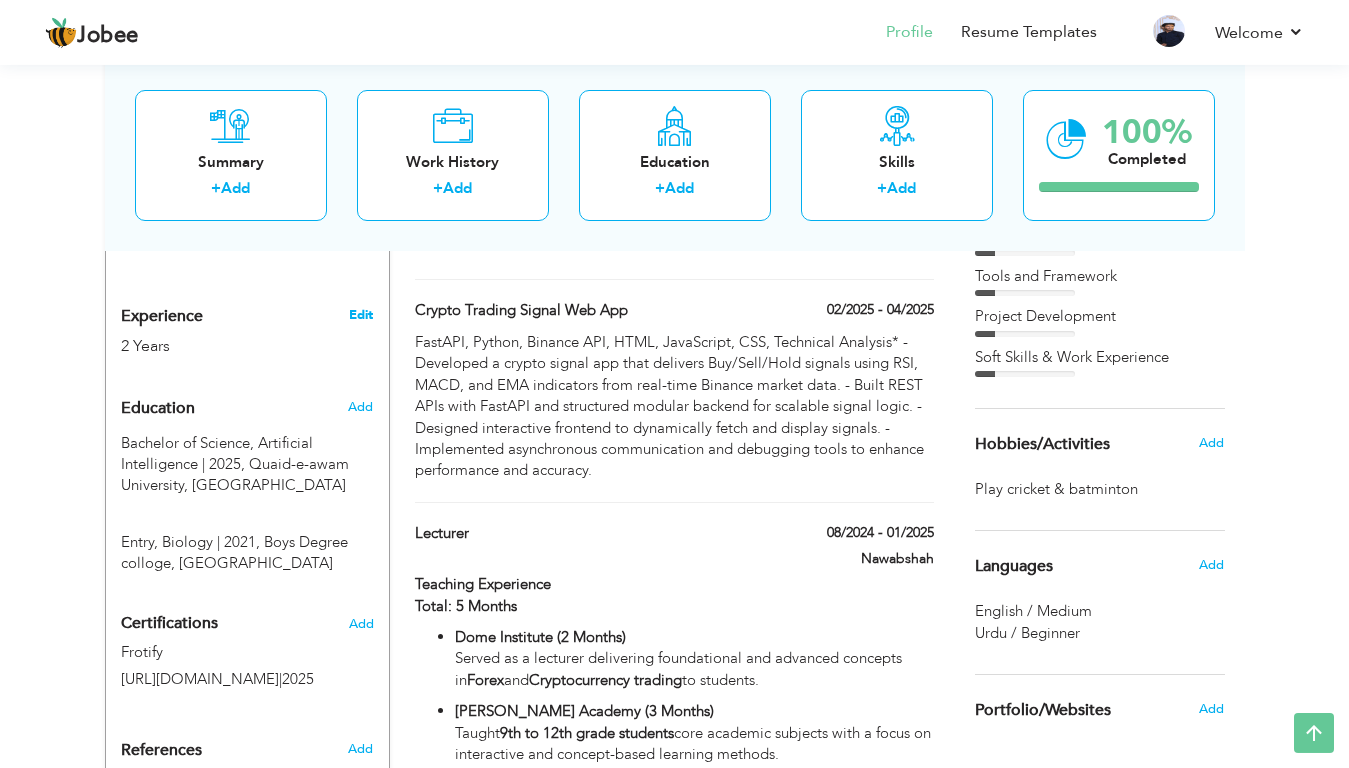 click on "Edit" at bounding box center [361, 315] 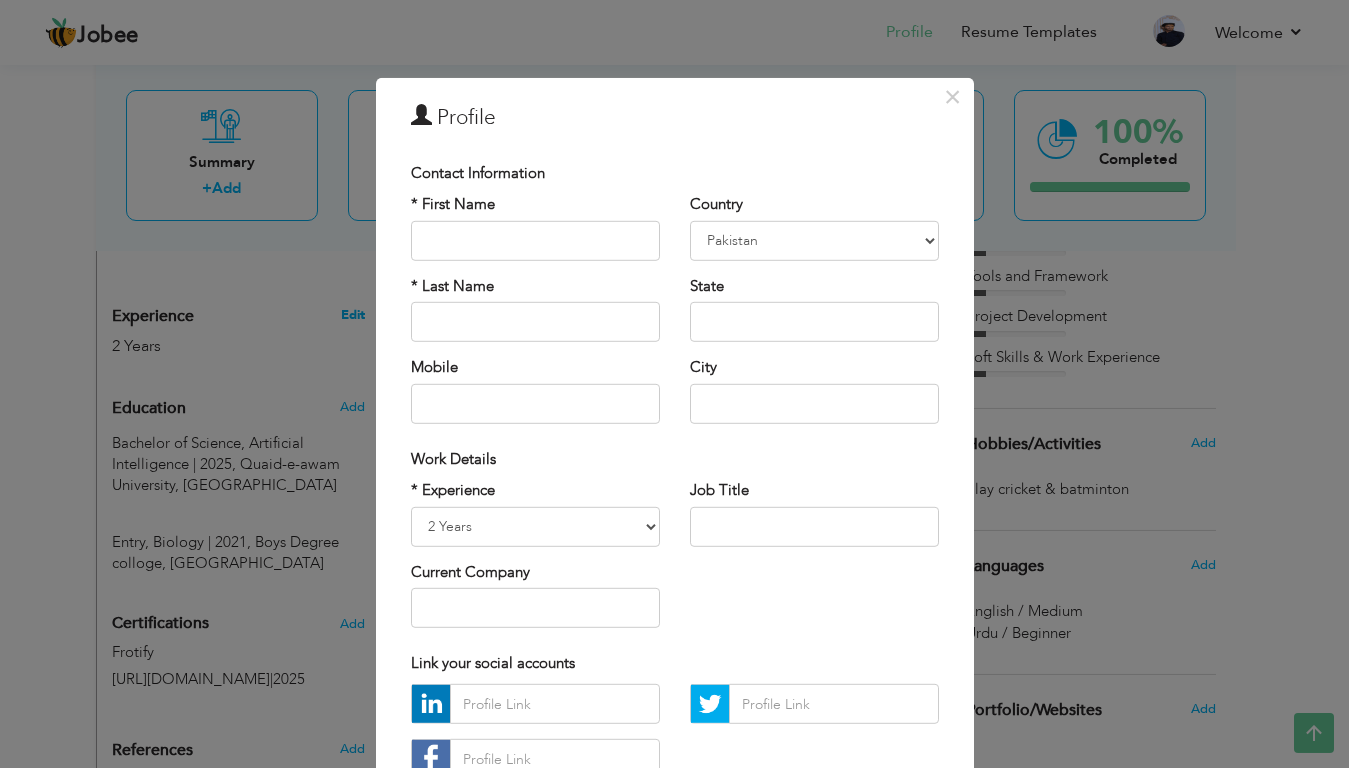 type on "Umer" 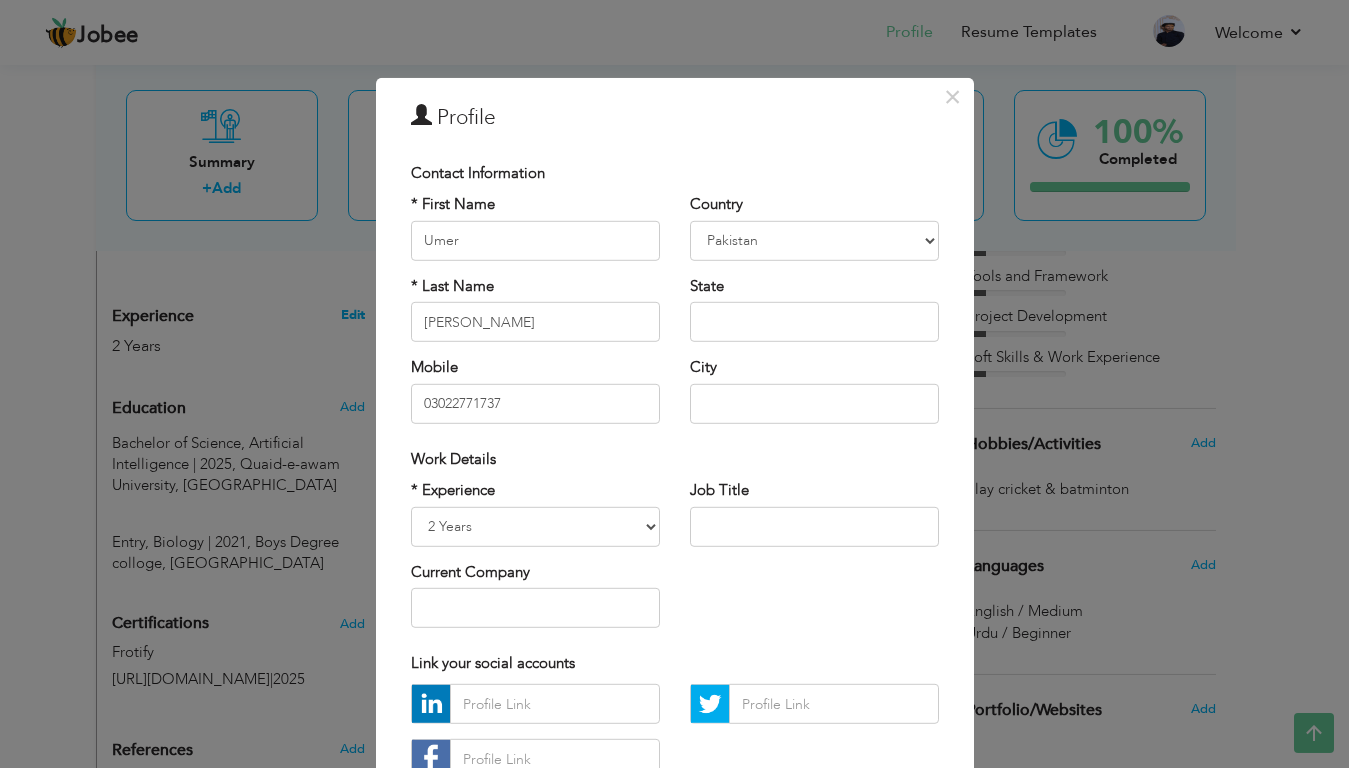 select on "number:166" 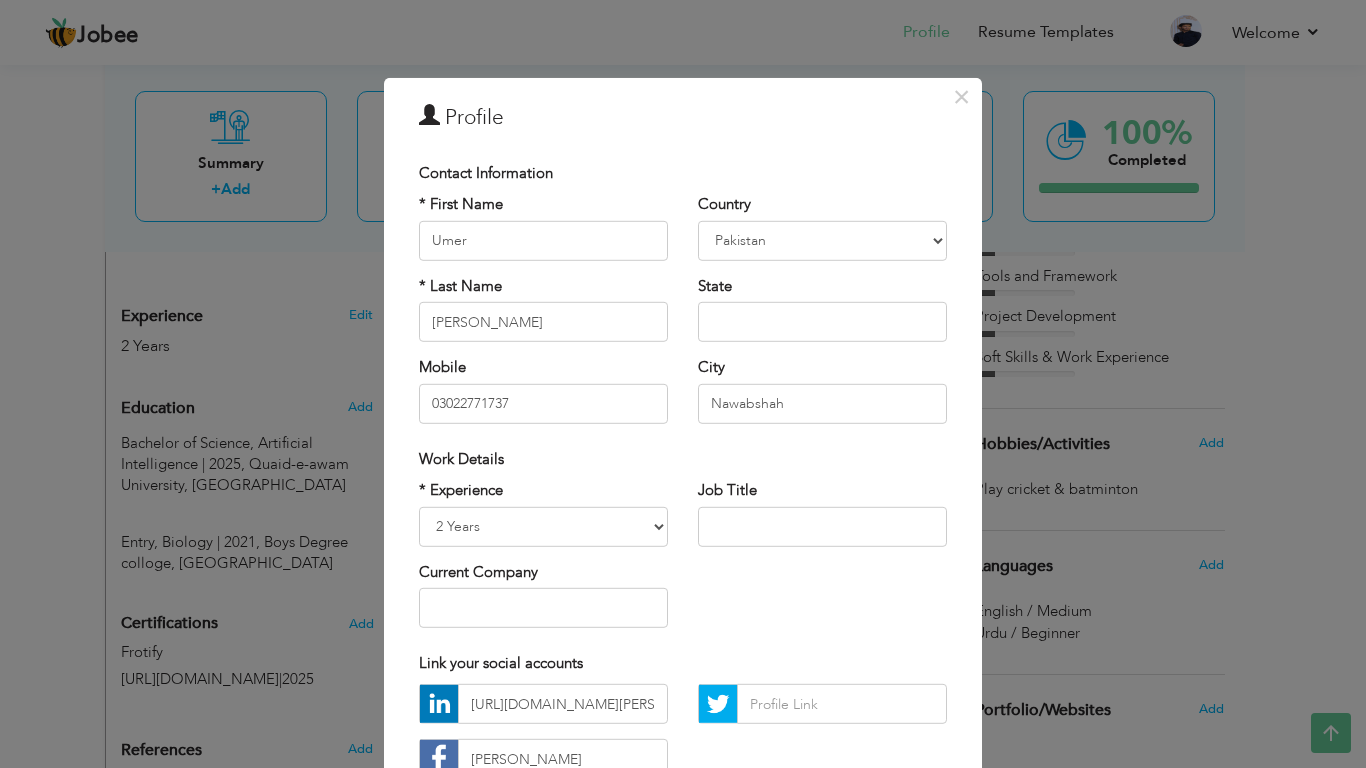 click on "×
Profile
Contact Information
* First Name
Umer
* Last Name
Aamir U.K" at bounding box center [683, 384] 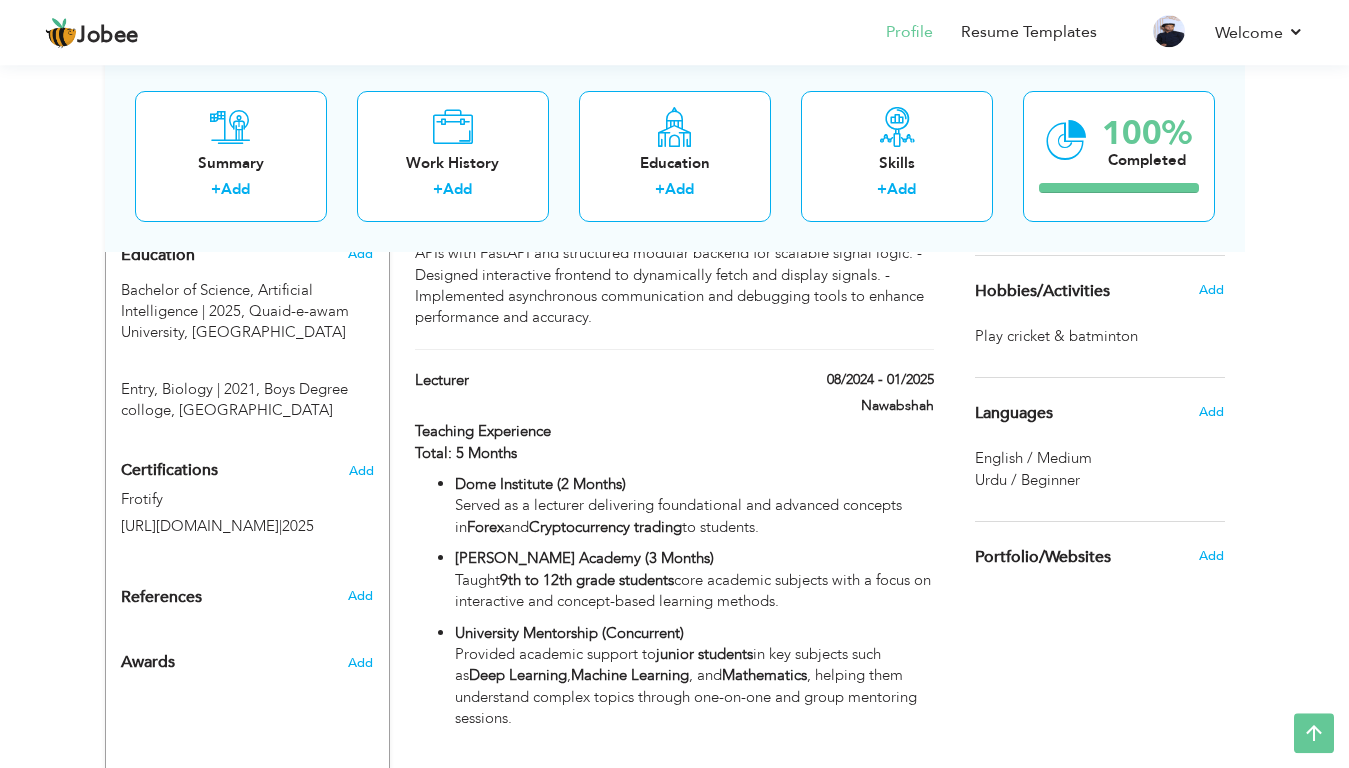 scroll, scrollTop: 823, scrollLeft: 0, axis: vertical 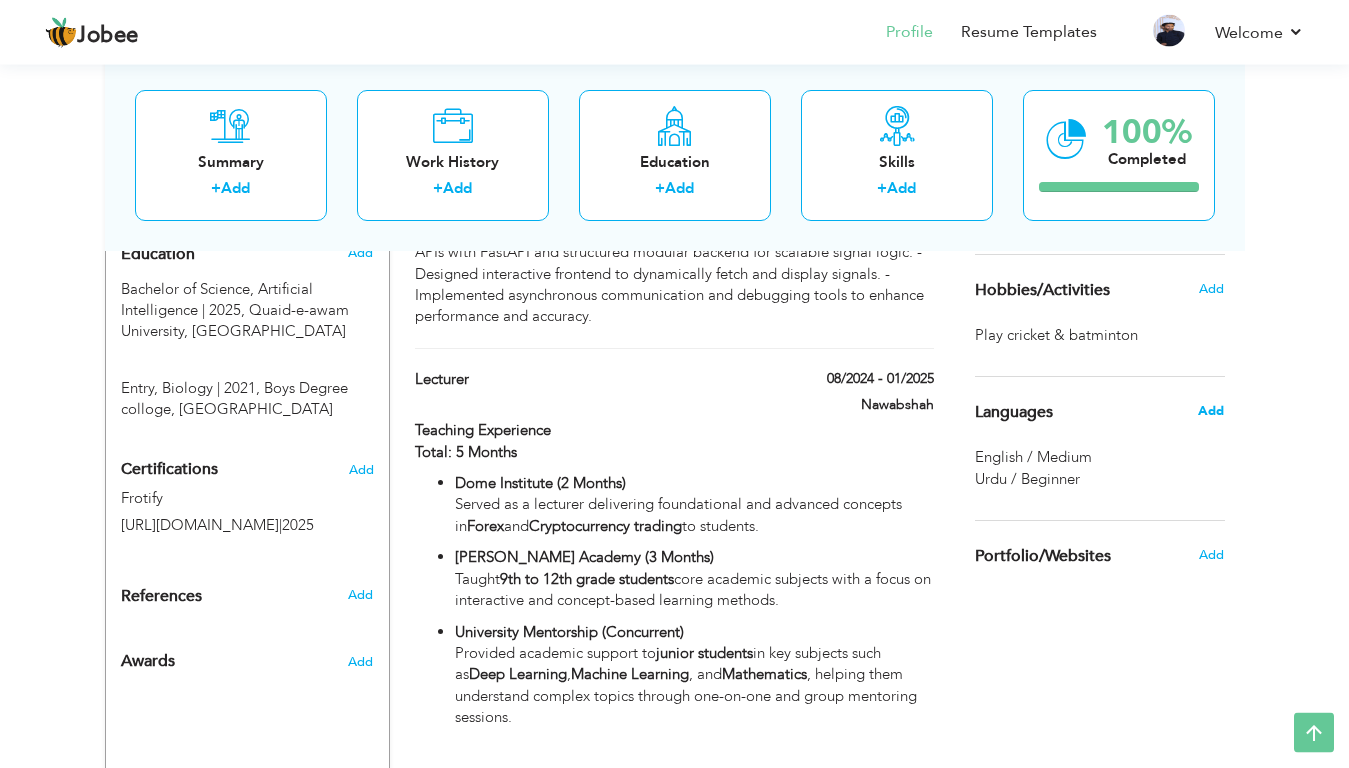click on "Add" at bounding box center [1211, 411] 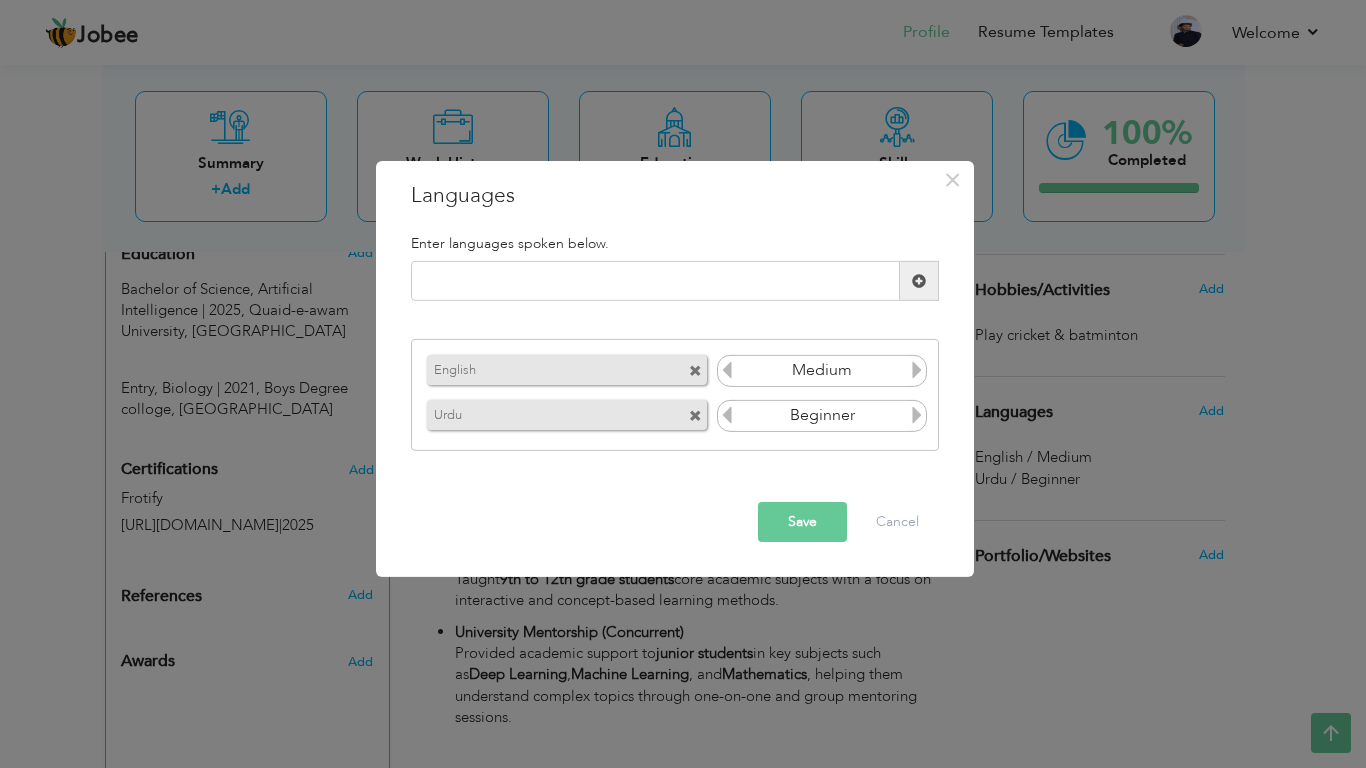 click at bounding box center [917, 415] 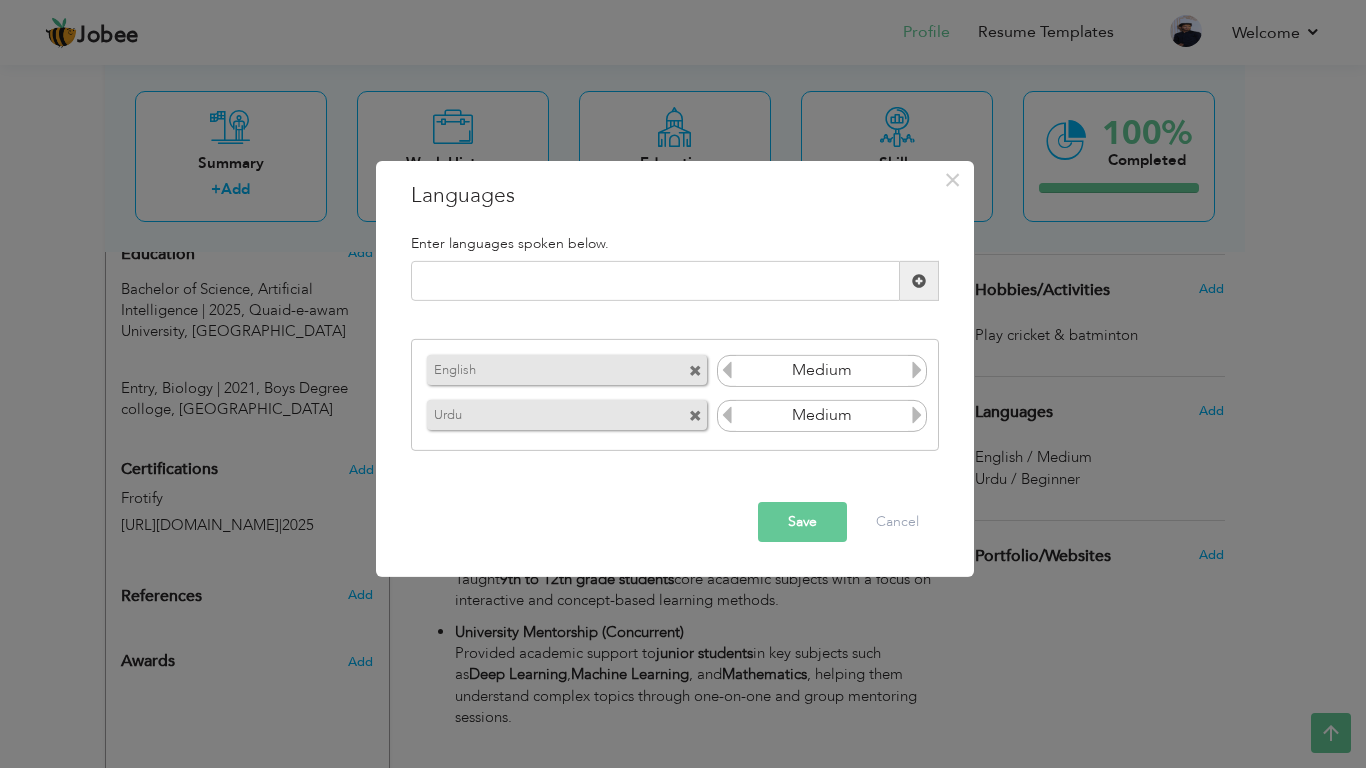 click at bounding box center (917, 415) 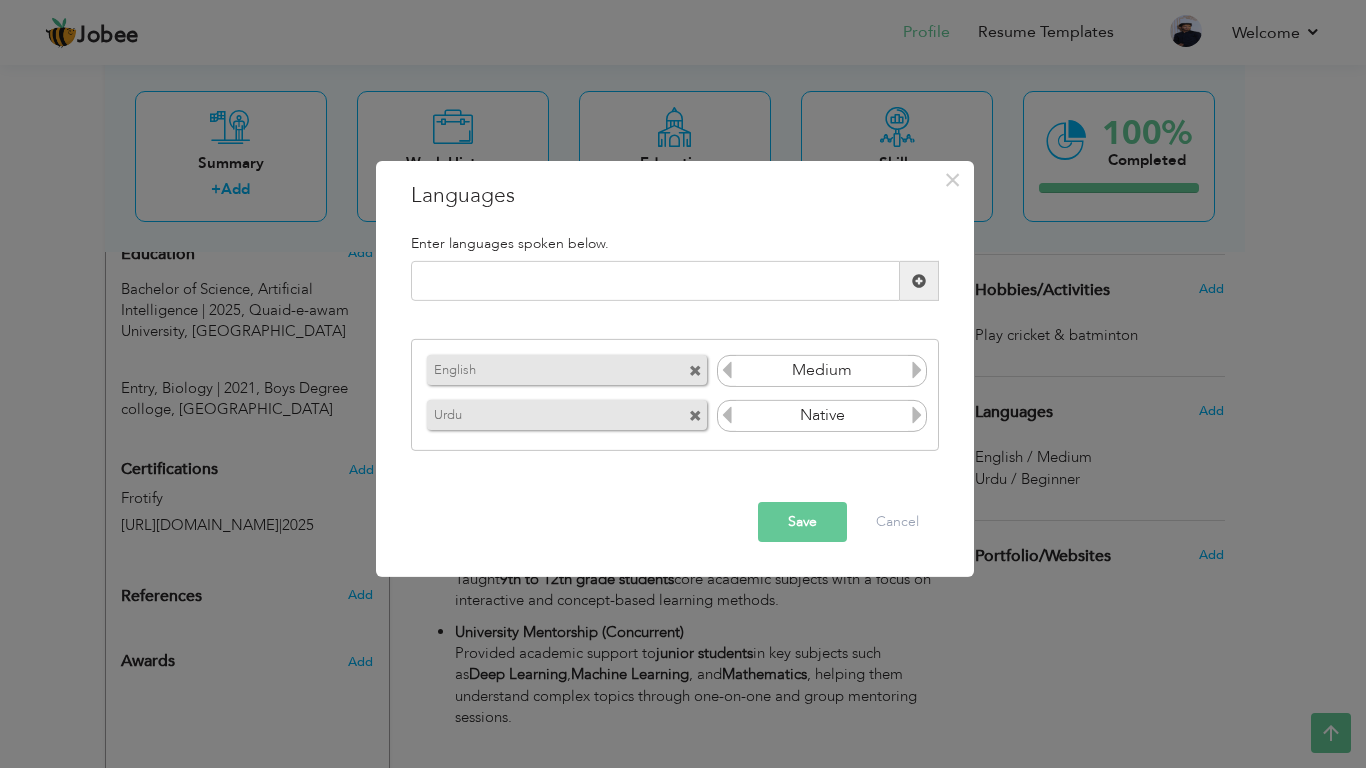 click at bounding box center [917, 415] 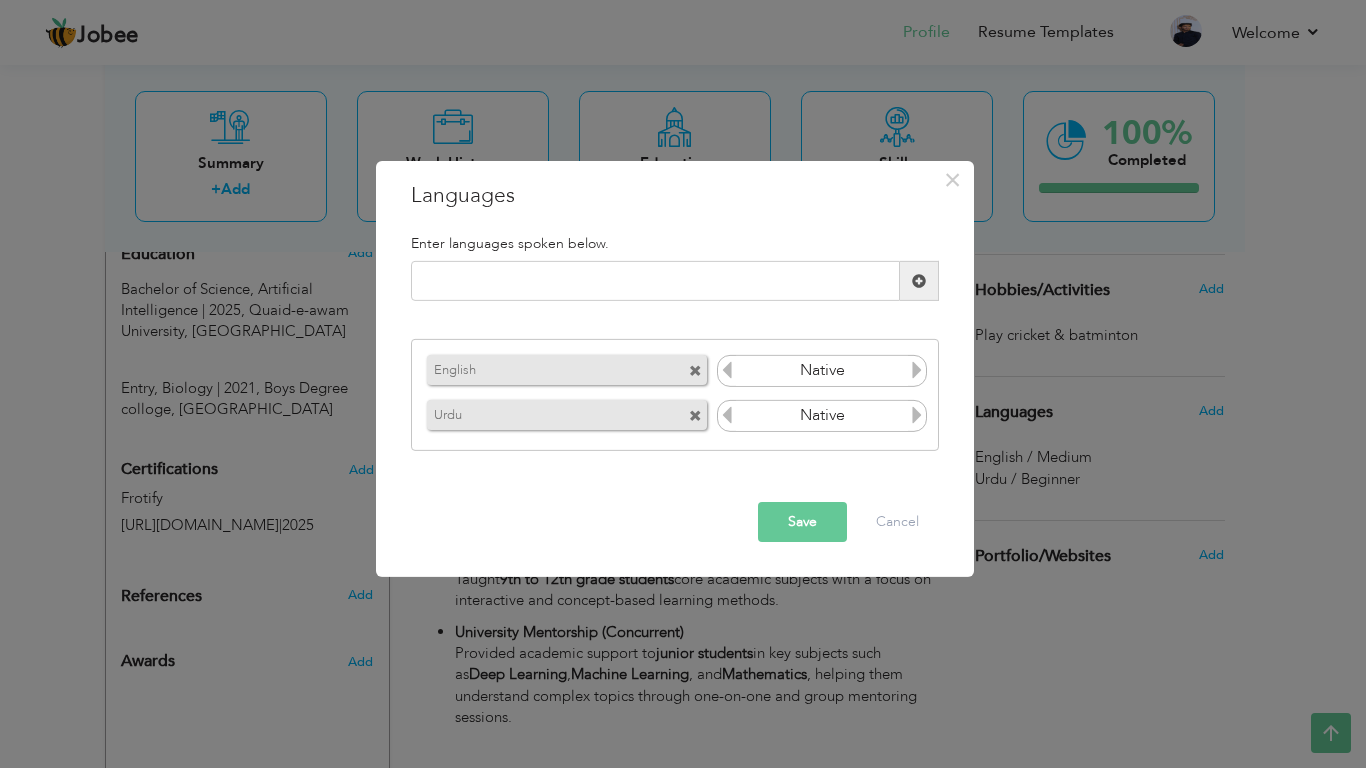 click at bounding box center [727, 370] 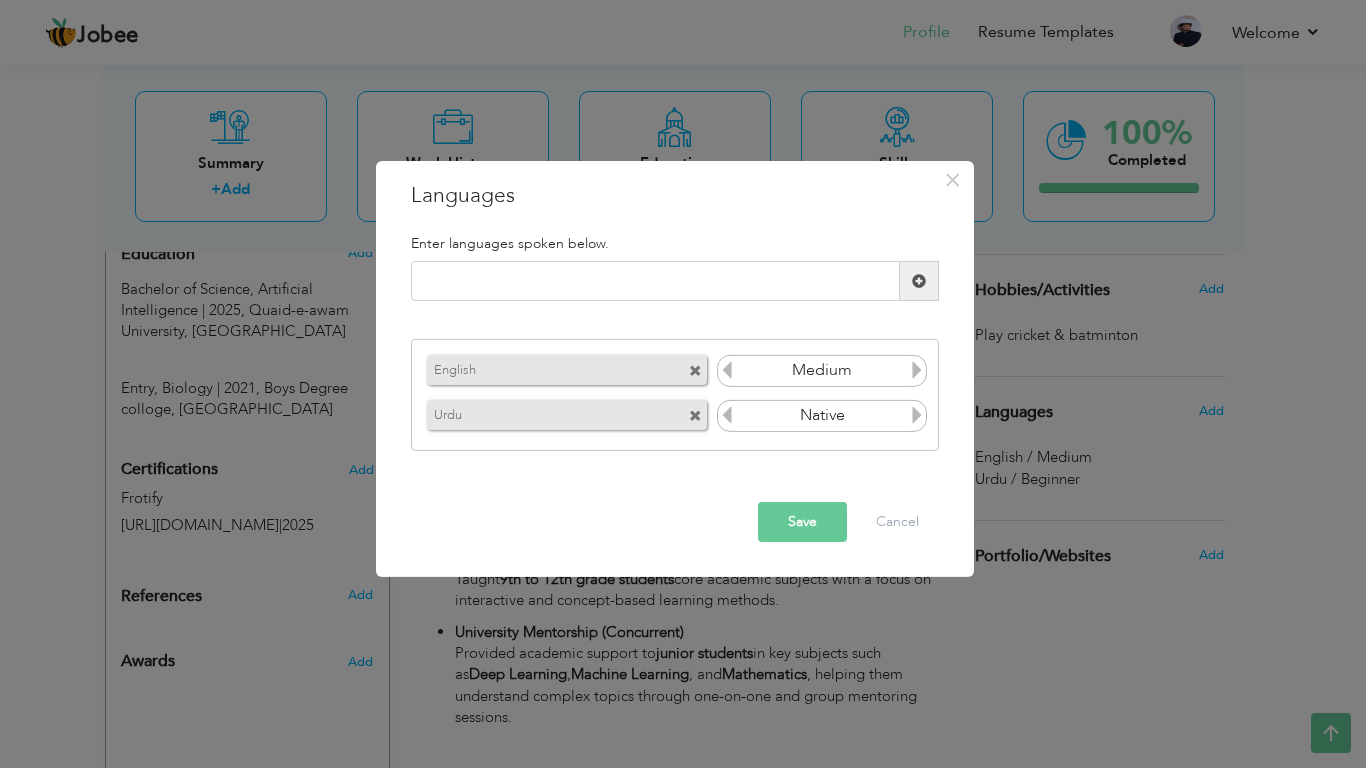 click on "Save" at bounding box center [802, 522] 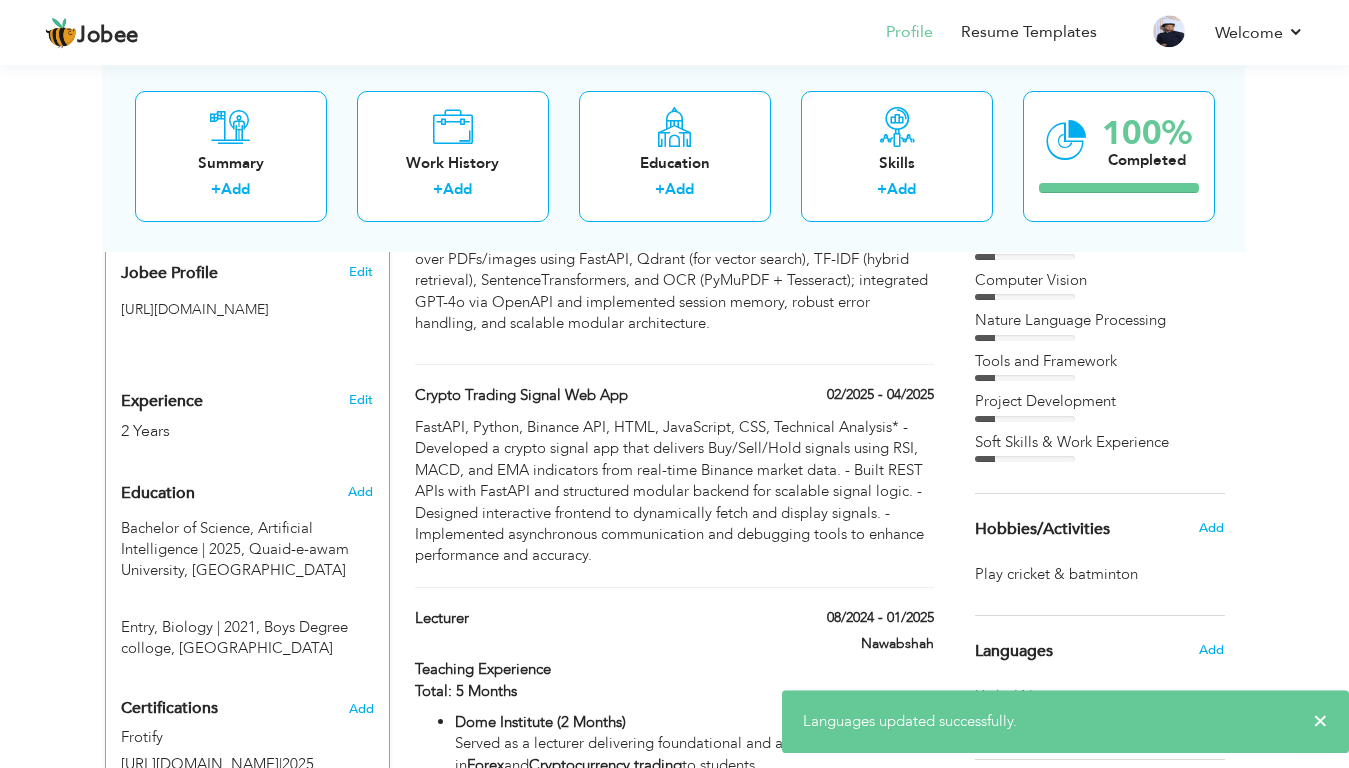 scroll, scrollTop: 445, scrollLeft: 0, axis: vertical 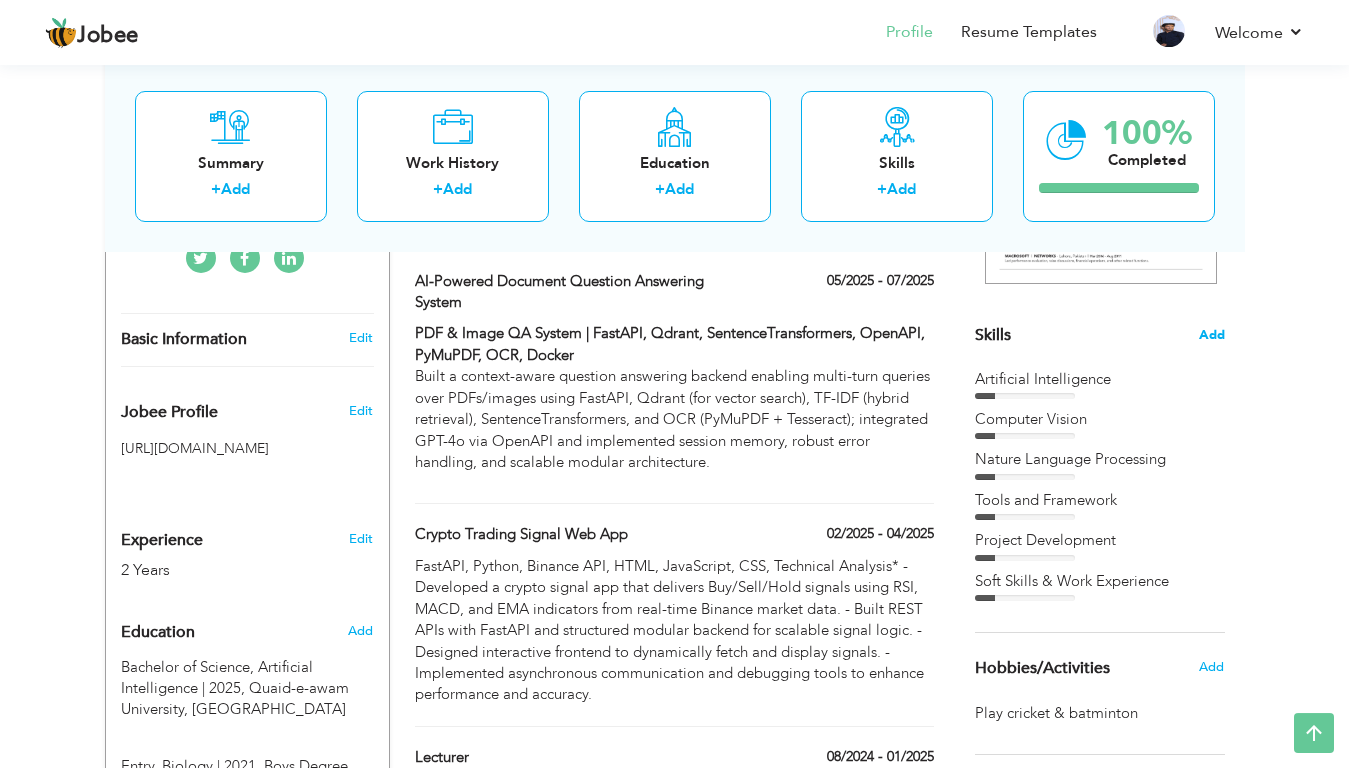 click on "Add" at bounding box center [1212, 335] 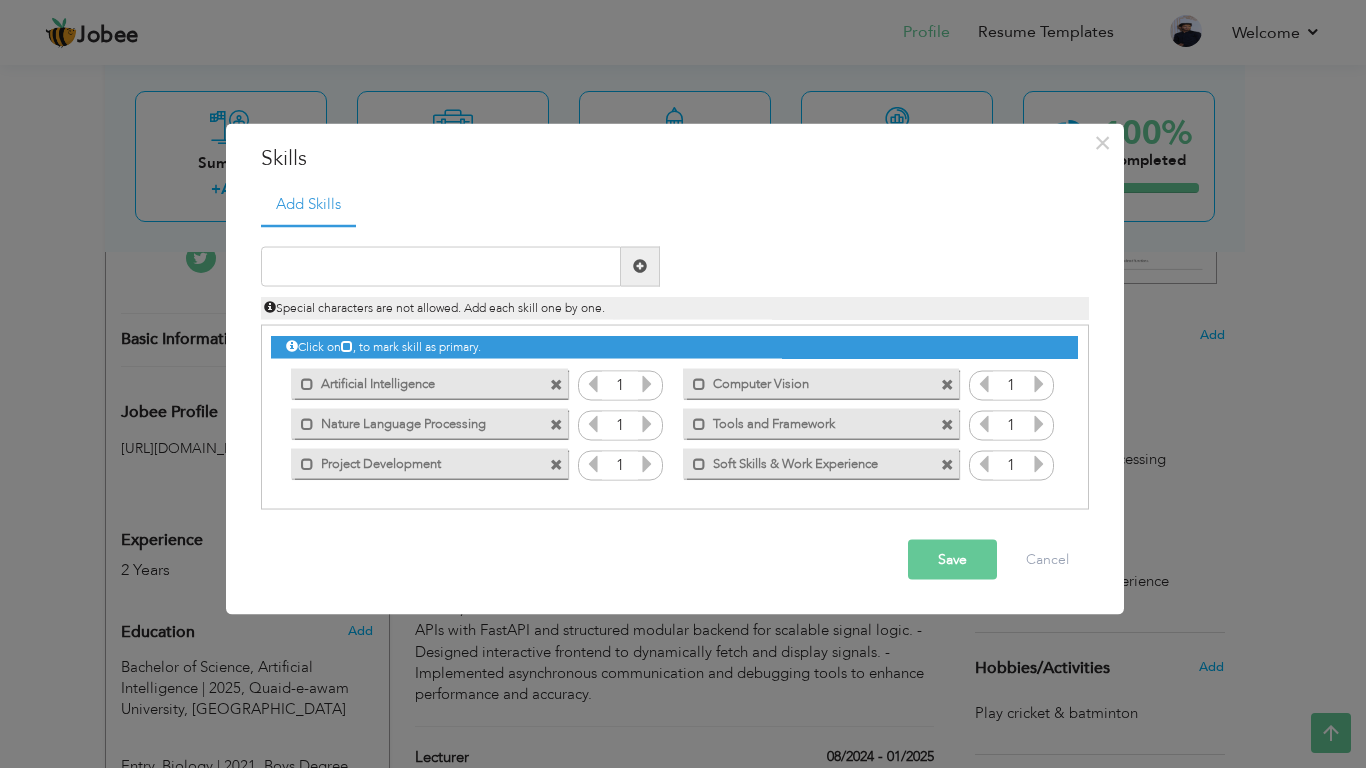 click at bounding box center [647, 383] 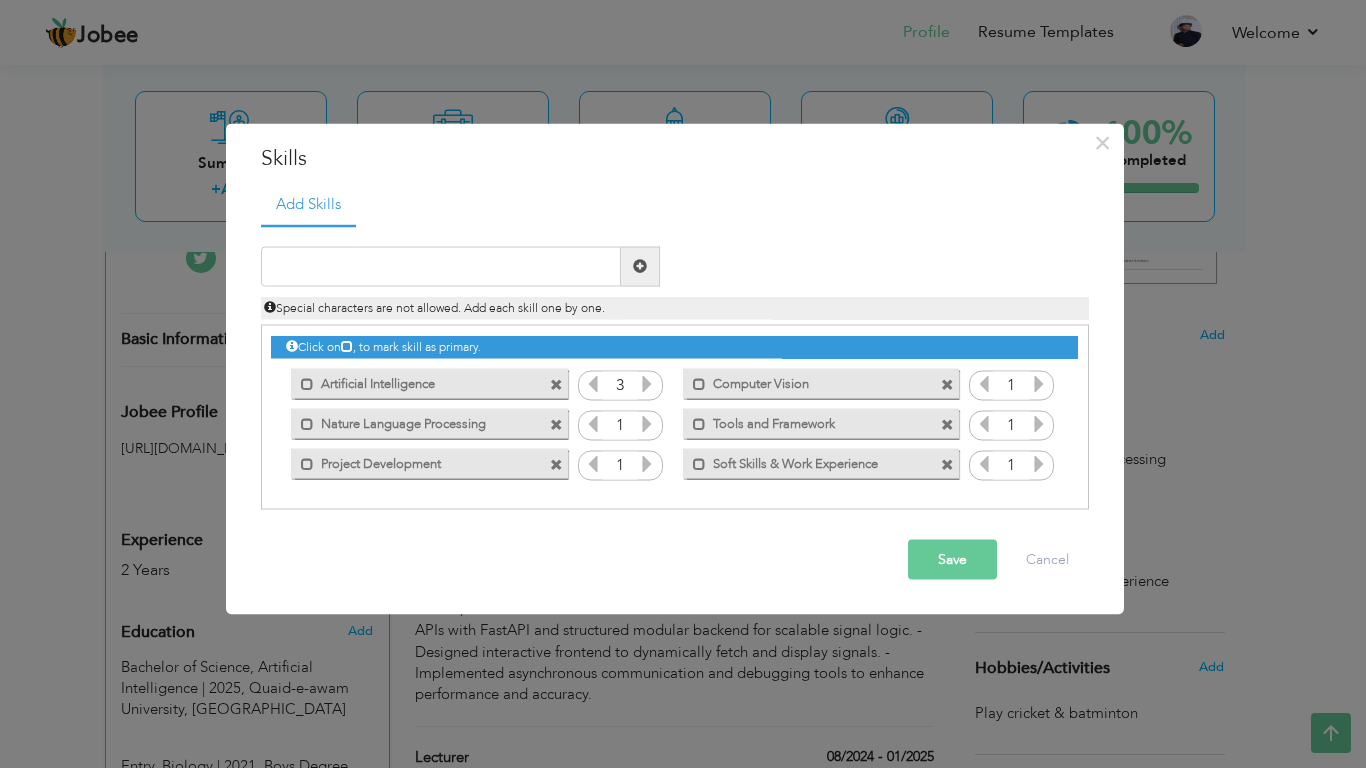 click at bounding box center (647, 383) 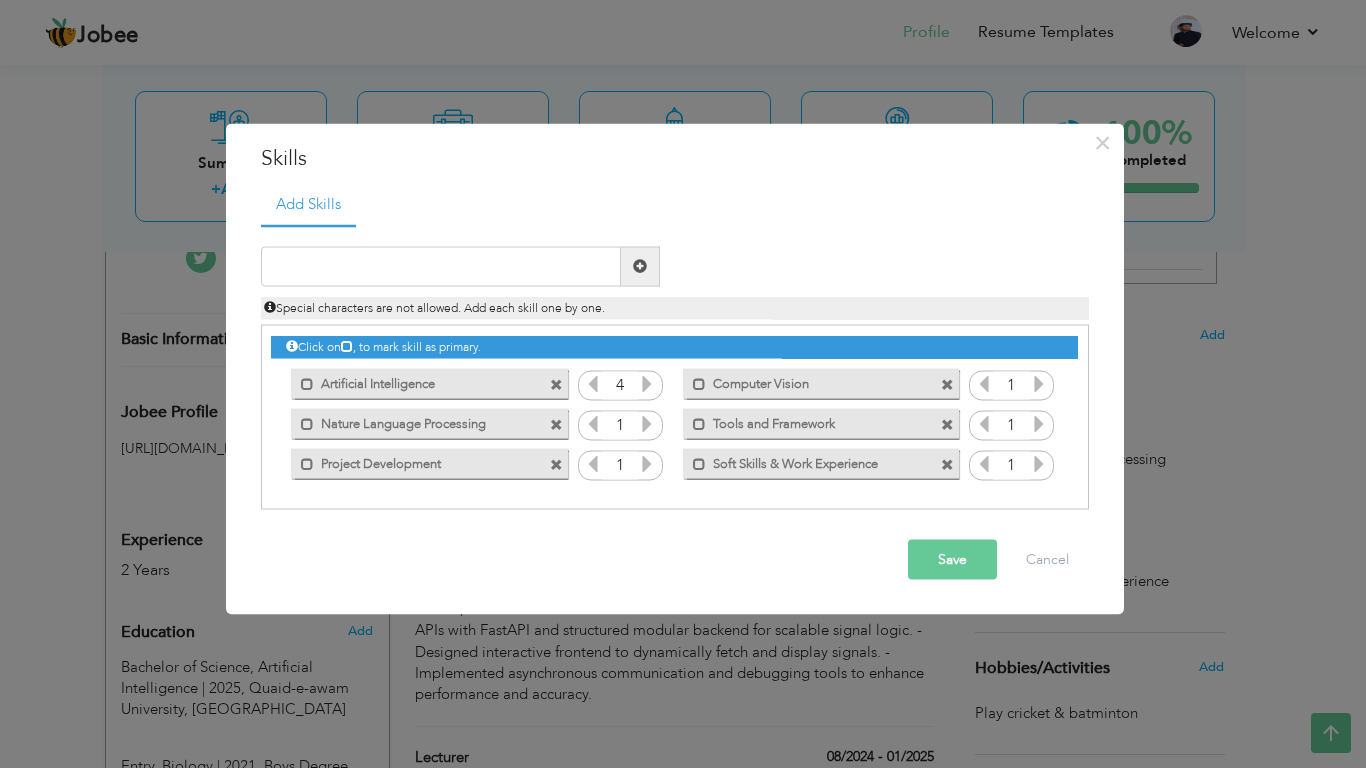 click at bounding box center [647, 383] 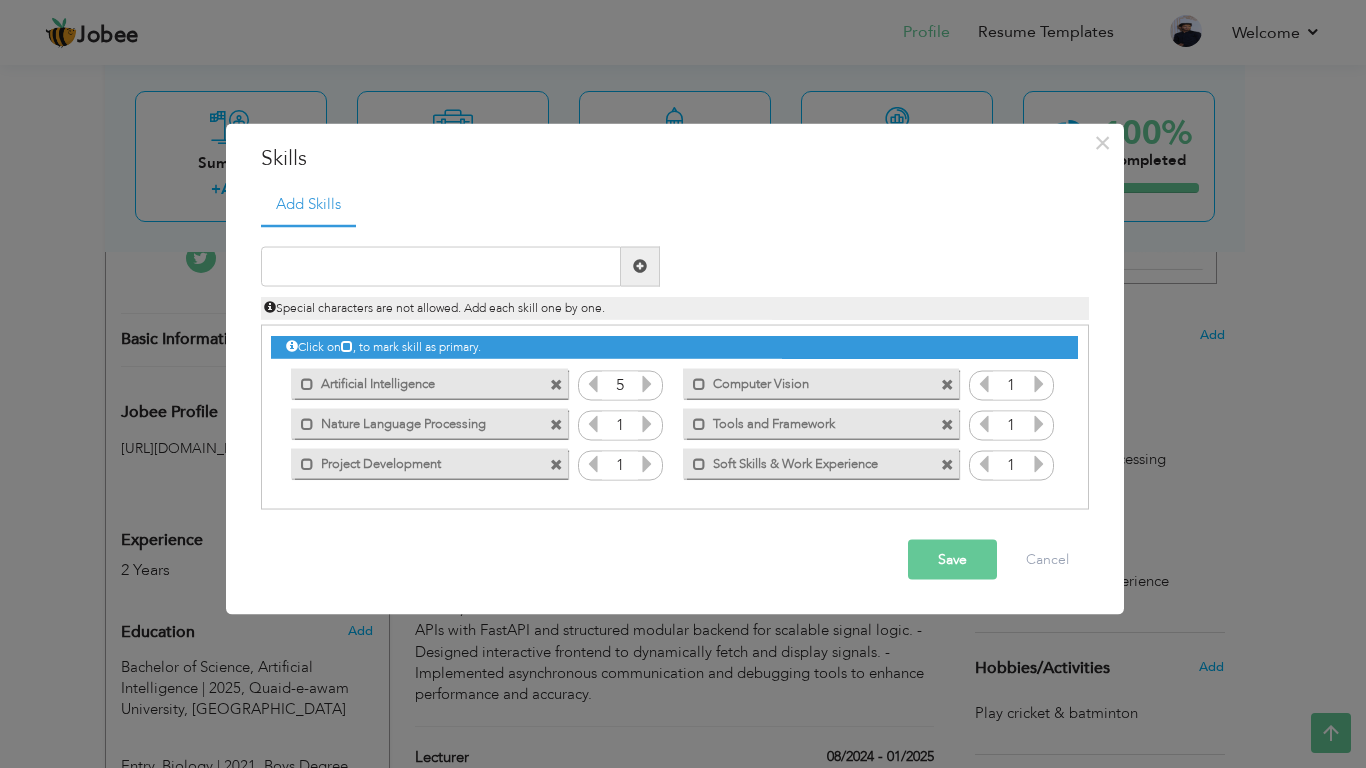 click at bounding box center [593, 383] 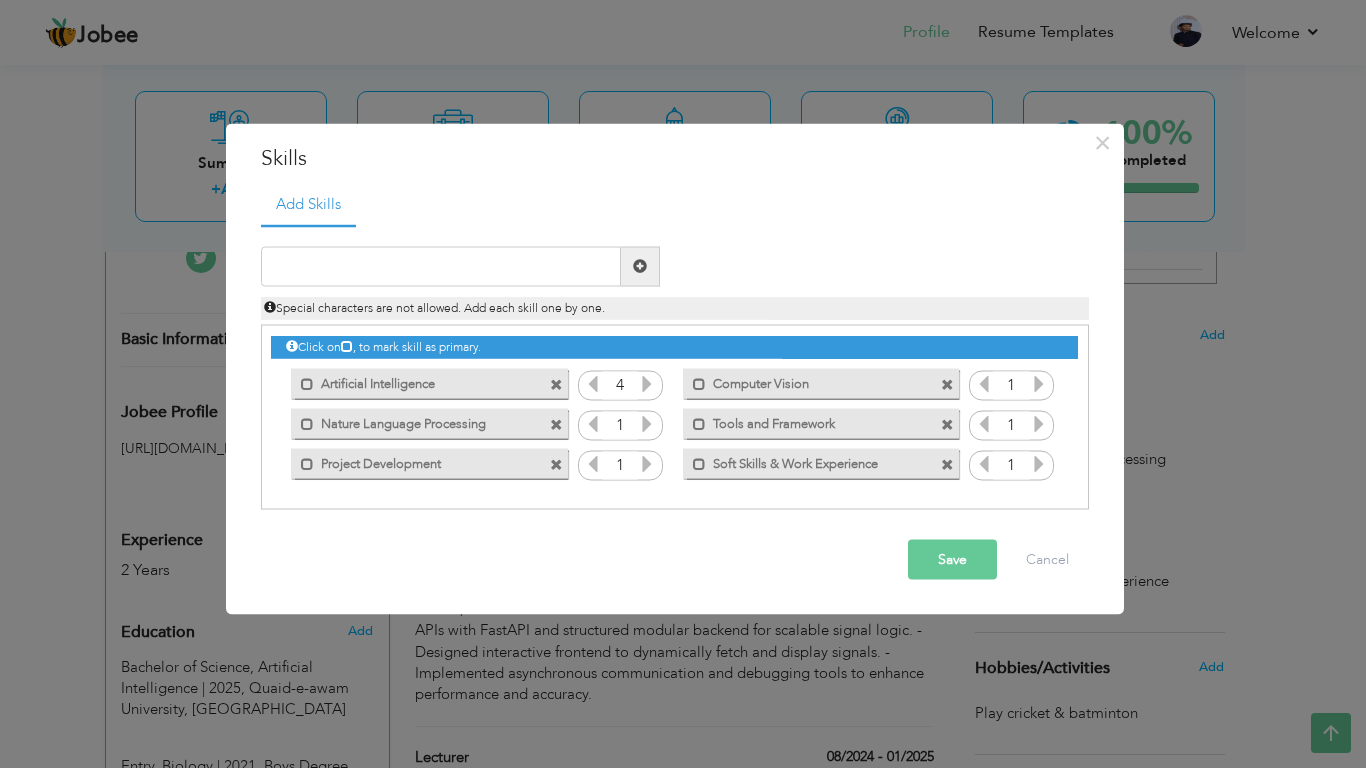 click at bounding box center [647, 423] 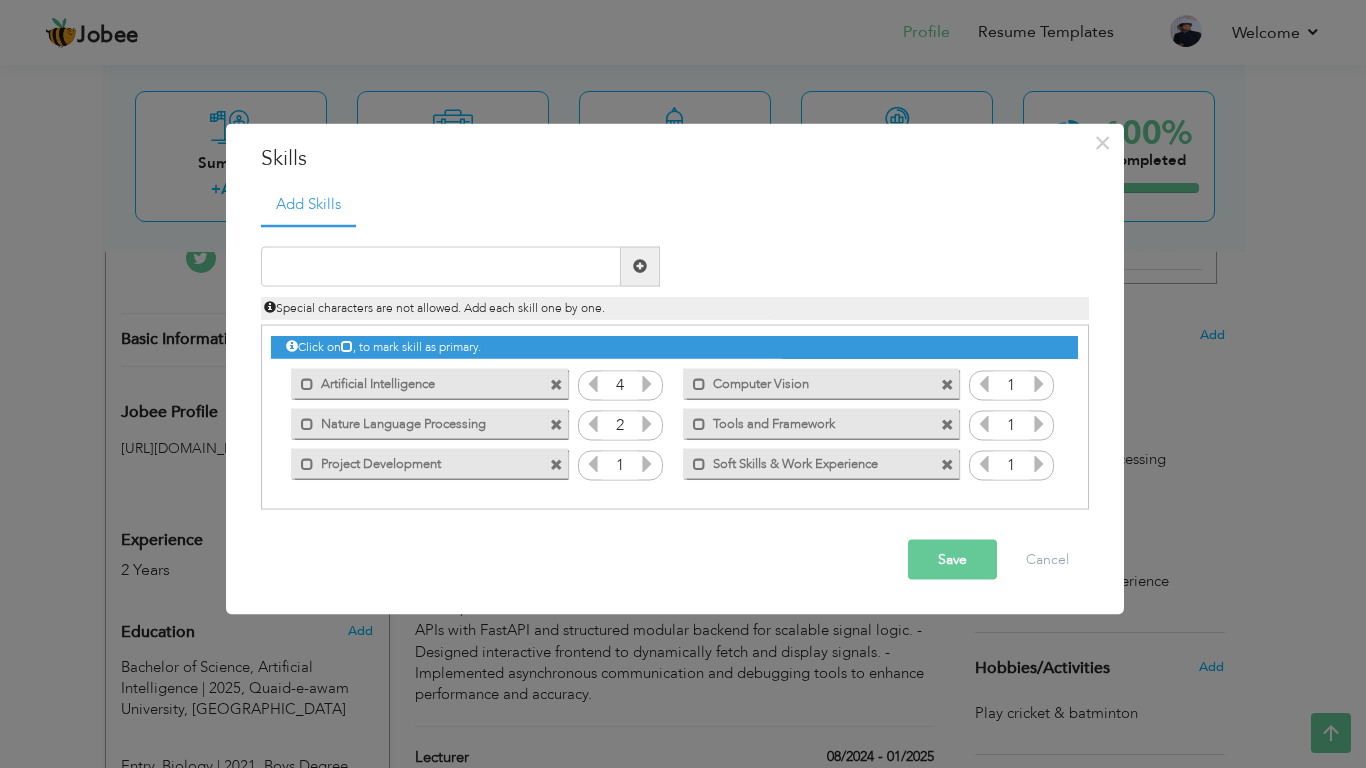 click at bounding box center [647, 423] 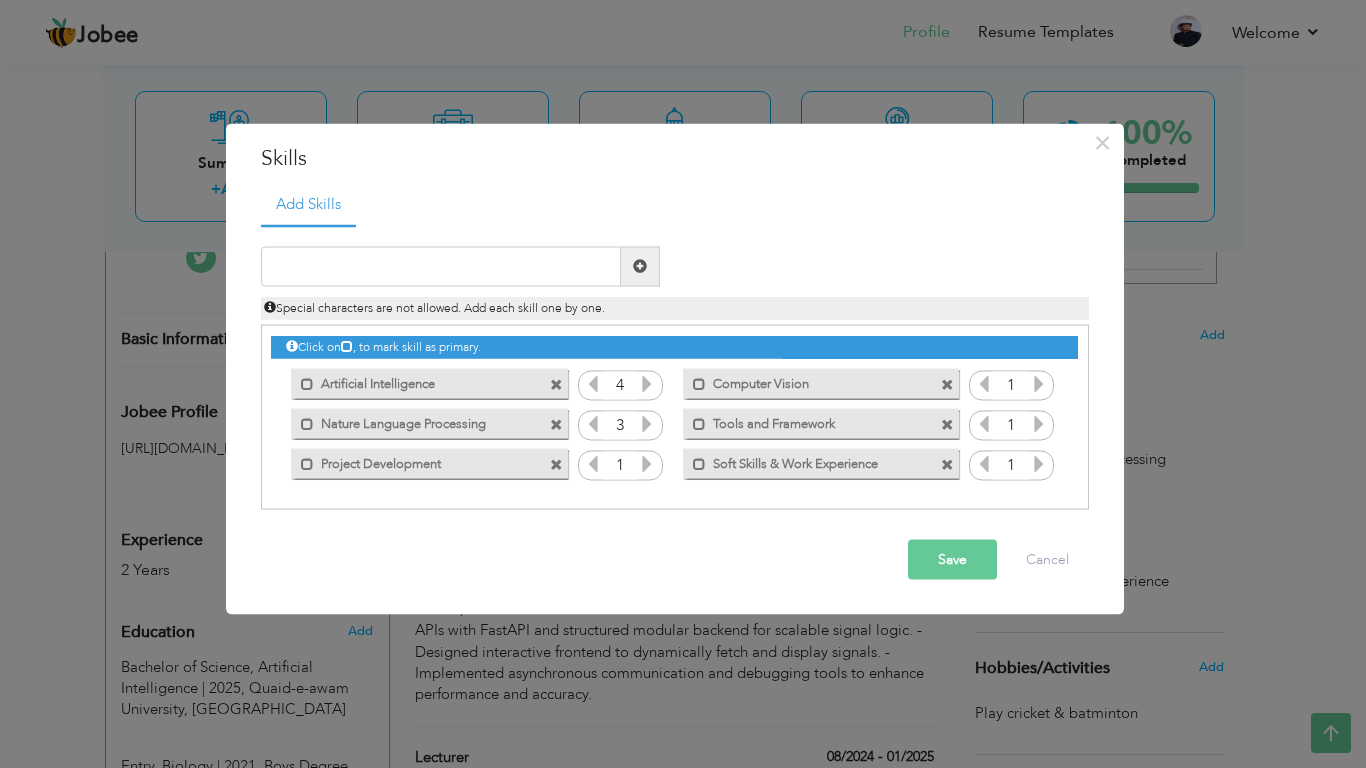click at bounding box center [647, 423] 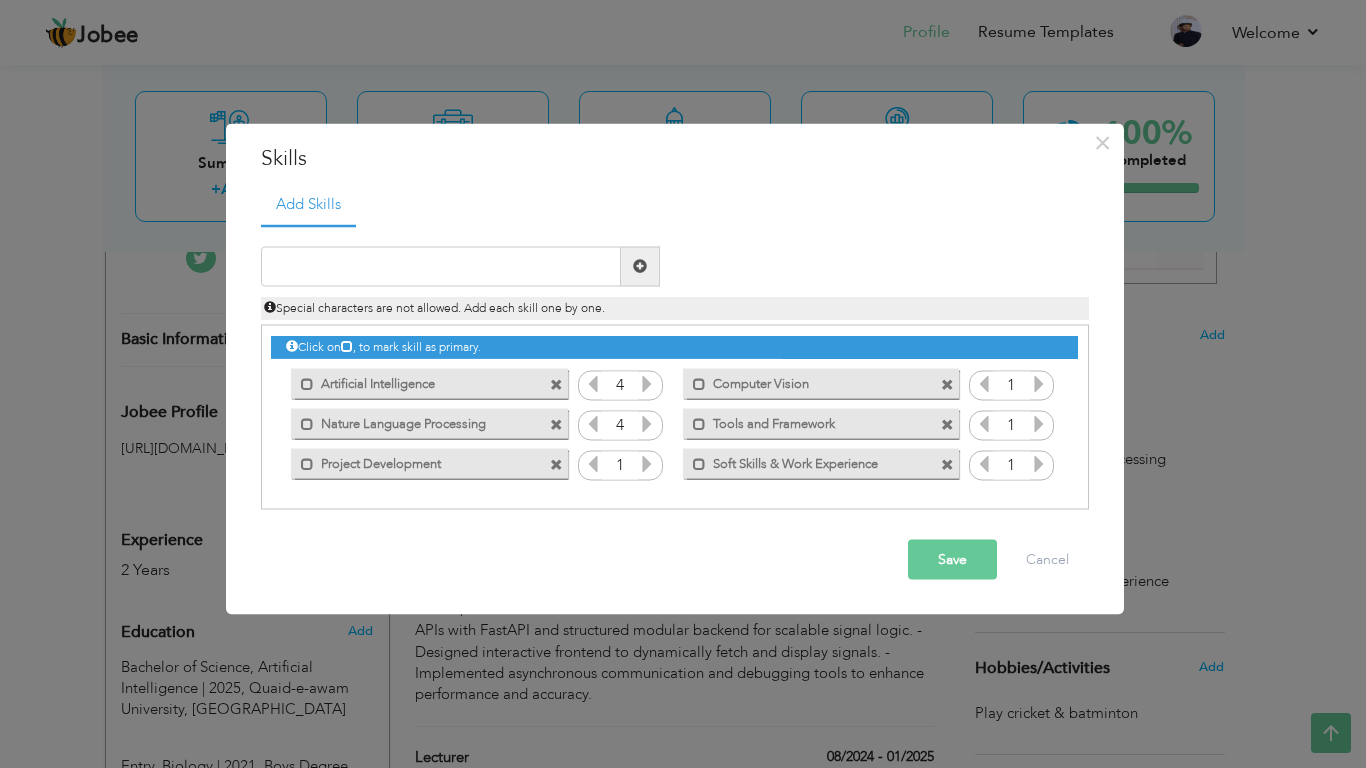 click at bounding box center (647, 463) 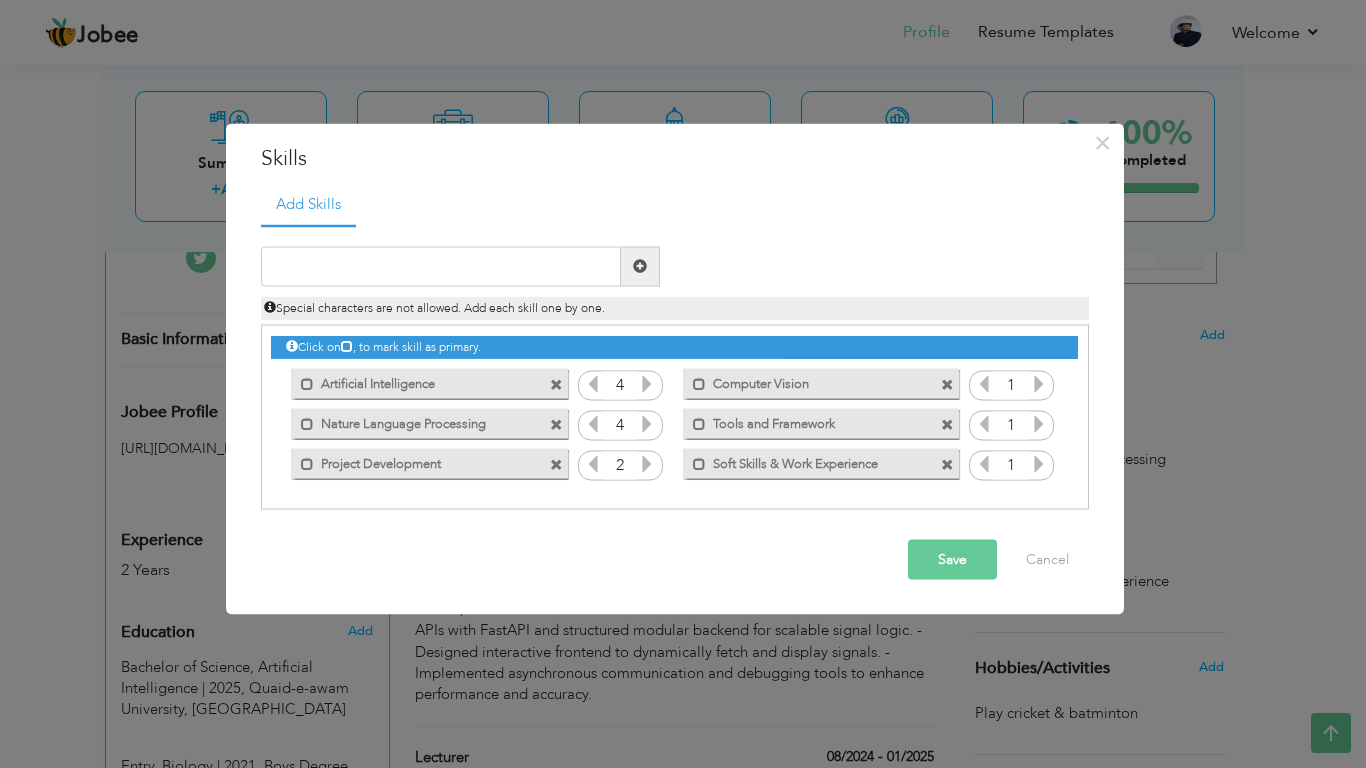 click at bounding box center [647, 463] 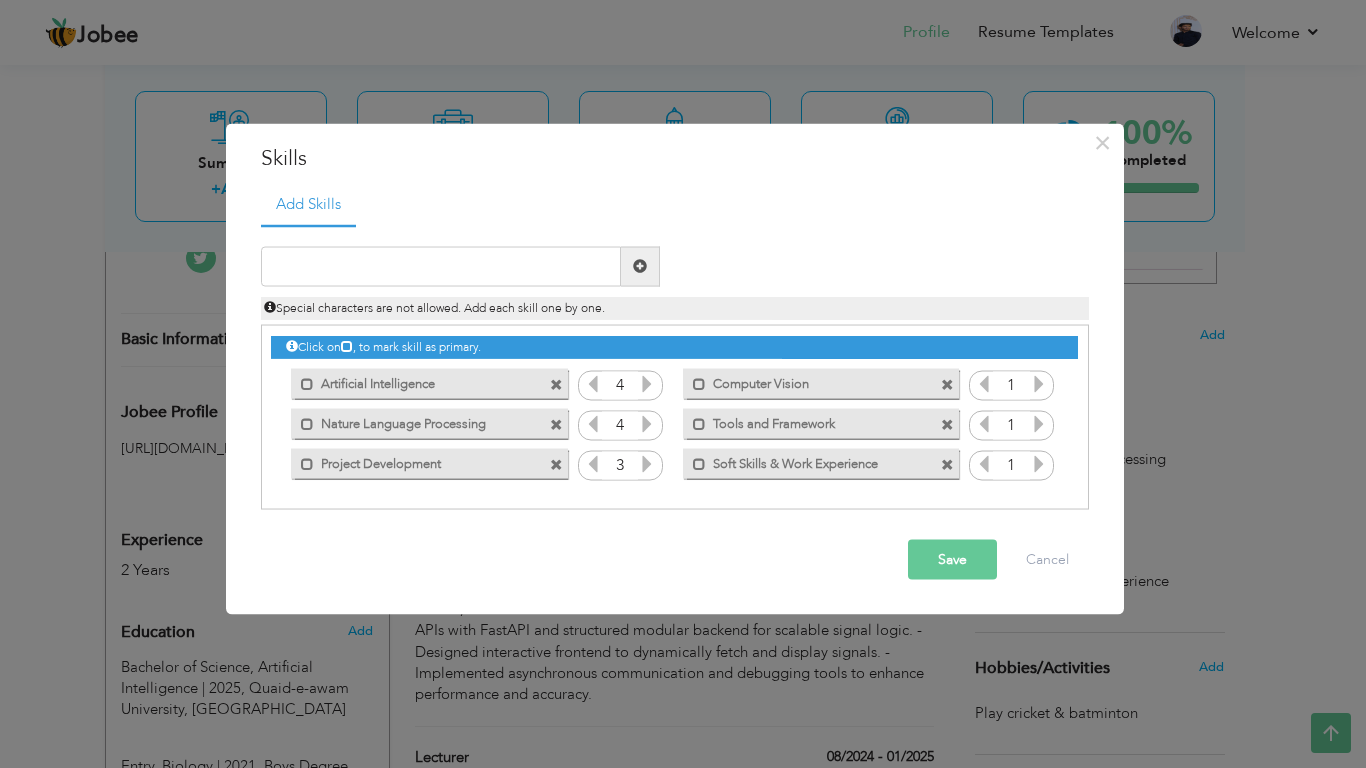 click at bounding box center (1039, 383) 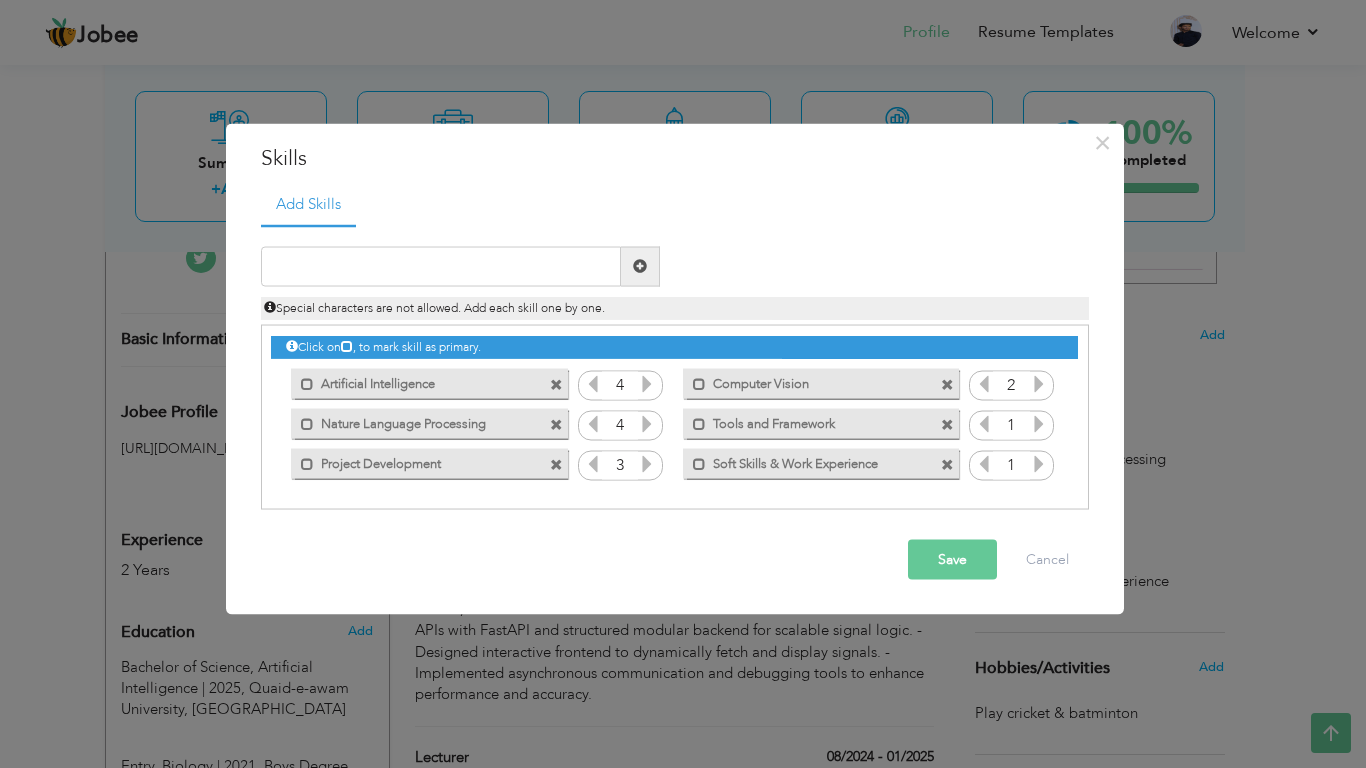 click at bounding box center (1039, 383) 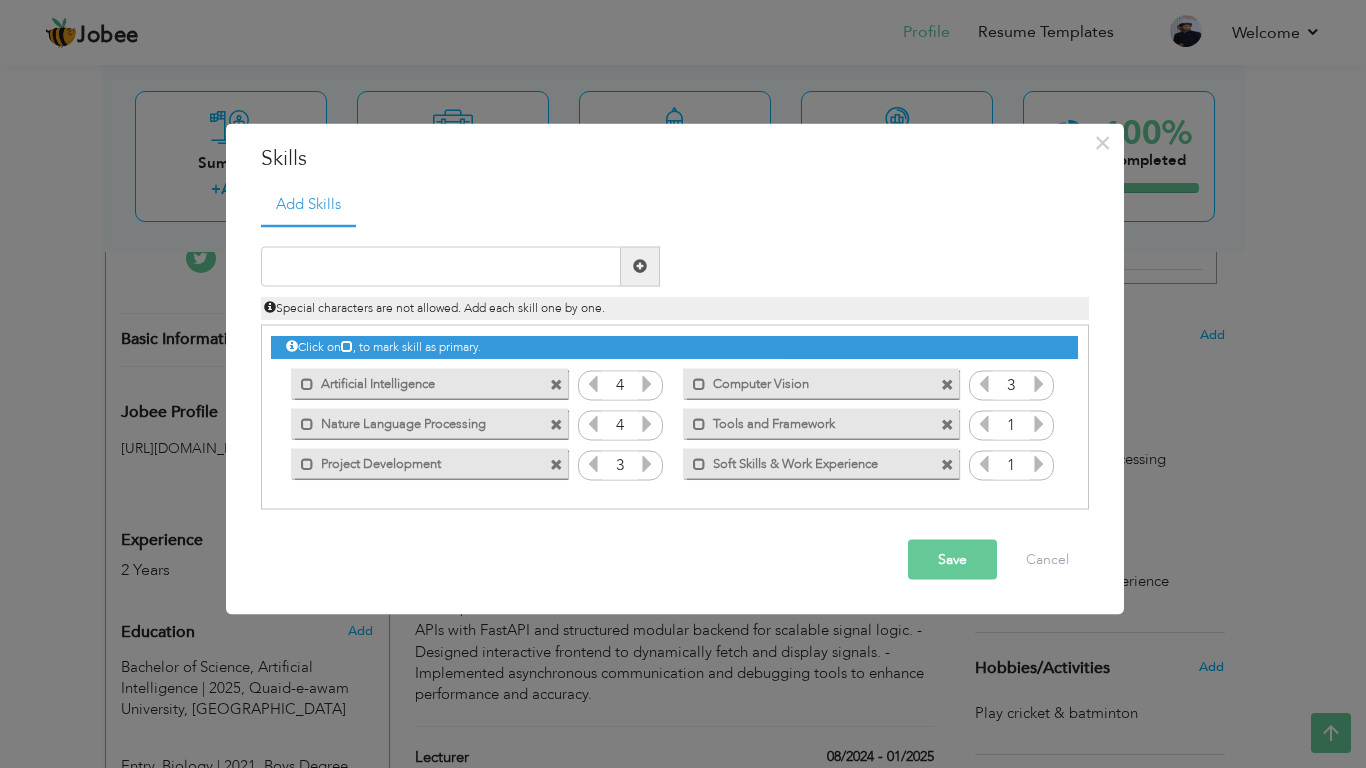 click at bounding box center (1039, 423) 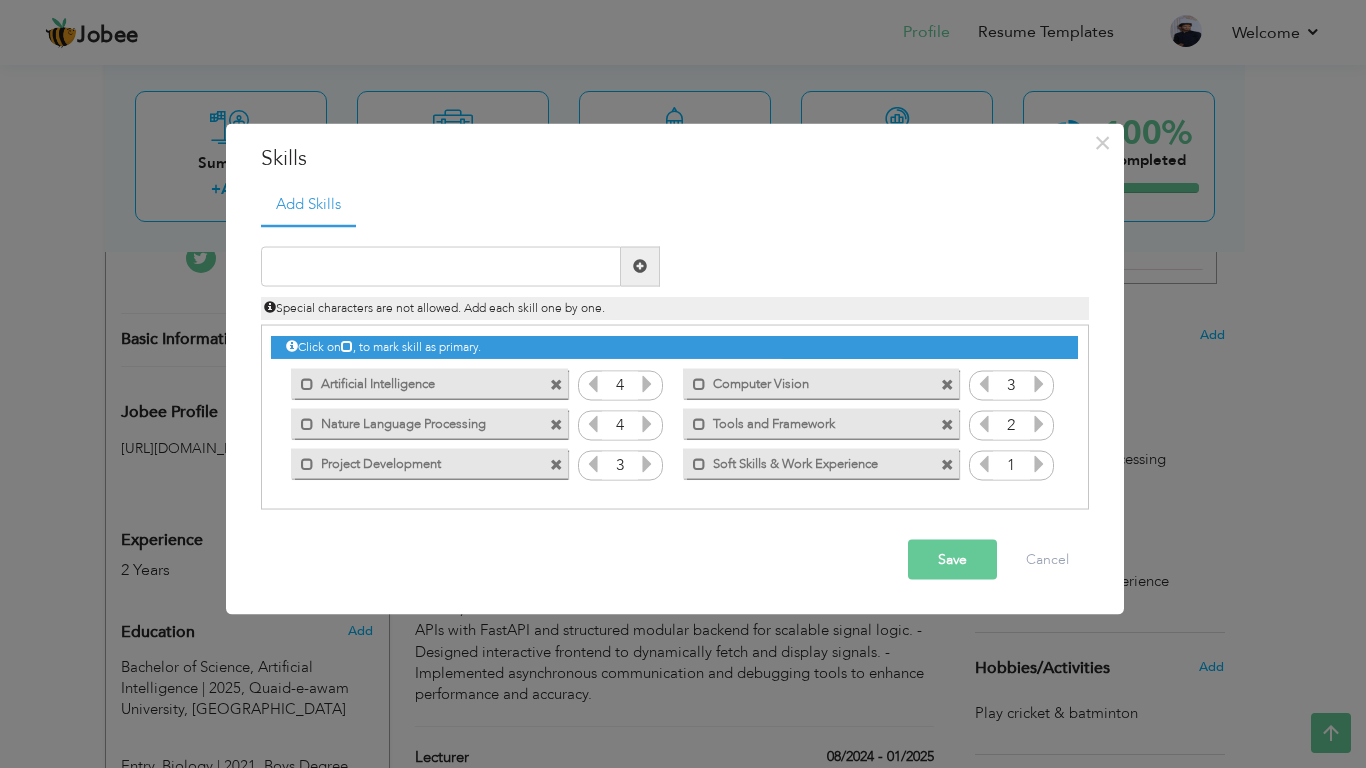 click at bounding box center [1039, 423] 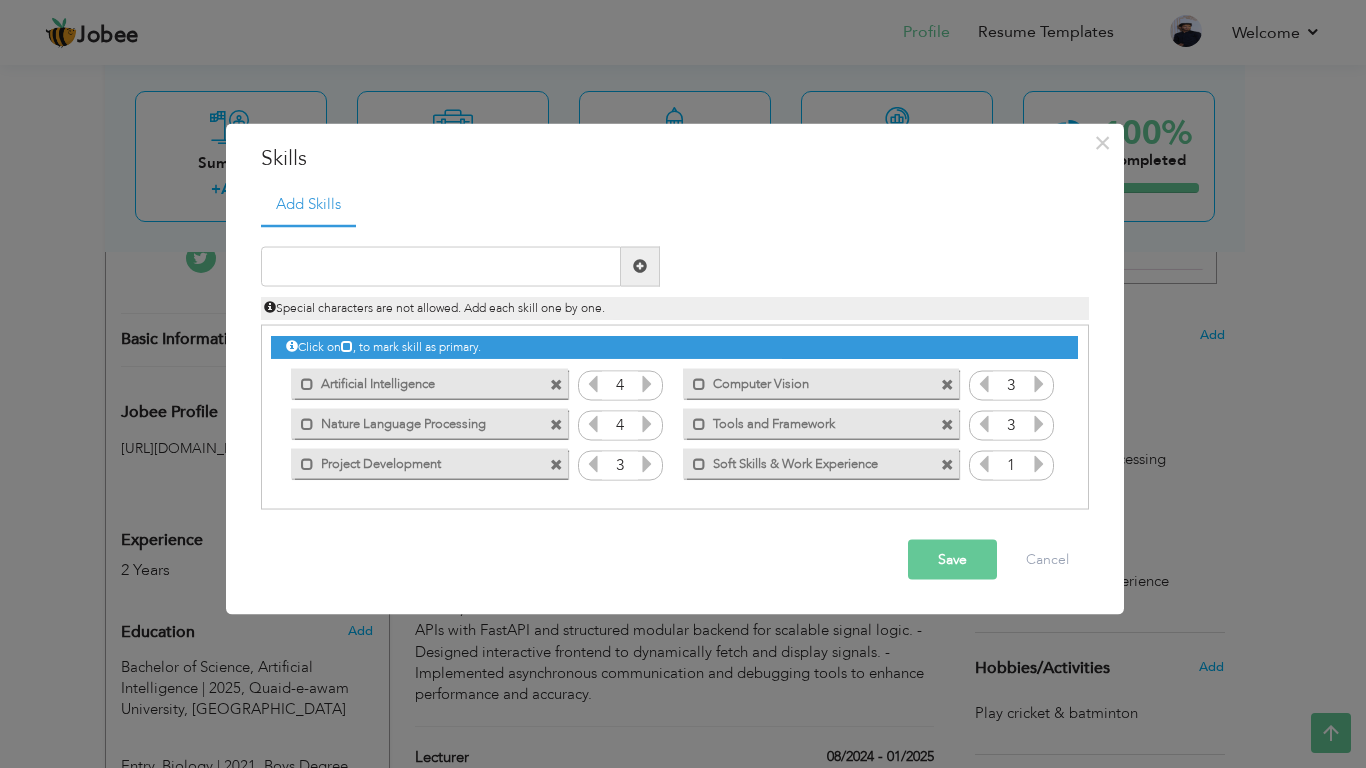 click at bounding box center (1039, 423) 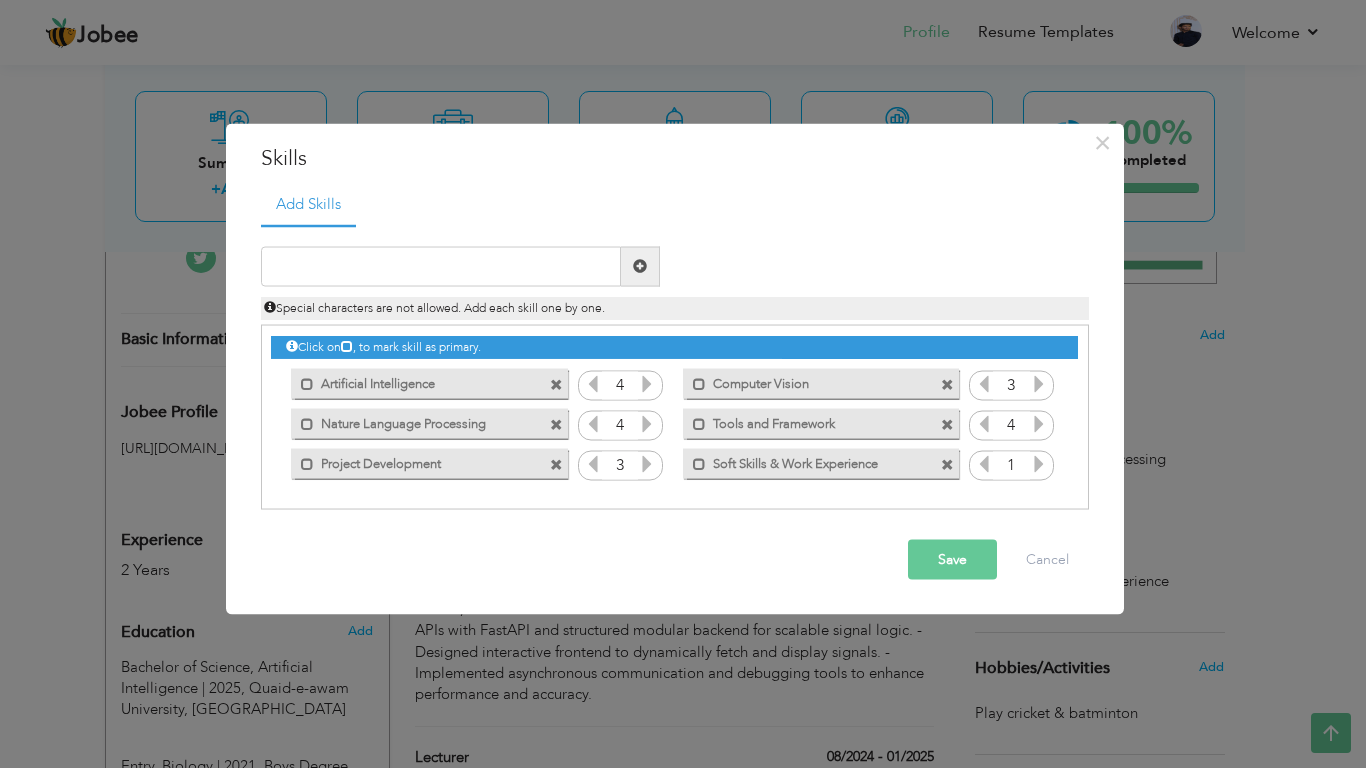 click at bounding box center (1039, 463) 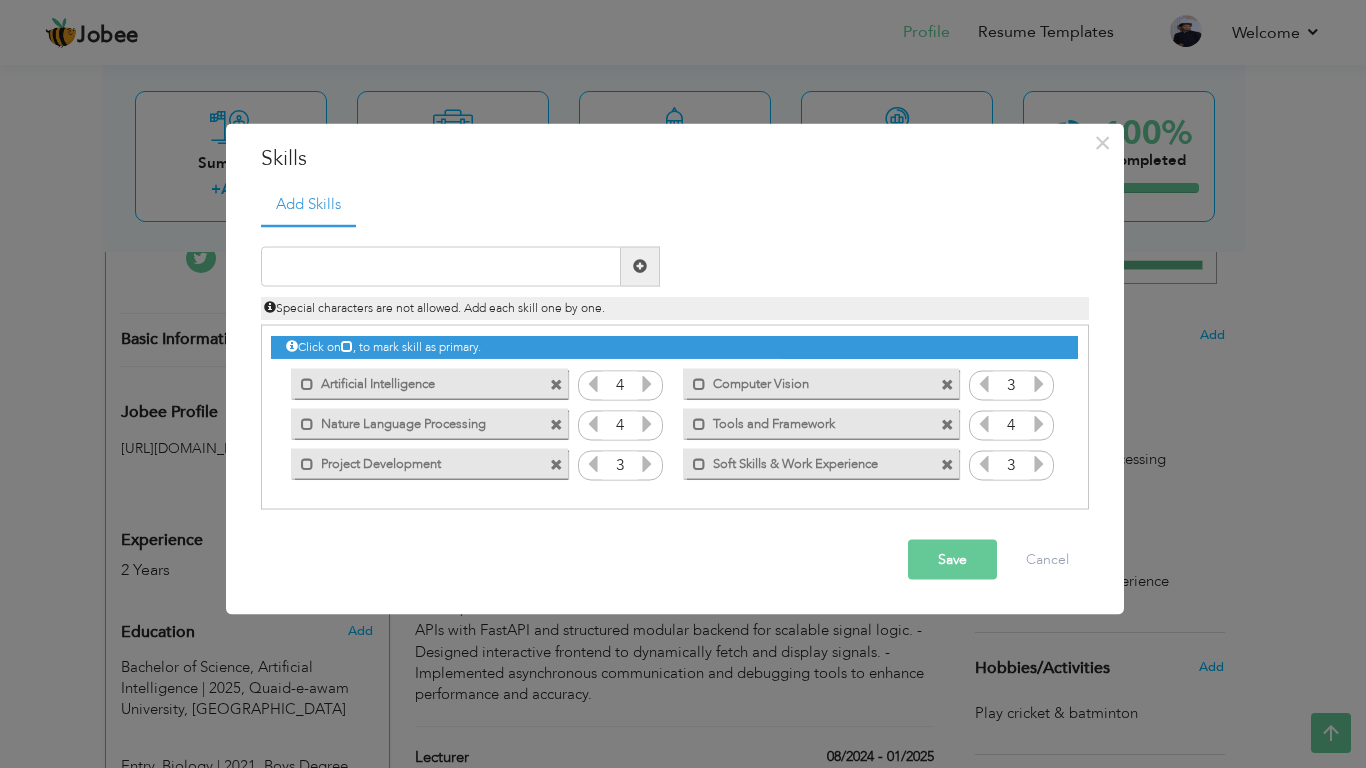 click at bounding box center [1039, 463] 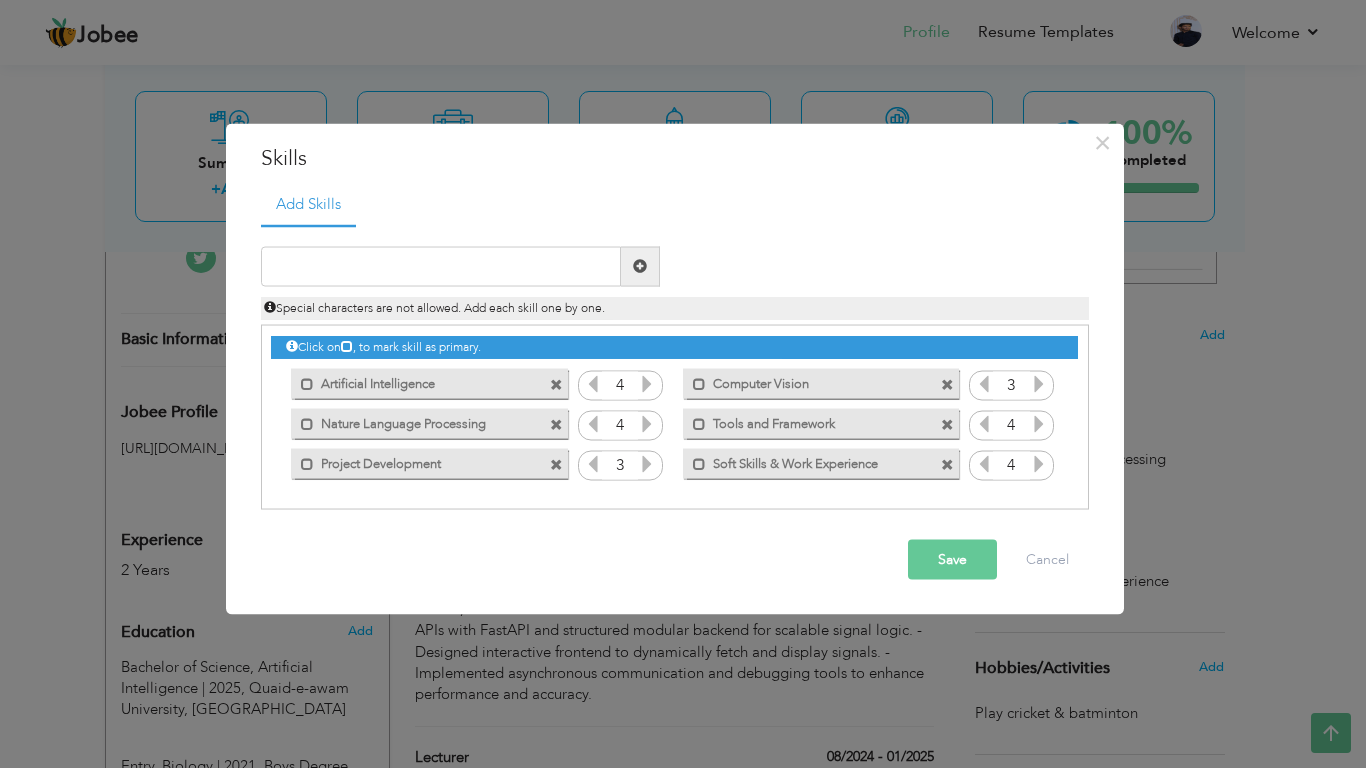 click on "Save" at bounding box center [952, 559] 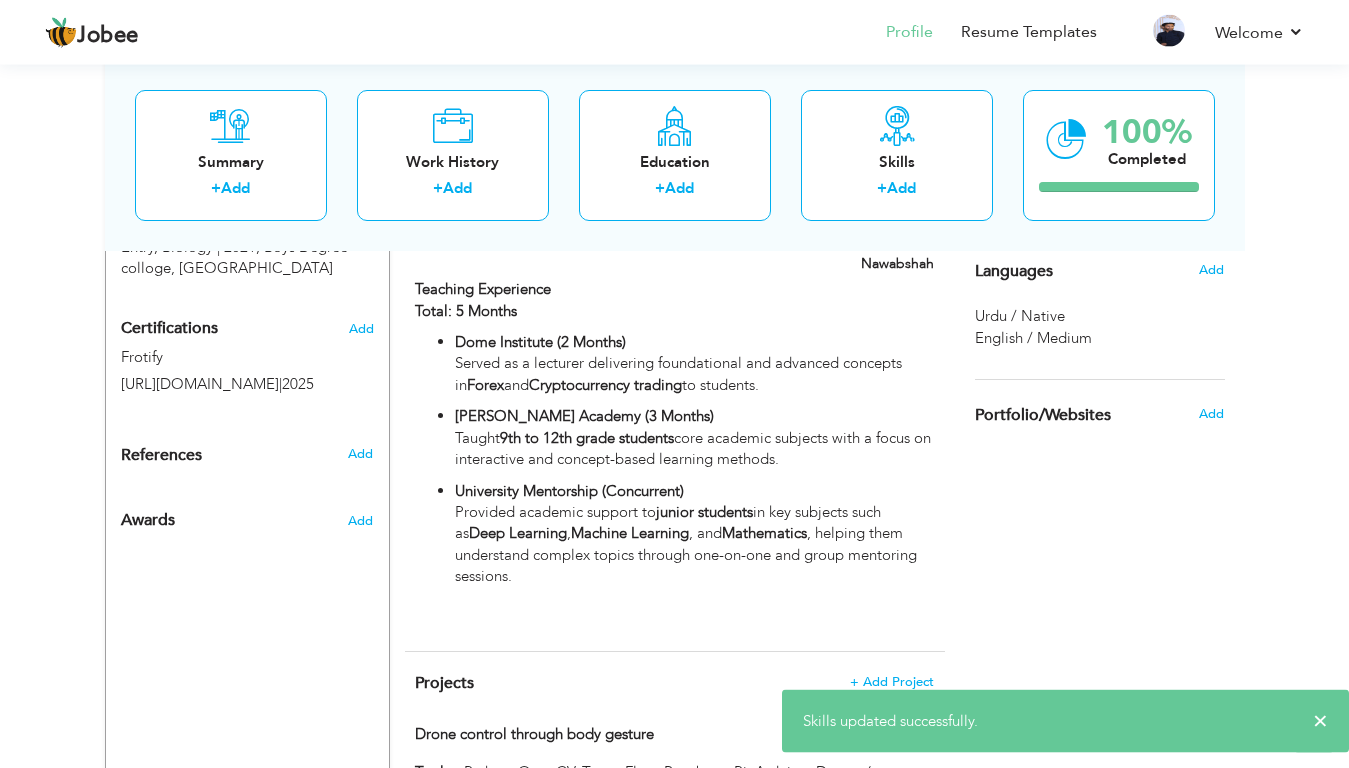 scroll, scrollTop: 968, scrollLeft: 0, axis: vertical 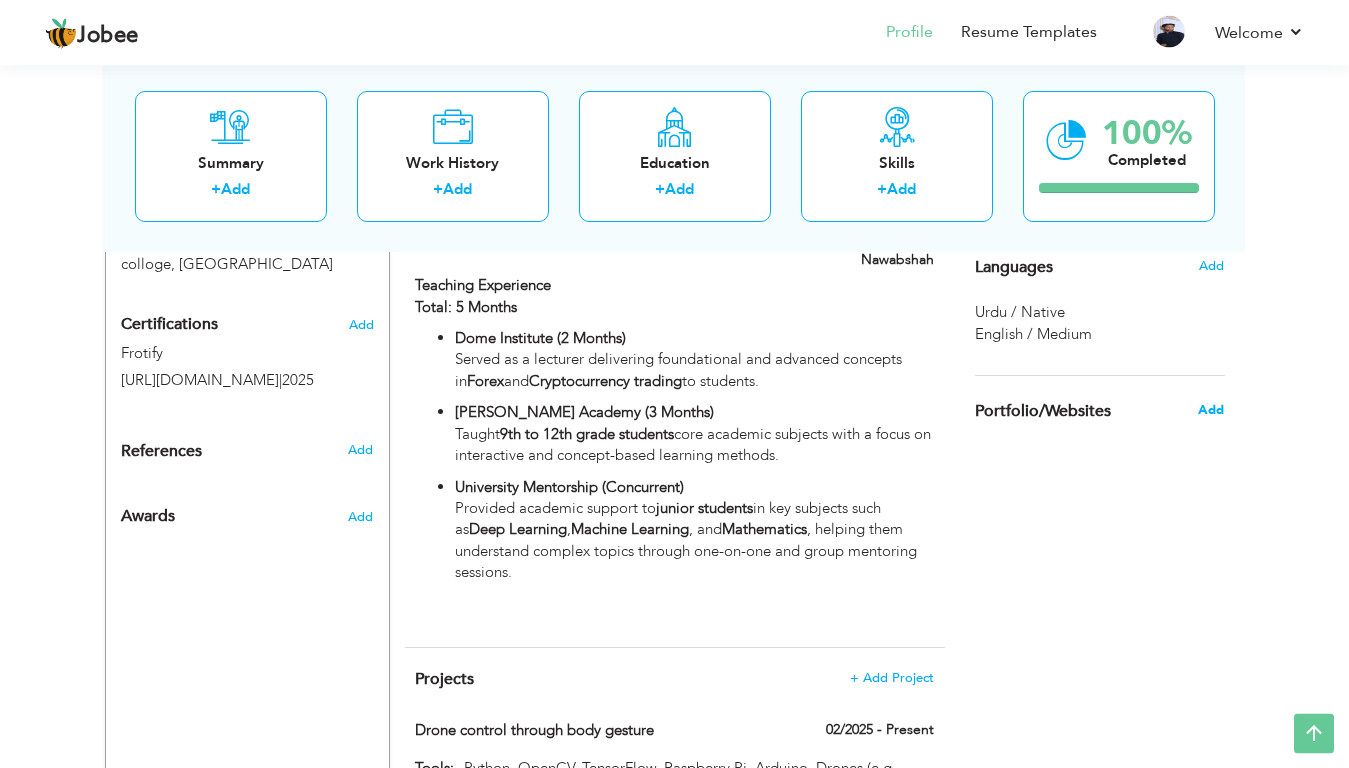 click on "Add" at bounding box center (1211, 410) 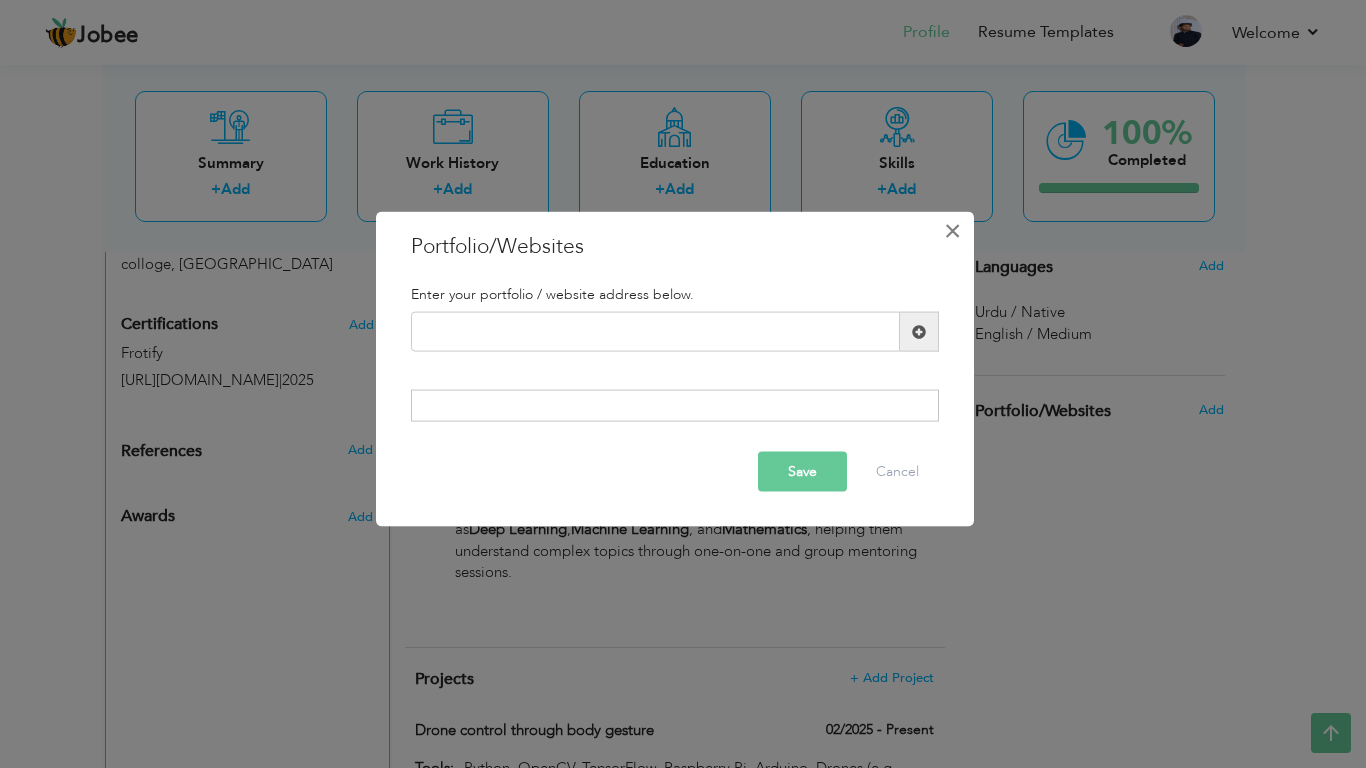 click on "×" at bounding box center (952, 231) 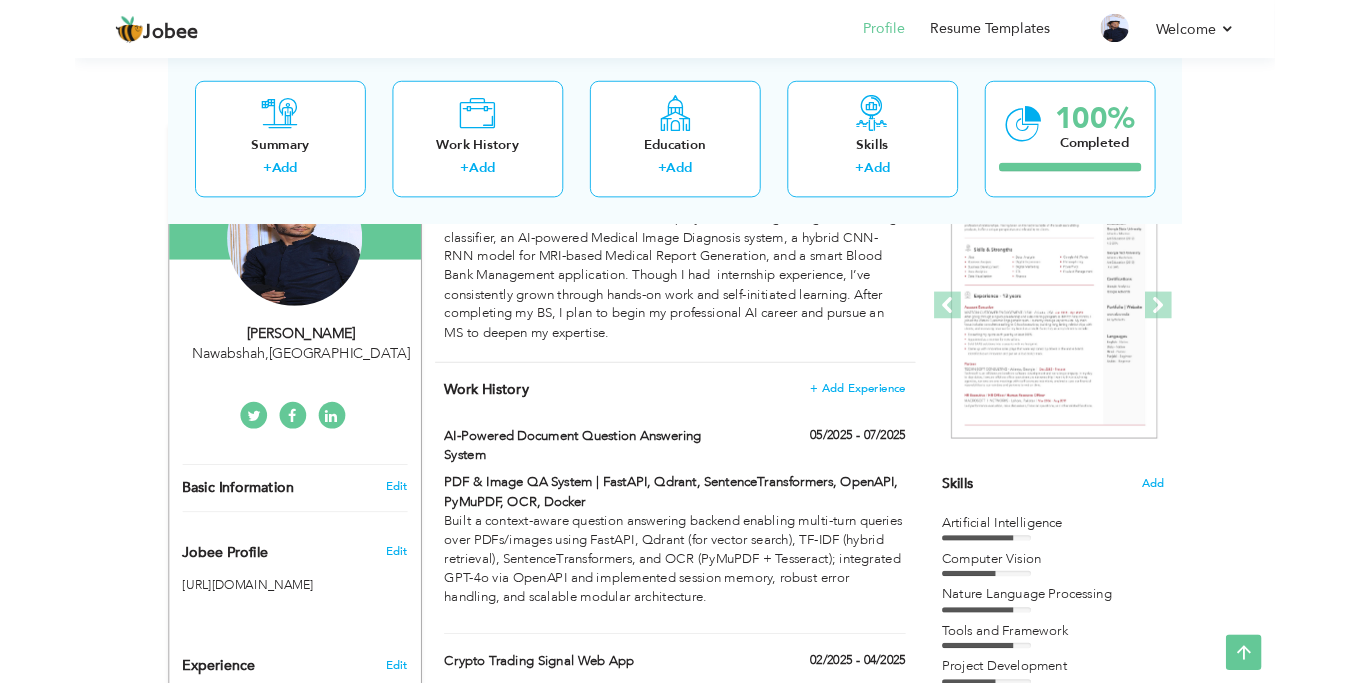 scroll, scrollTop: 91, scrollLeft: 0, axis: vertical 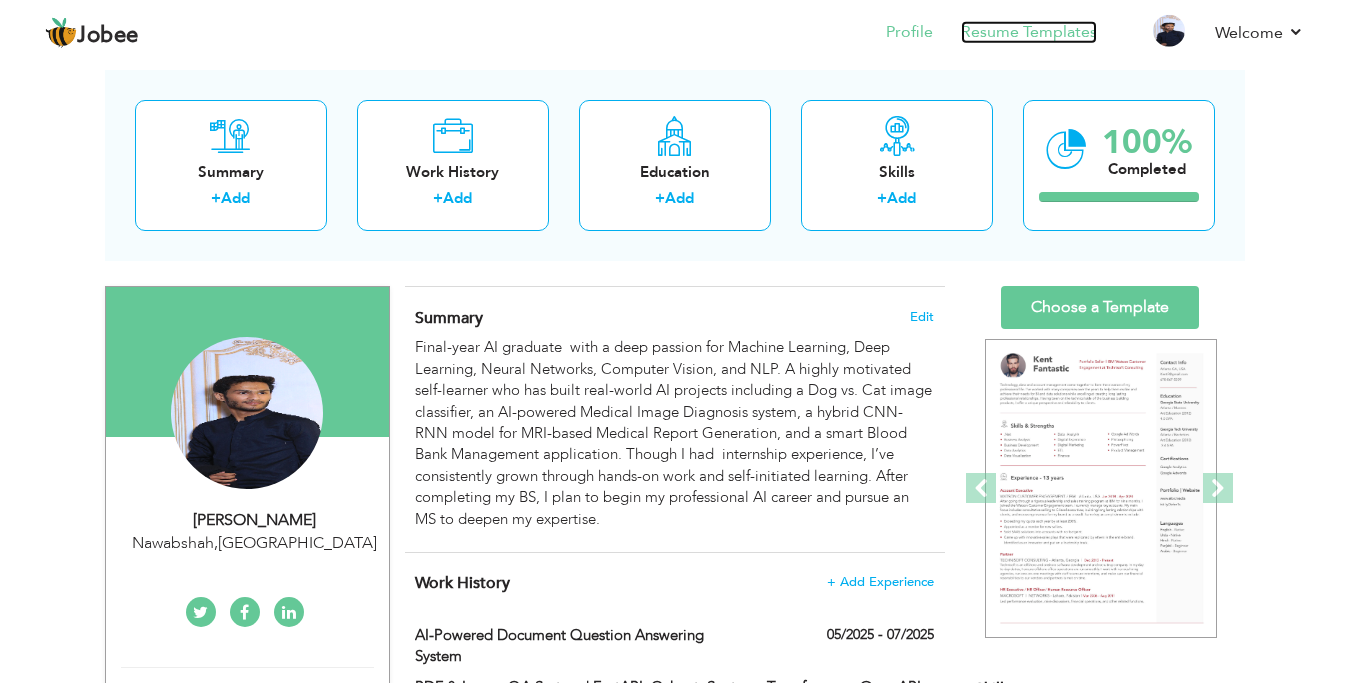 click on "Resume Templates" at bounding box center (1029, 32) 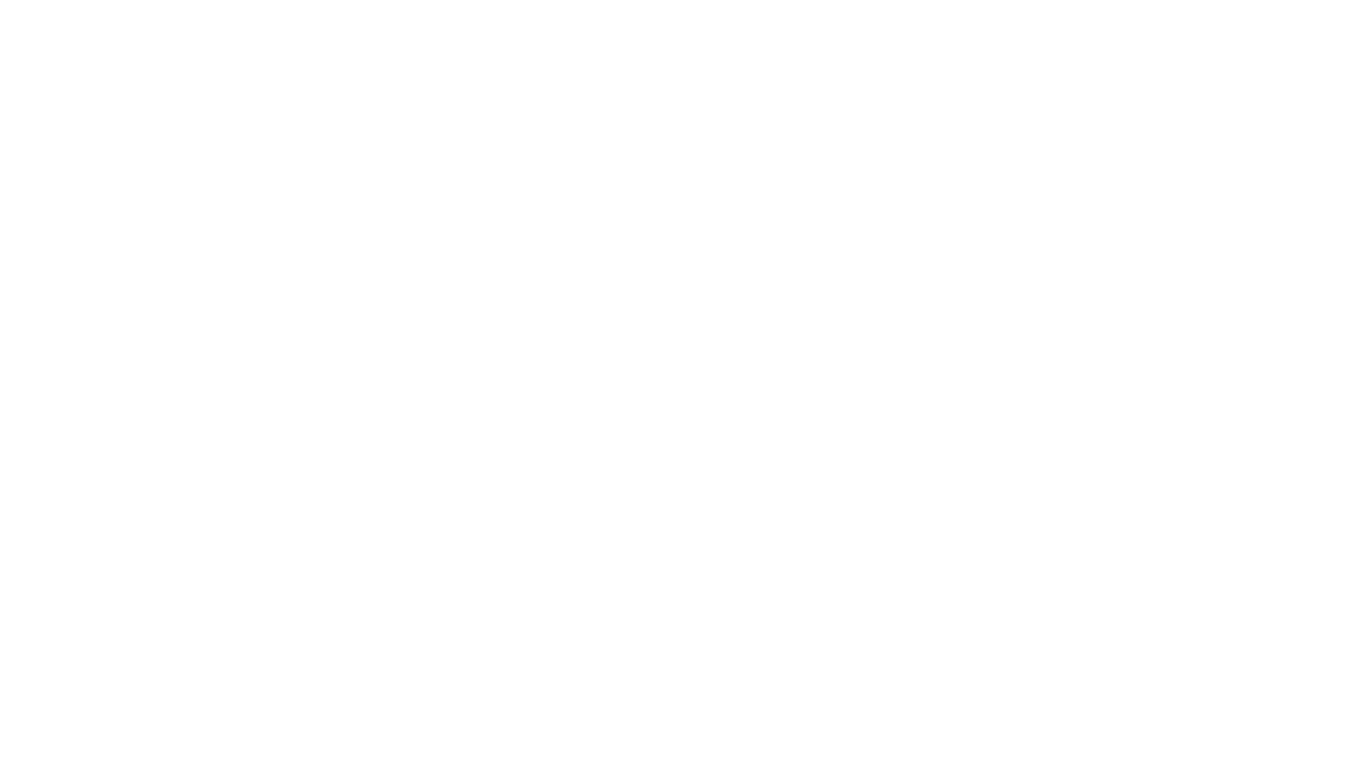 scroll, scrollTop: 0, scrollLeft: 0, axis: both 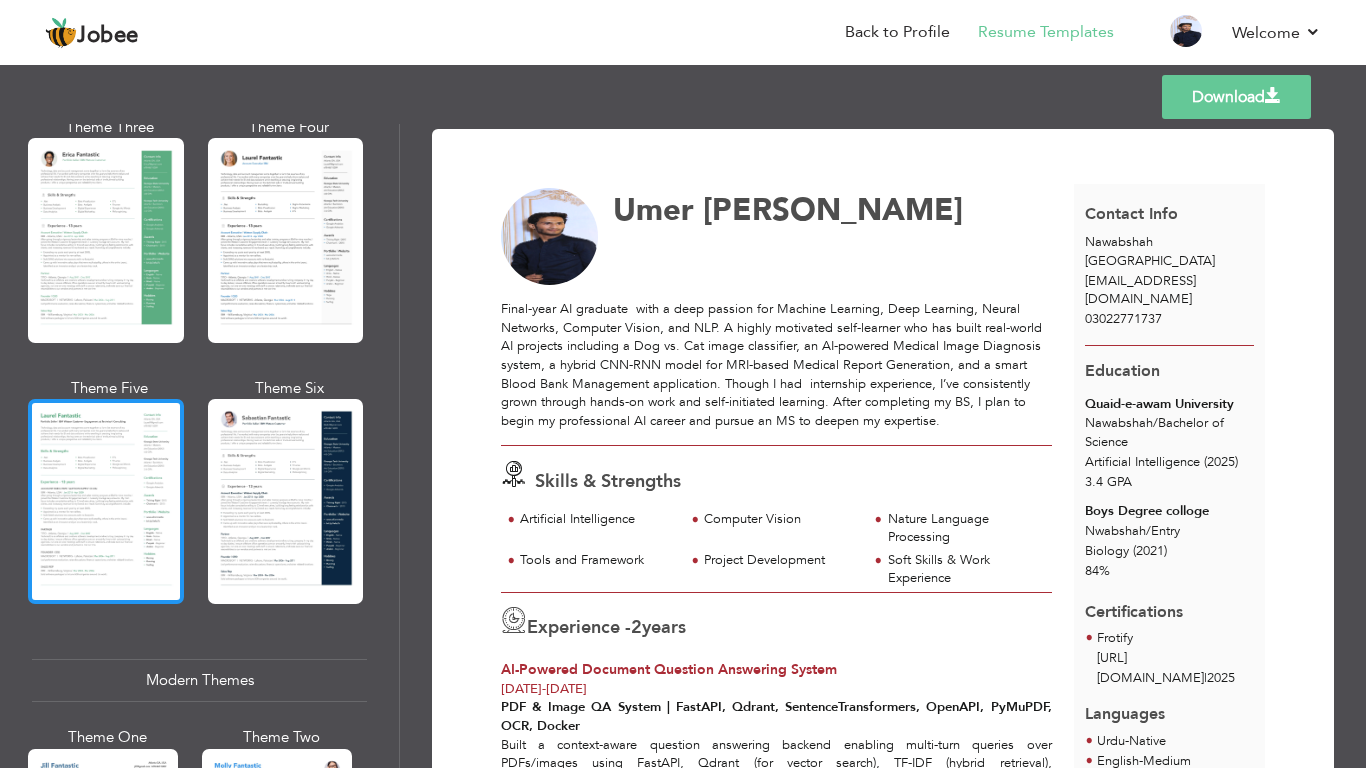 click at bounding box center (106, 501) 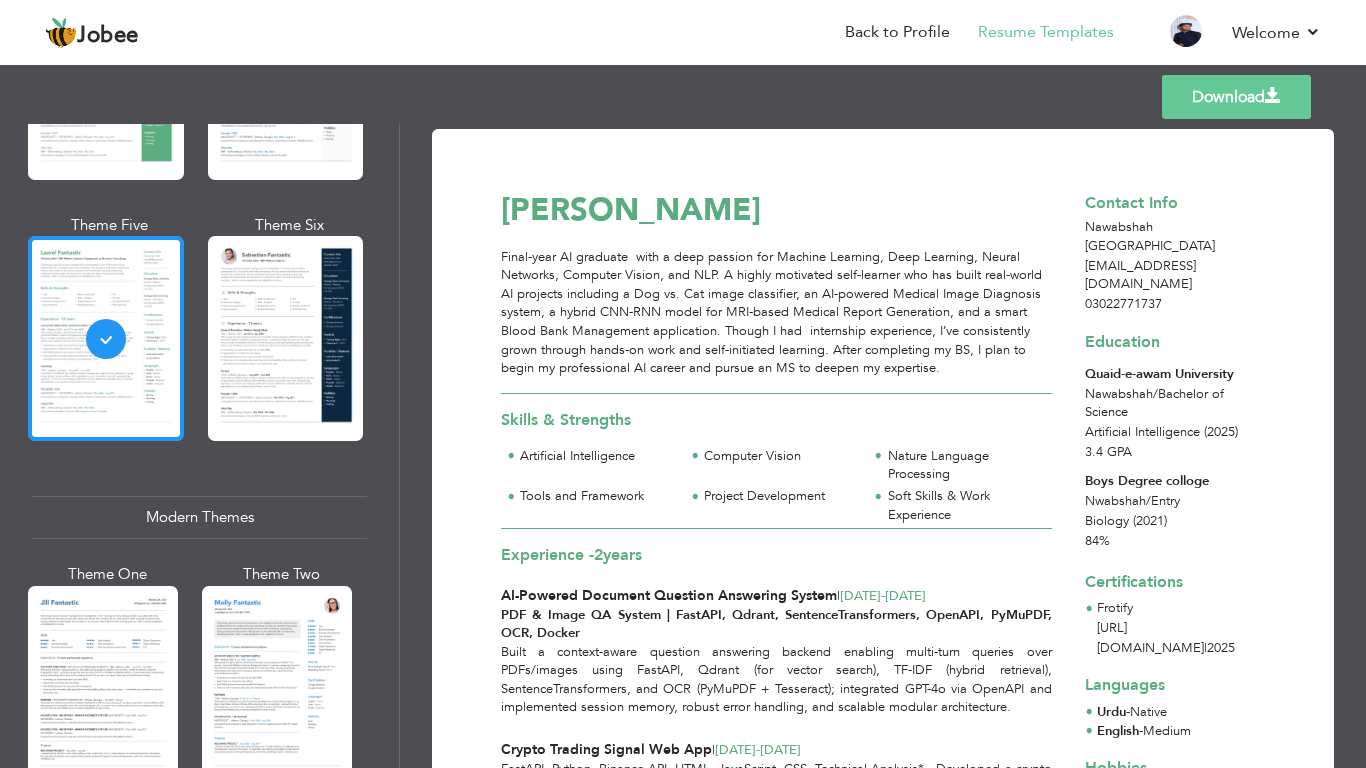 scroll, scrollTop: 570, scrollLeft: 0, axis: vertical 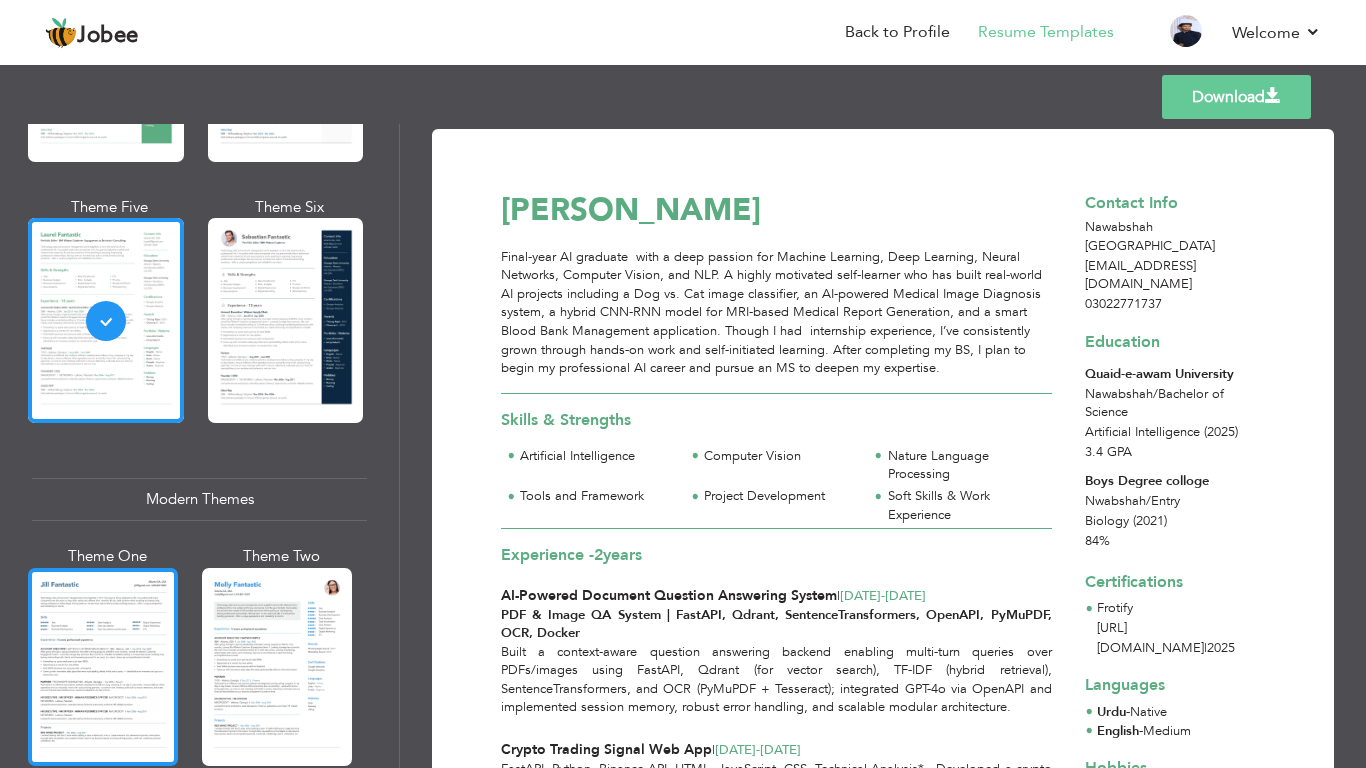 click at bounding box center (103, 667) 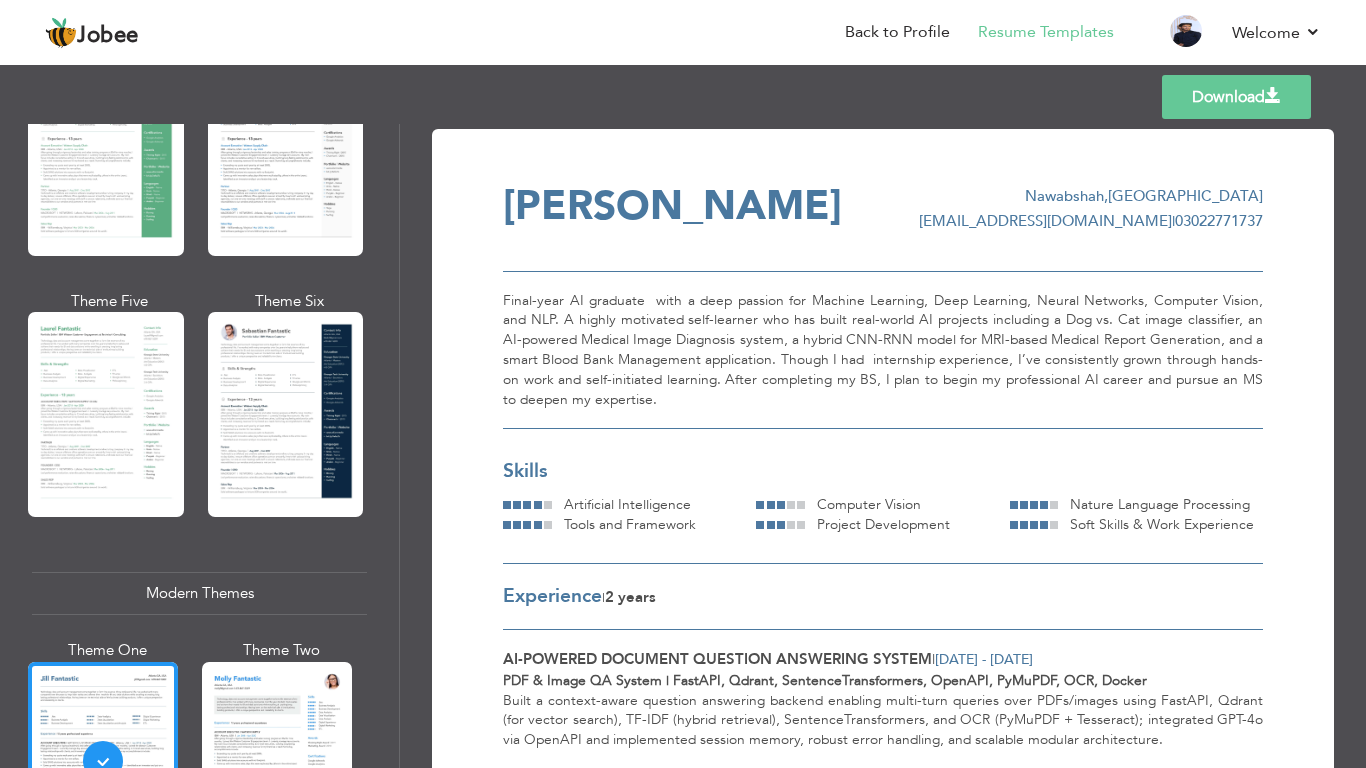 scroll, scrollTop: 472, scrollLeft: 0, axis: vertical 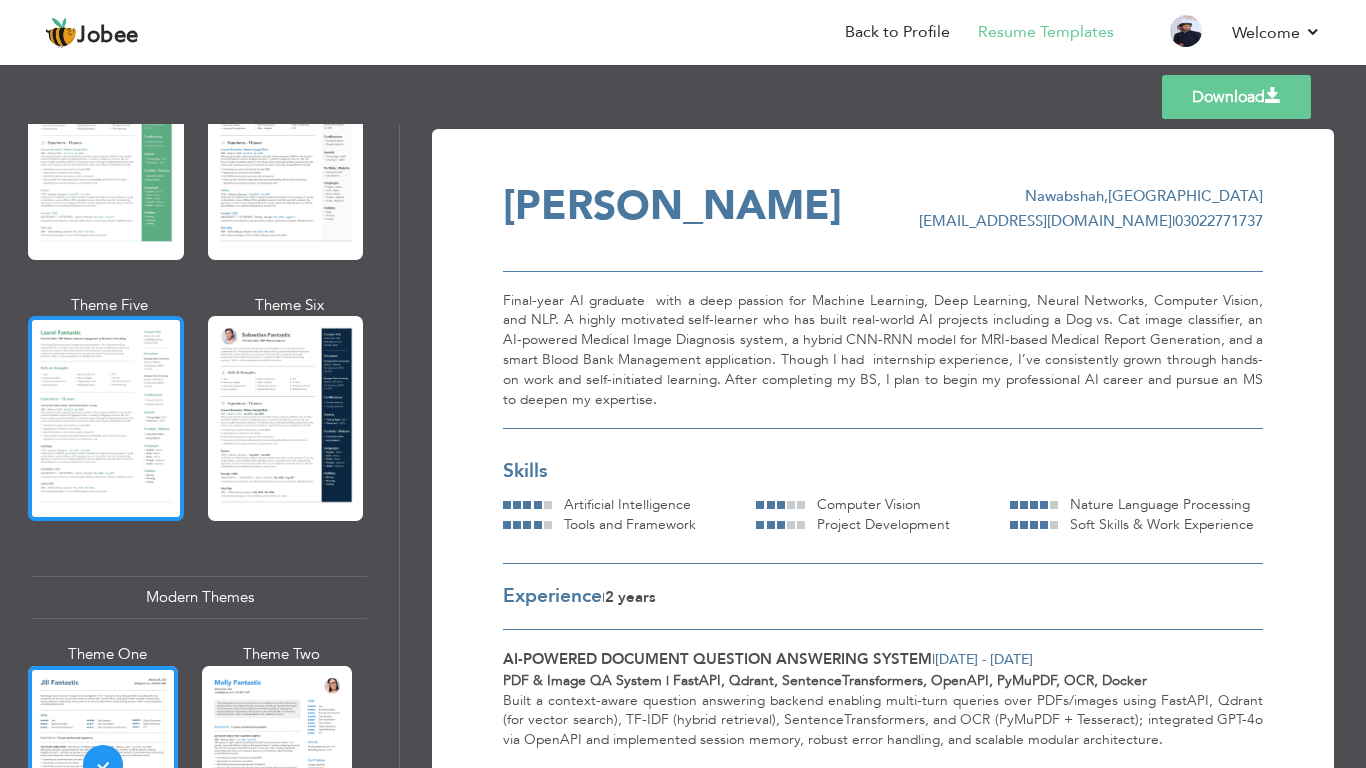 click at bounding box center (106, 418) 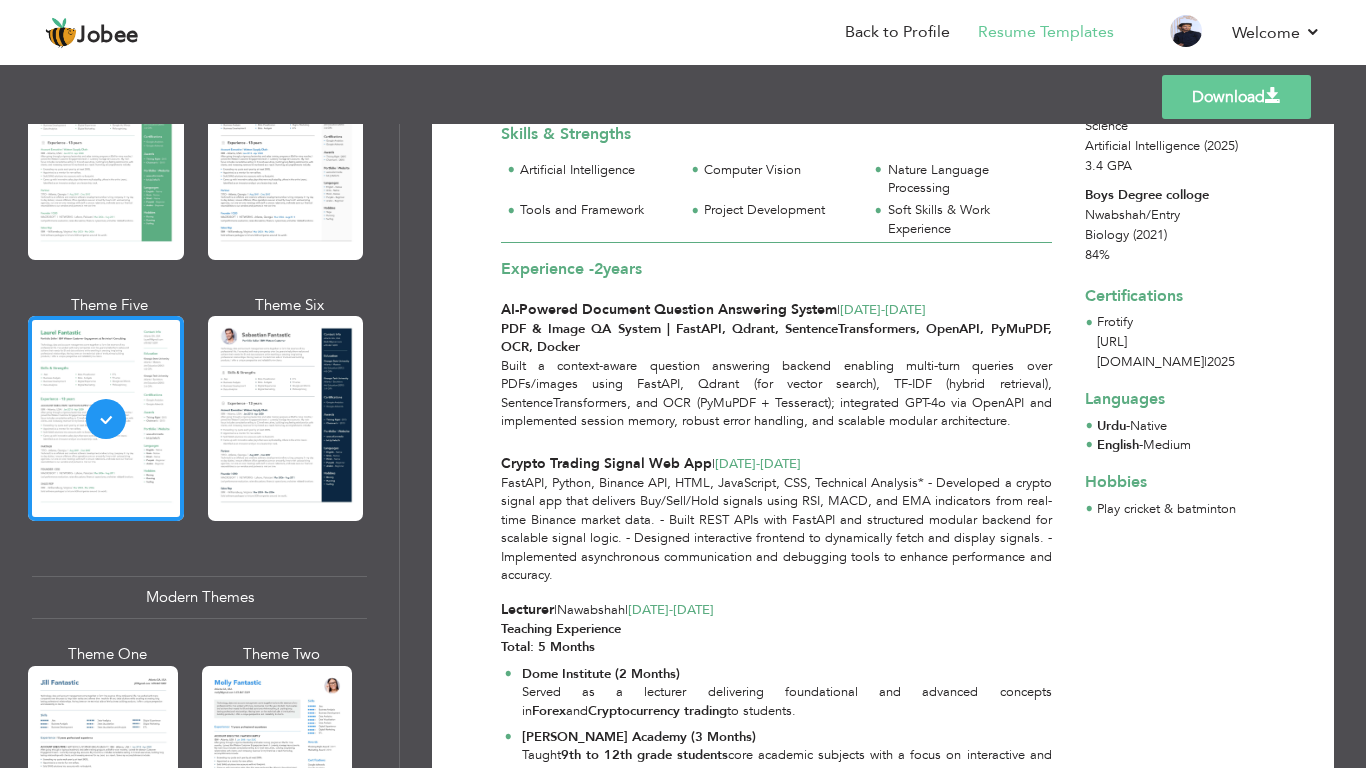 scroll, scrollTop: 278, scrollLeft: 0, axis: vertical 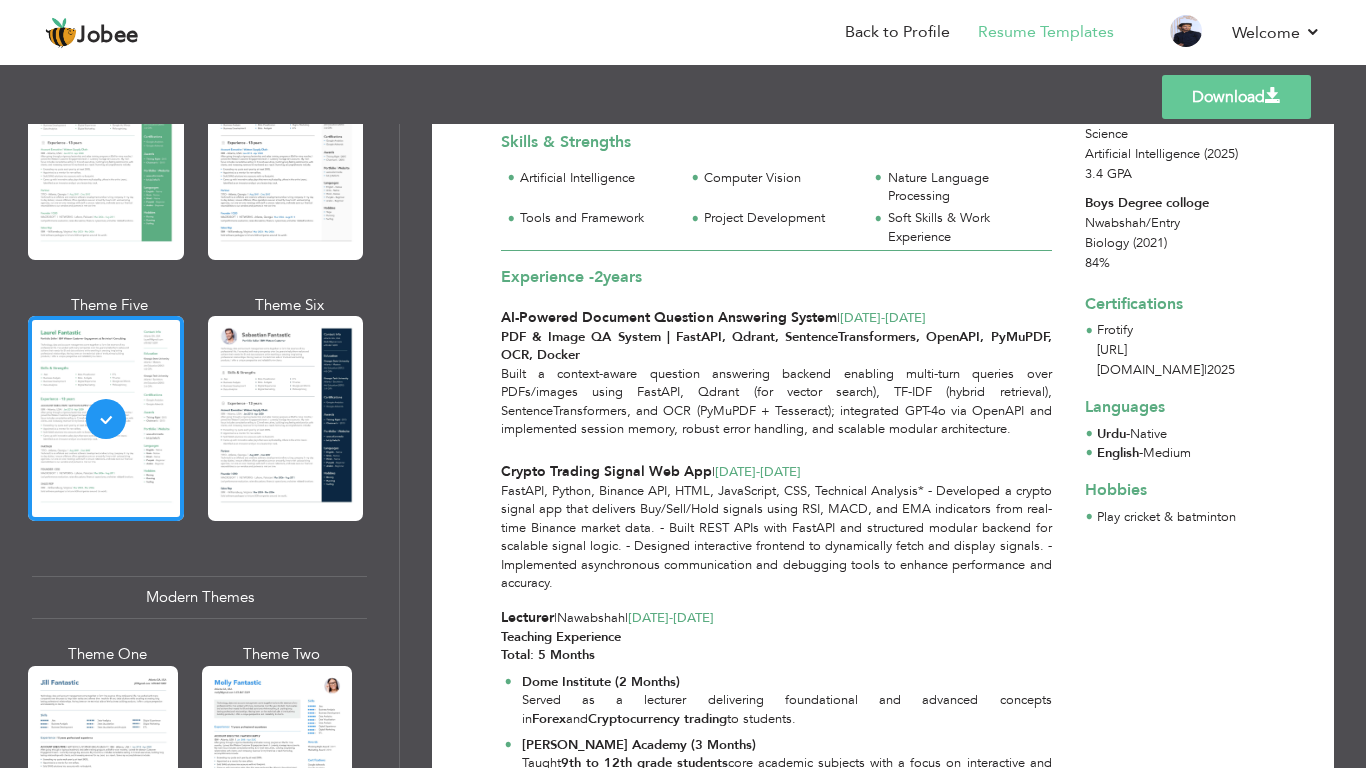 click on "Download" at bounding box center [1236, 97] 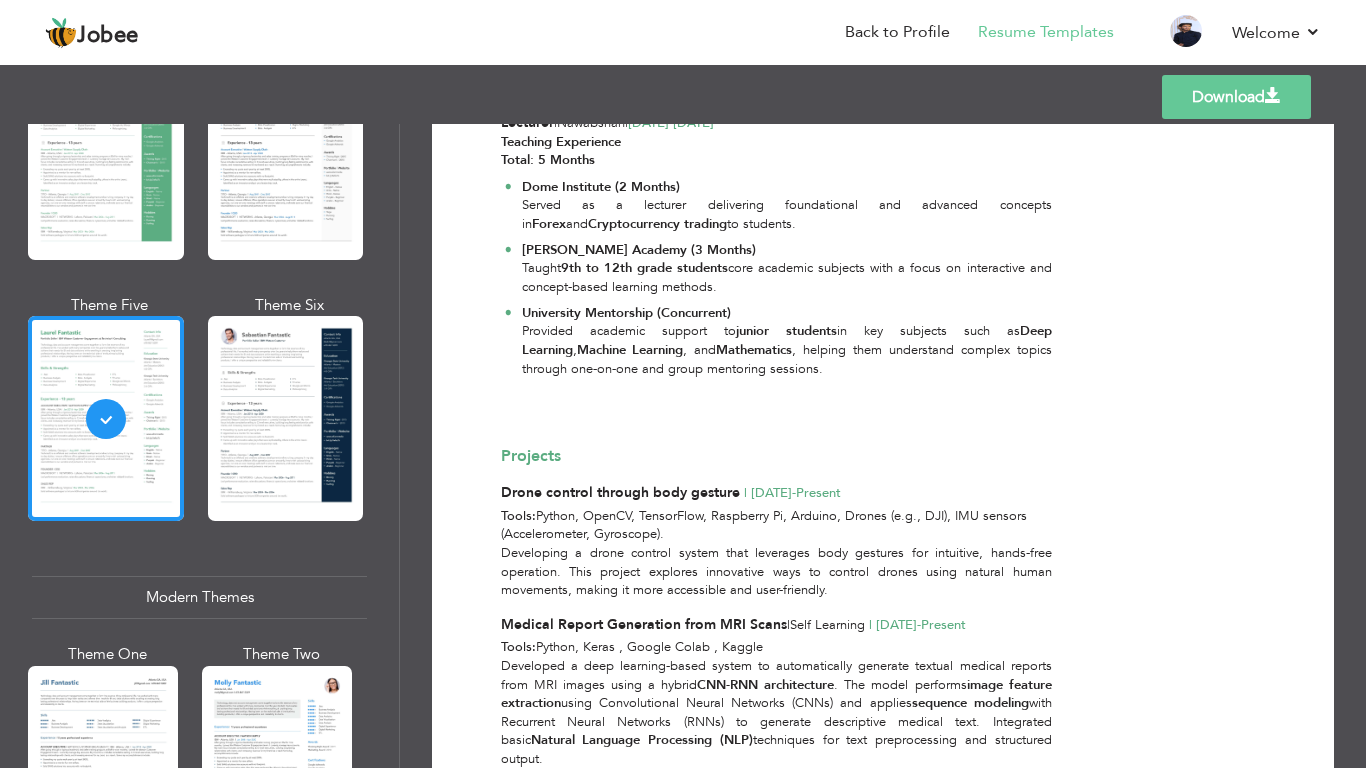 scroll, scrollTop: 805, scrollLeft: 0, axis: vertical 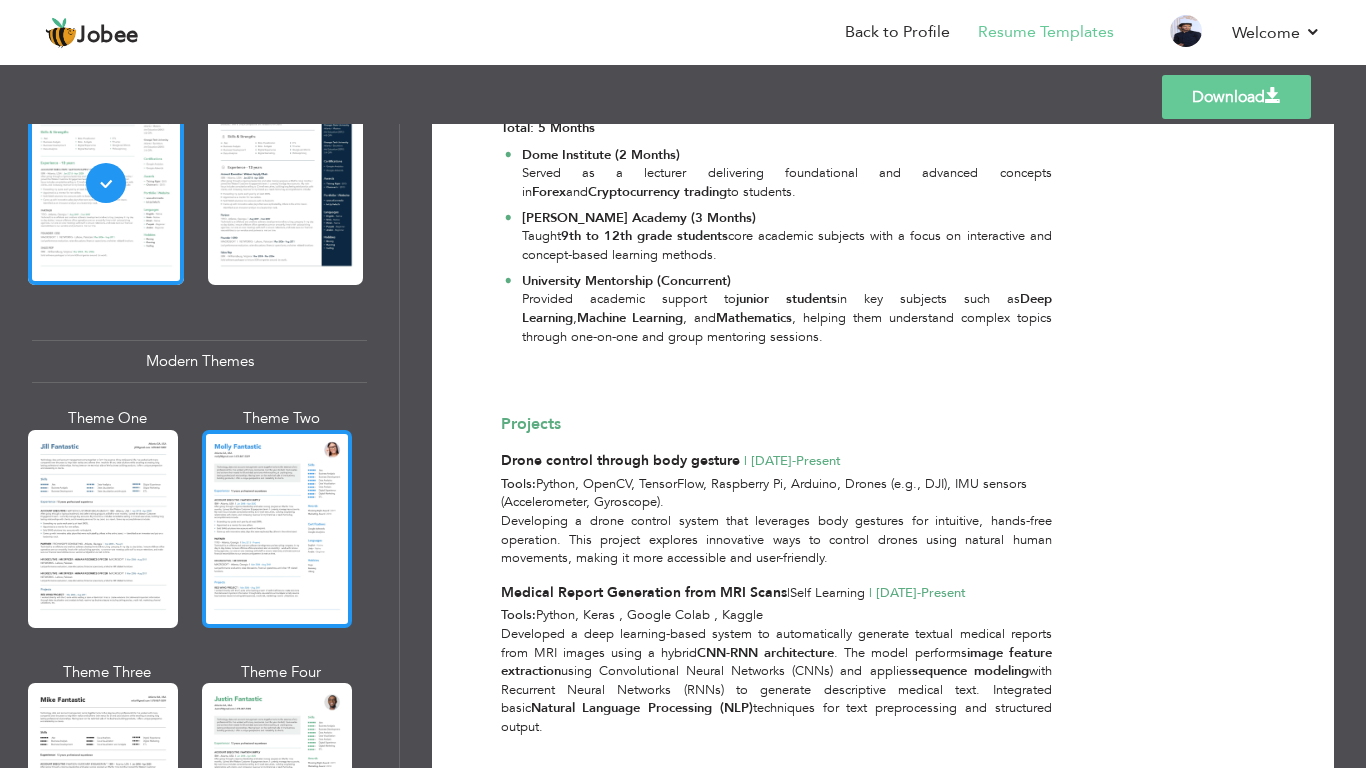 click at bounding box center [277, 529] 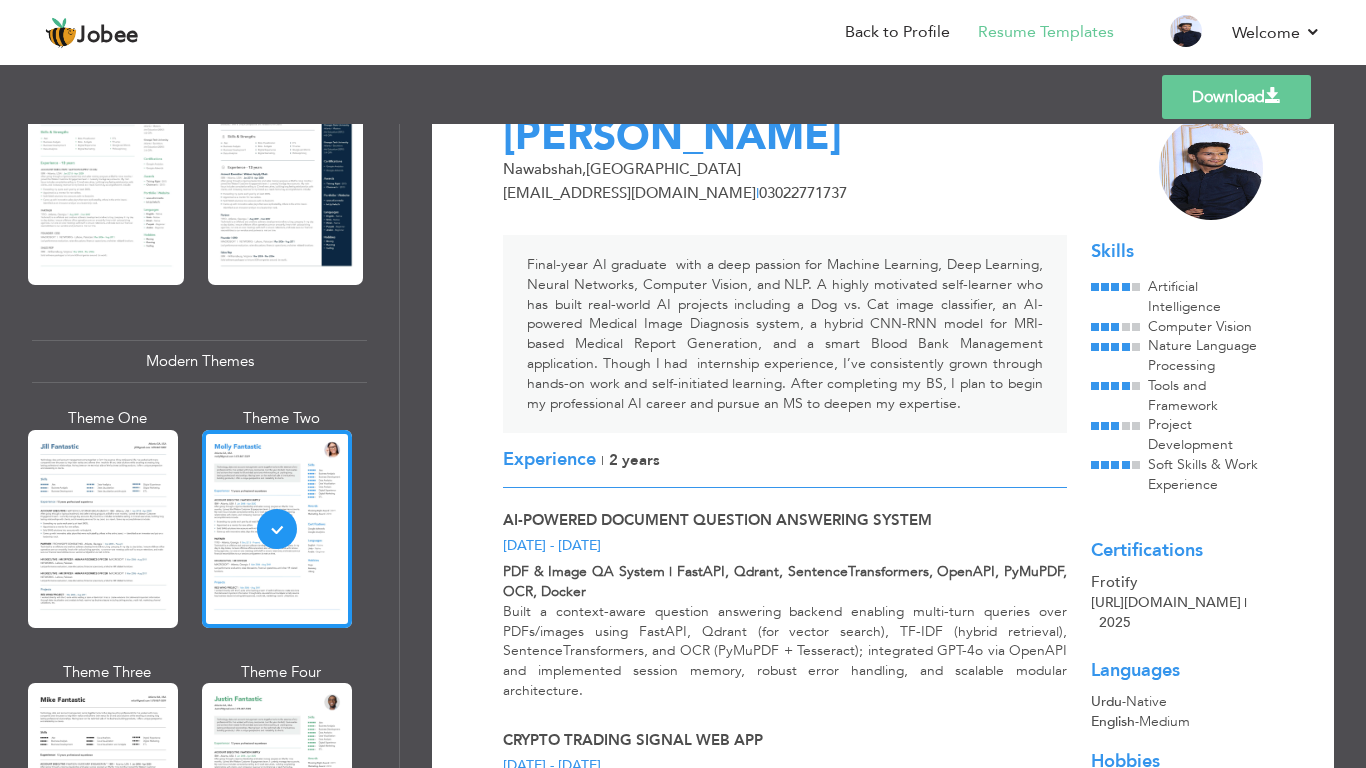 scroll, scrollTop: 69, scrollLeft: 0, axis: vertical 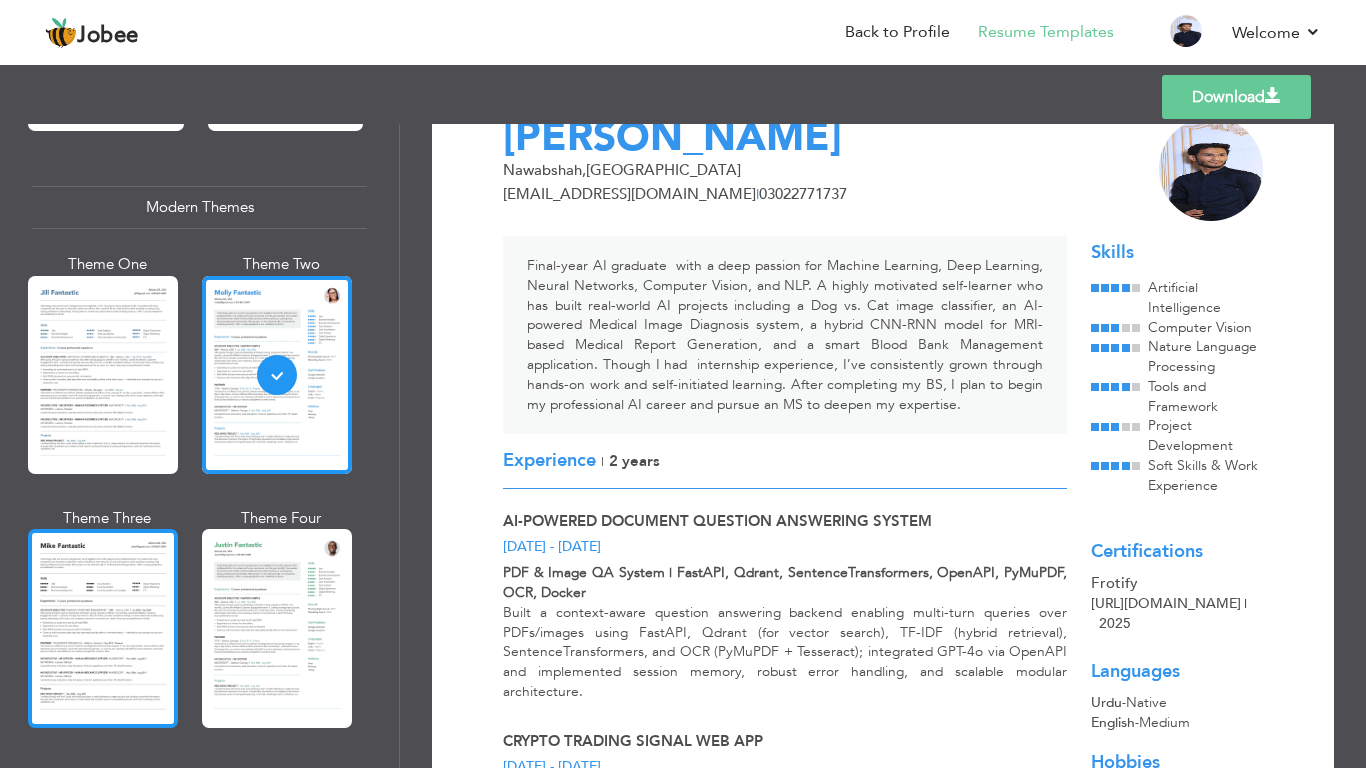 click at bounding box center (103, 628) 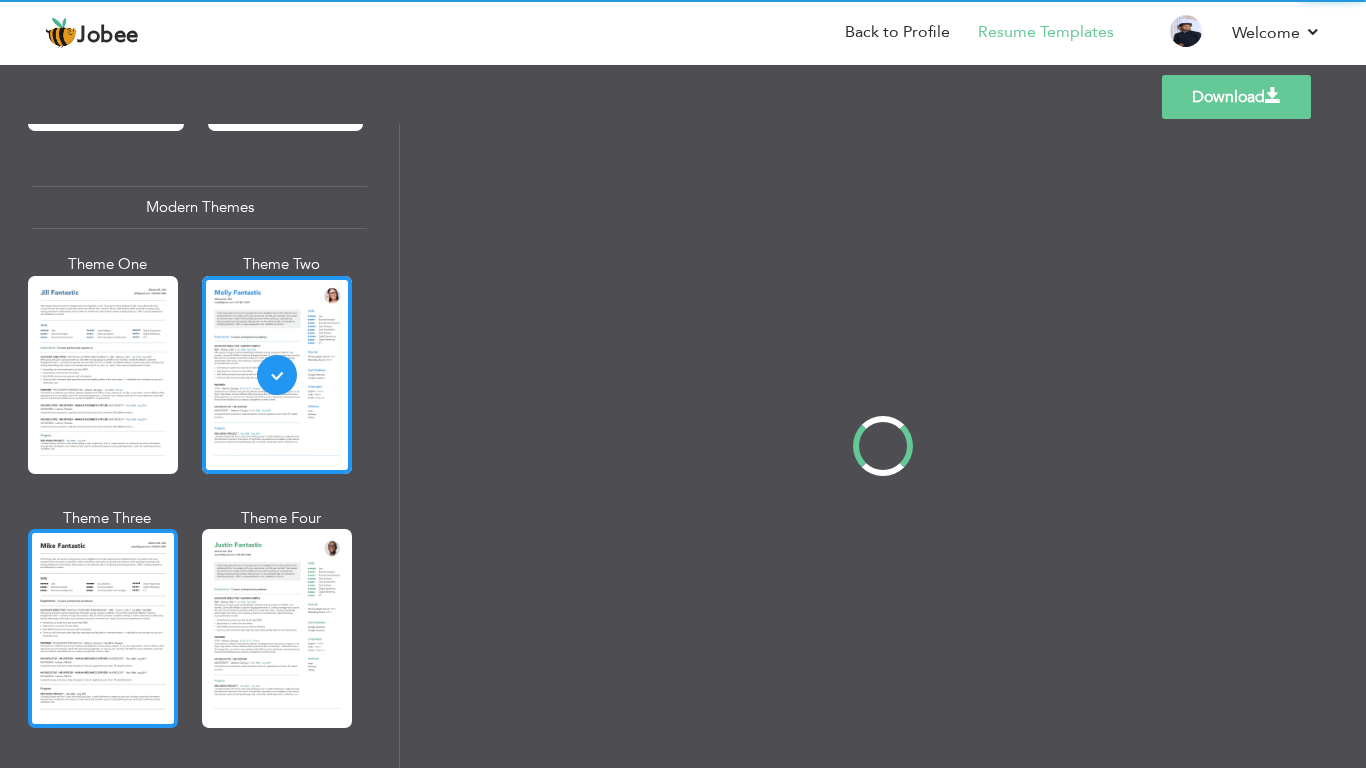 scroll, scrollTop: 0, scrollLeft: 0, axis: both 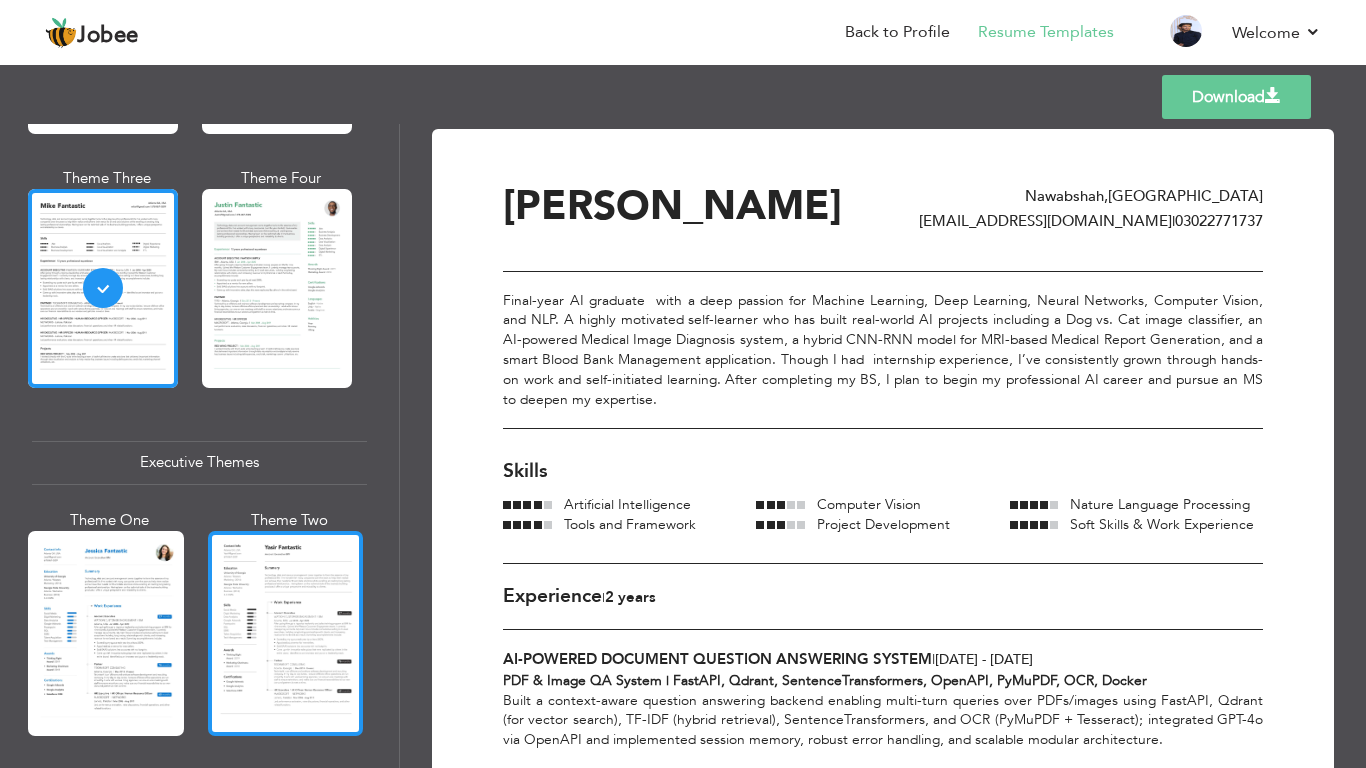 click at bounding box center (286, 633) 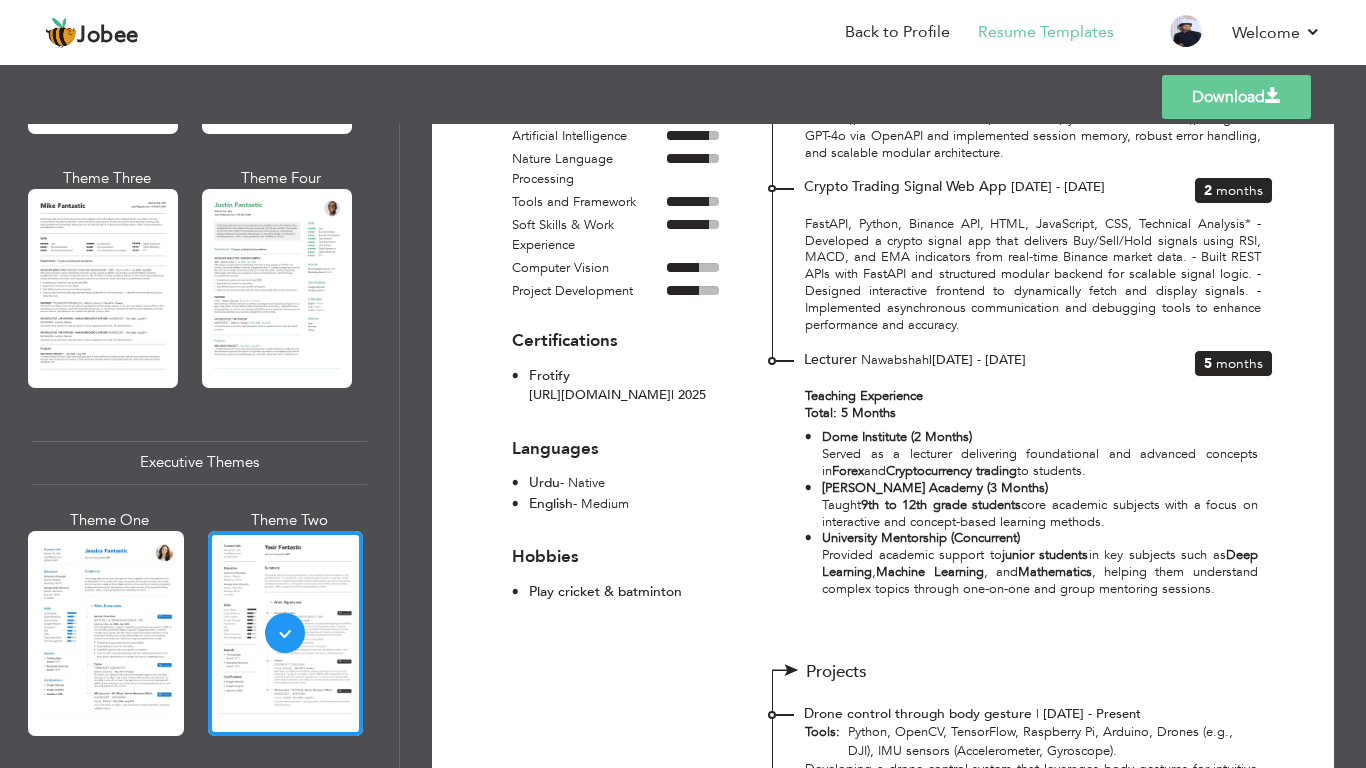 scroll, scrollTop: 790, scrollLeft: 0, axis: vertical 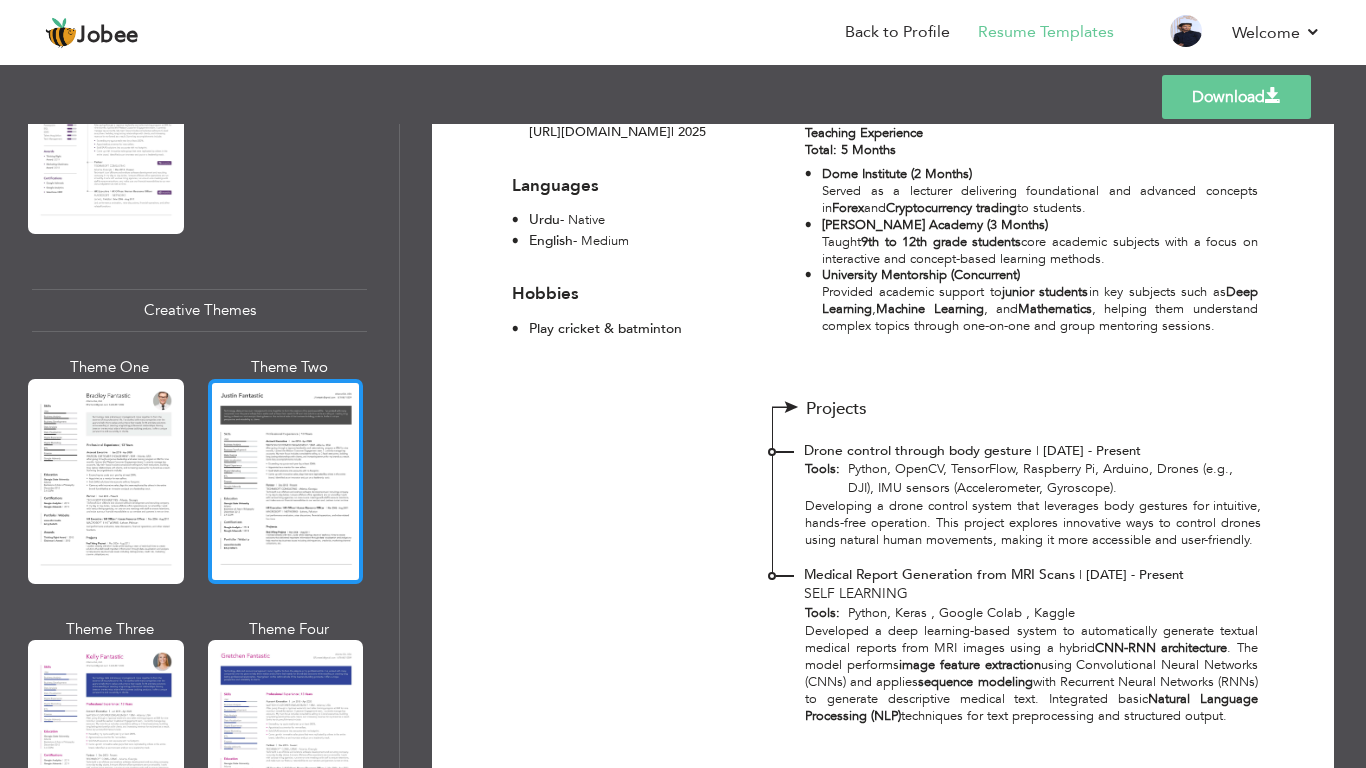 click at bounding box center (286, 481) 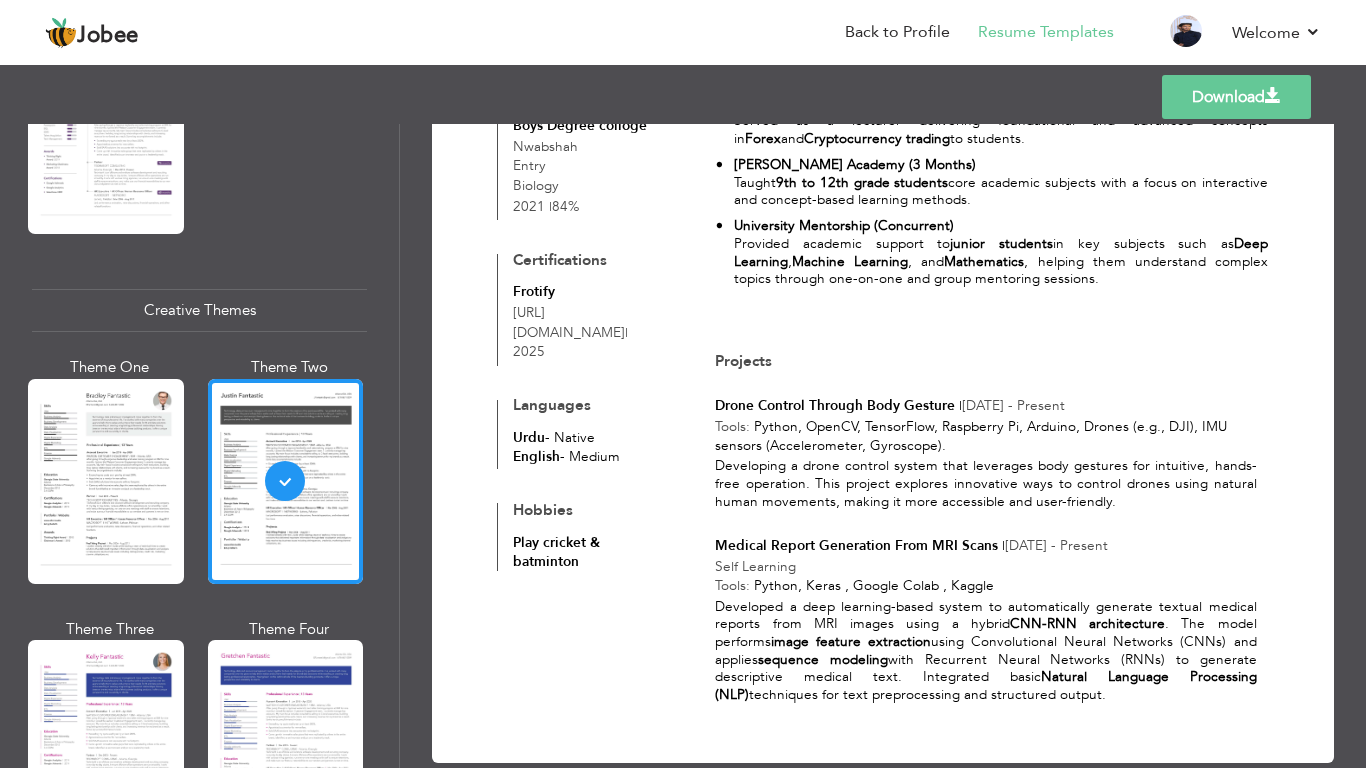 scroll, scrollTop: 848, scrollLeft: 0, axis: vertical 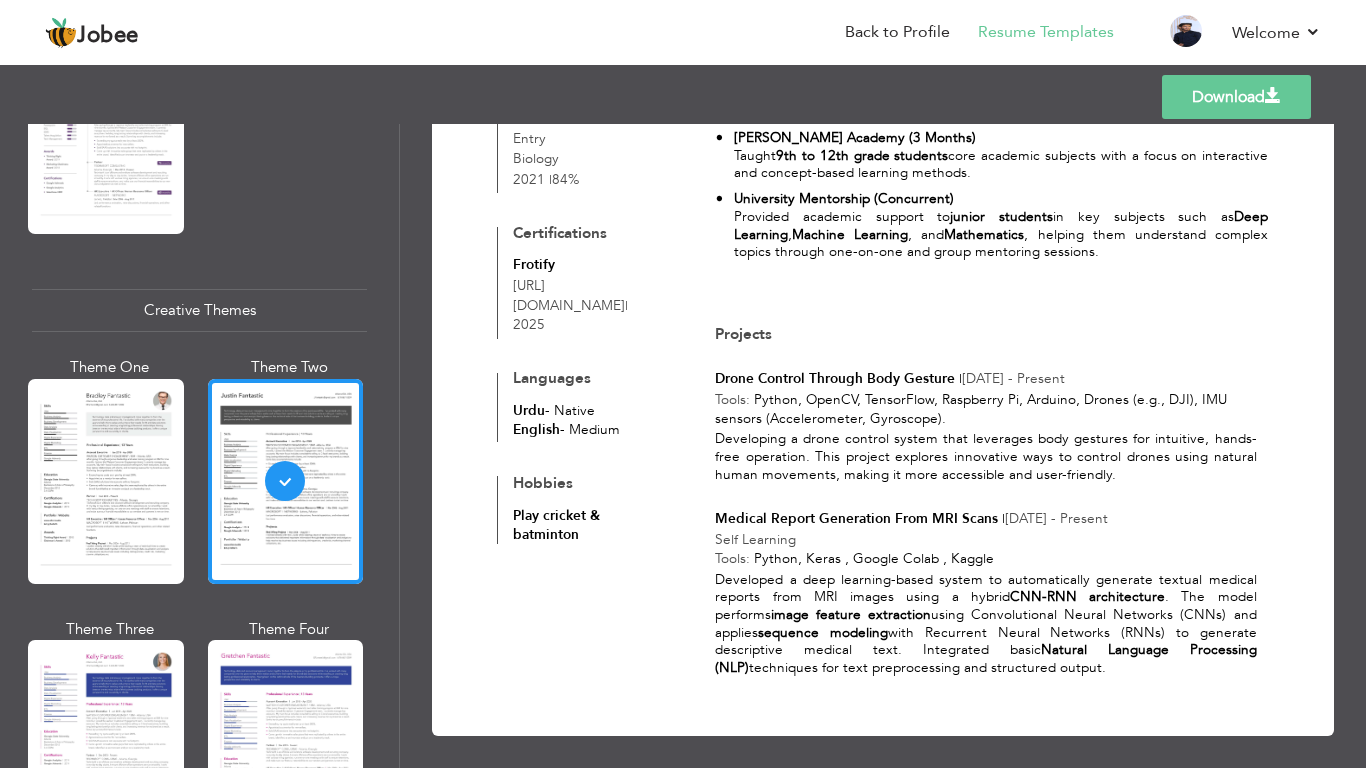 click on "Download" at bounding box center [1236, 97] 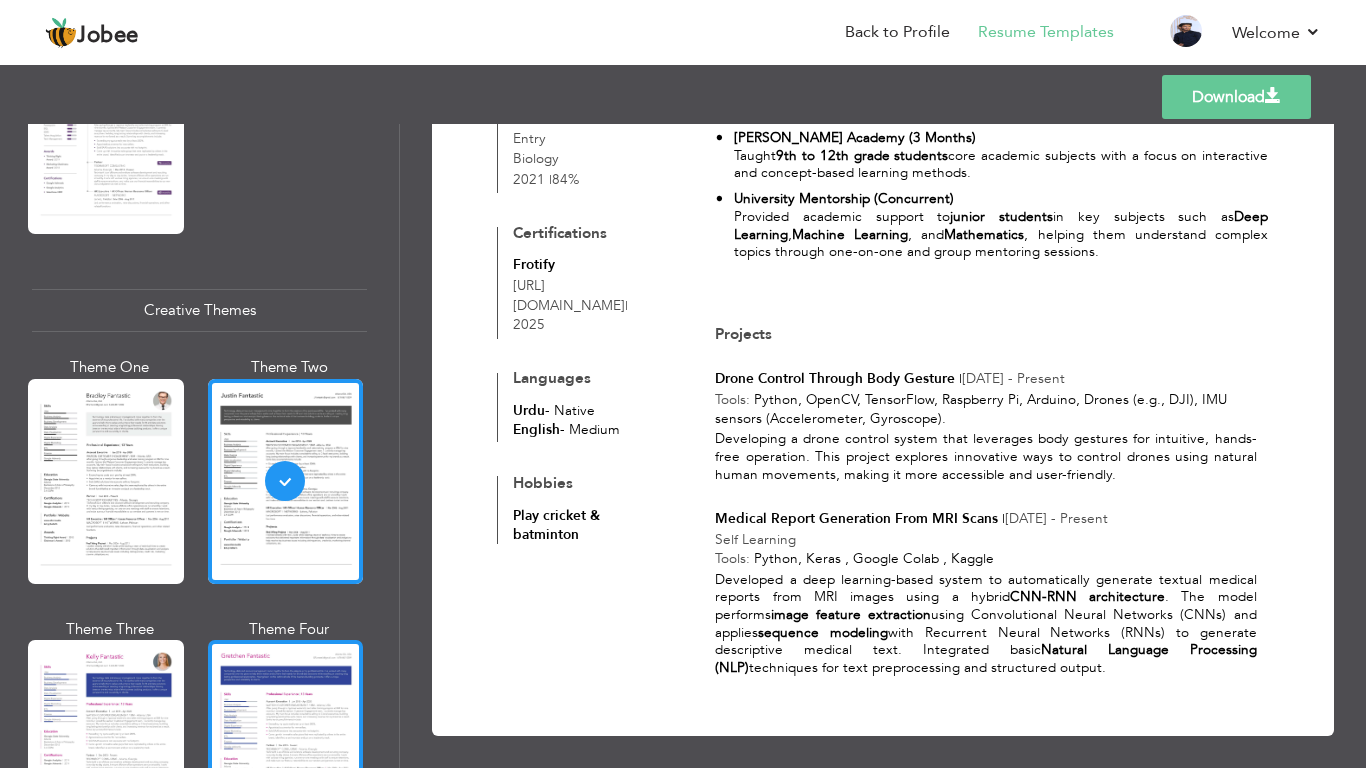 click at bounding box center [286, 742] 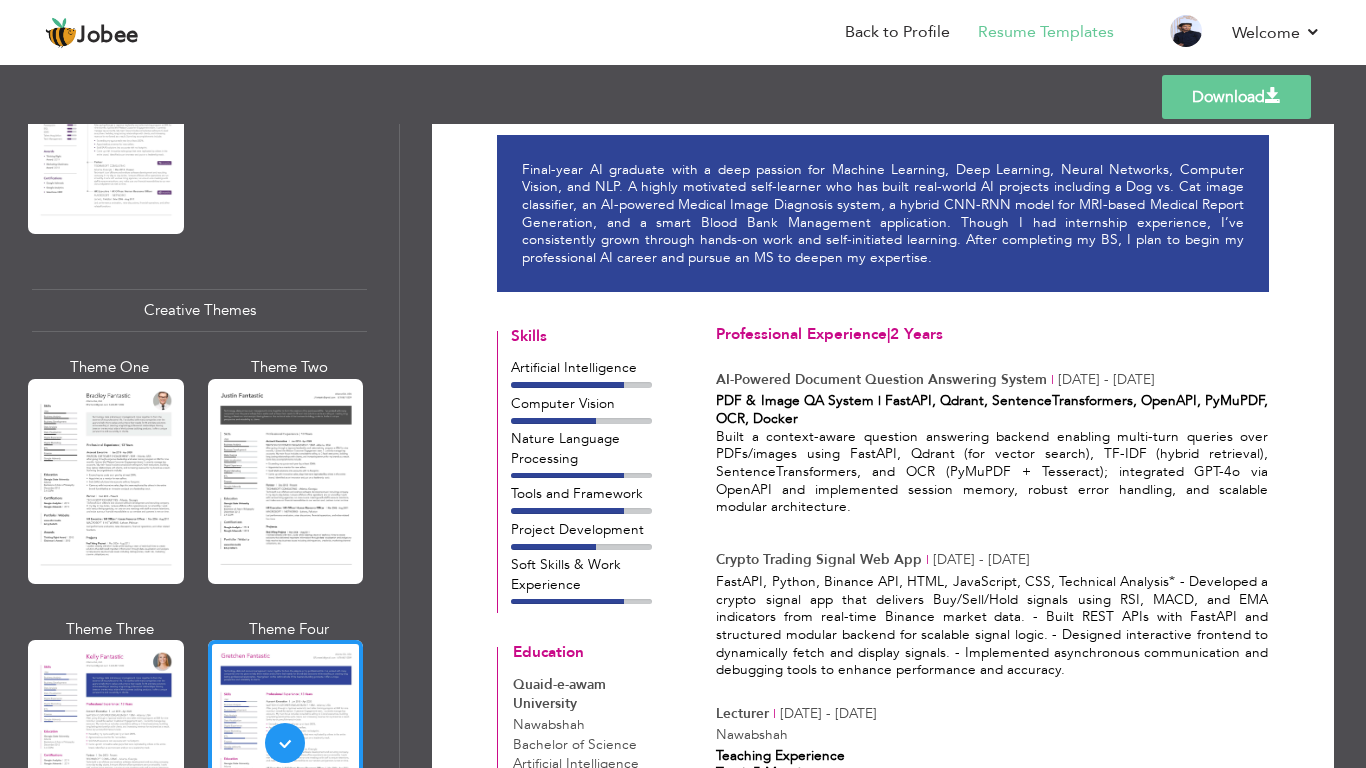 scroll, scrollTop: 129, scrollLeft: 0, axis: vertical 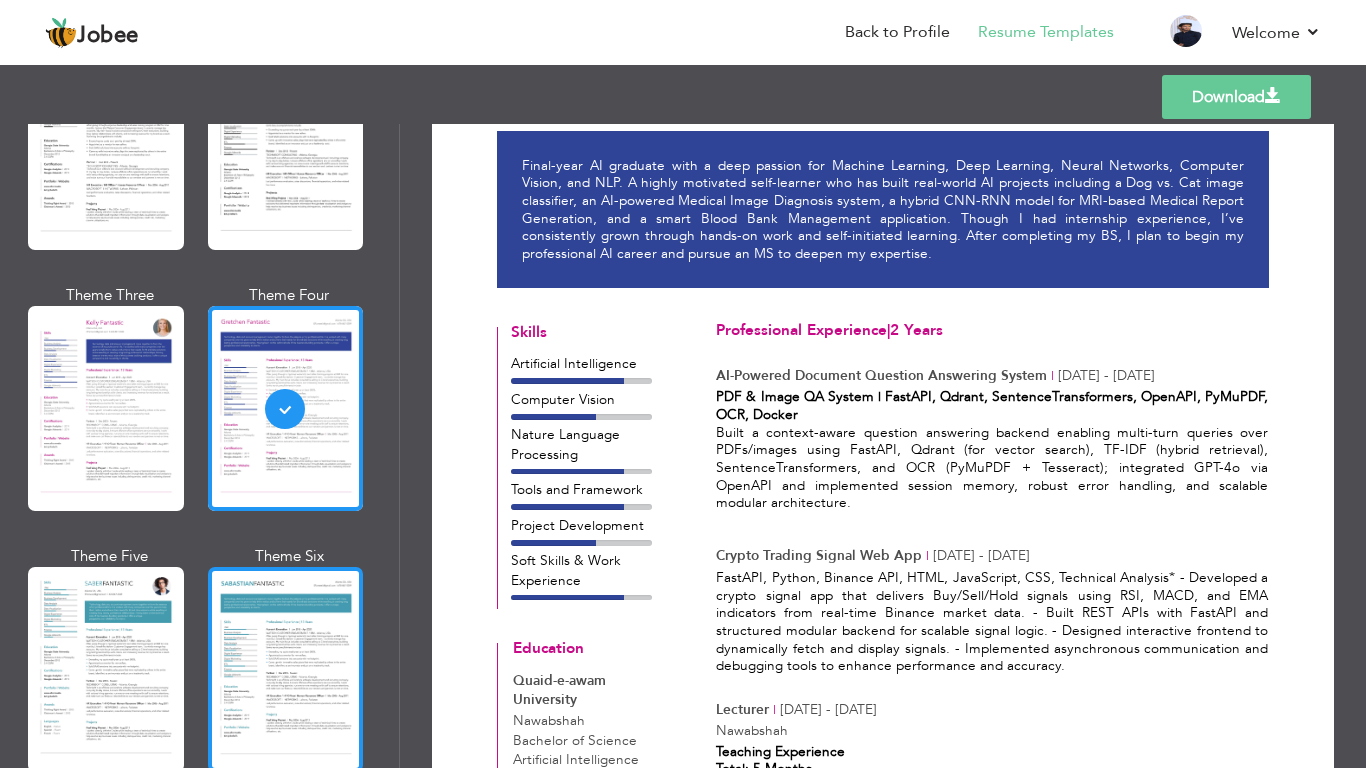 click at bounding box center [286, 669] 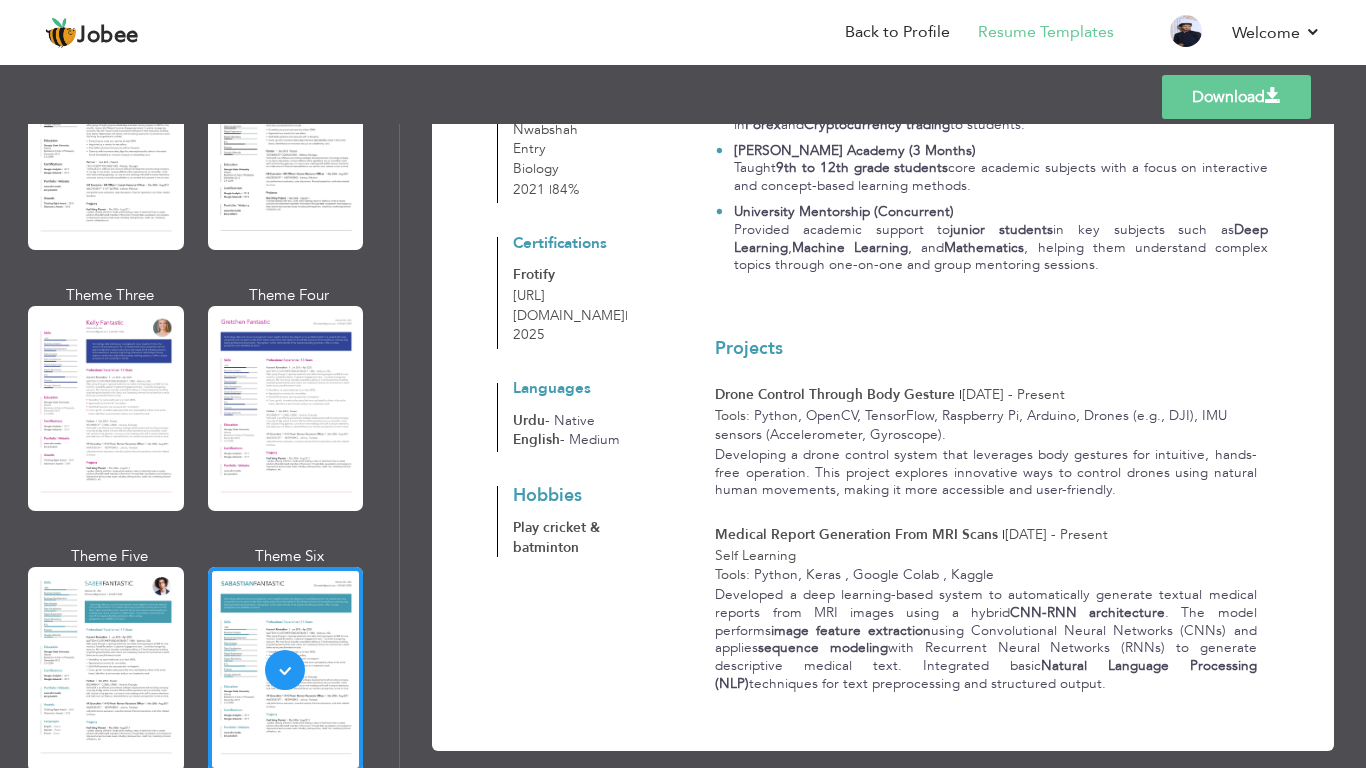 scroll, scrollTop: 854, scrollLeft: 0, axis: vertical 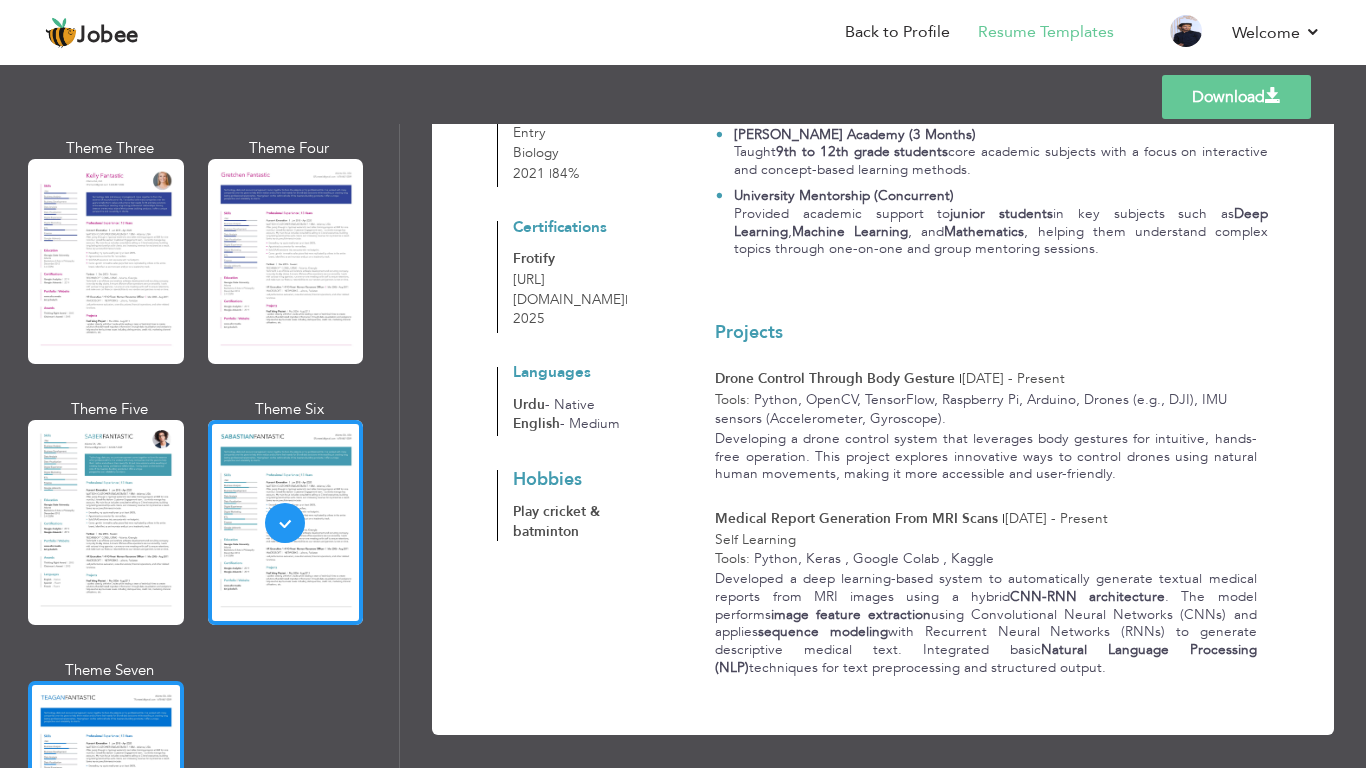 click at bounding box center [106, 783] 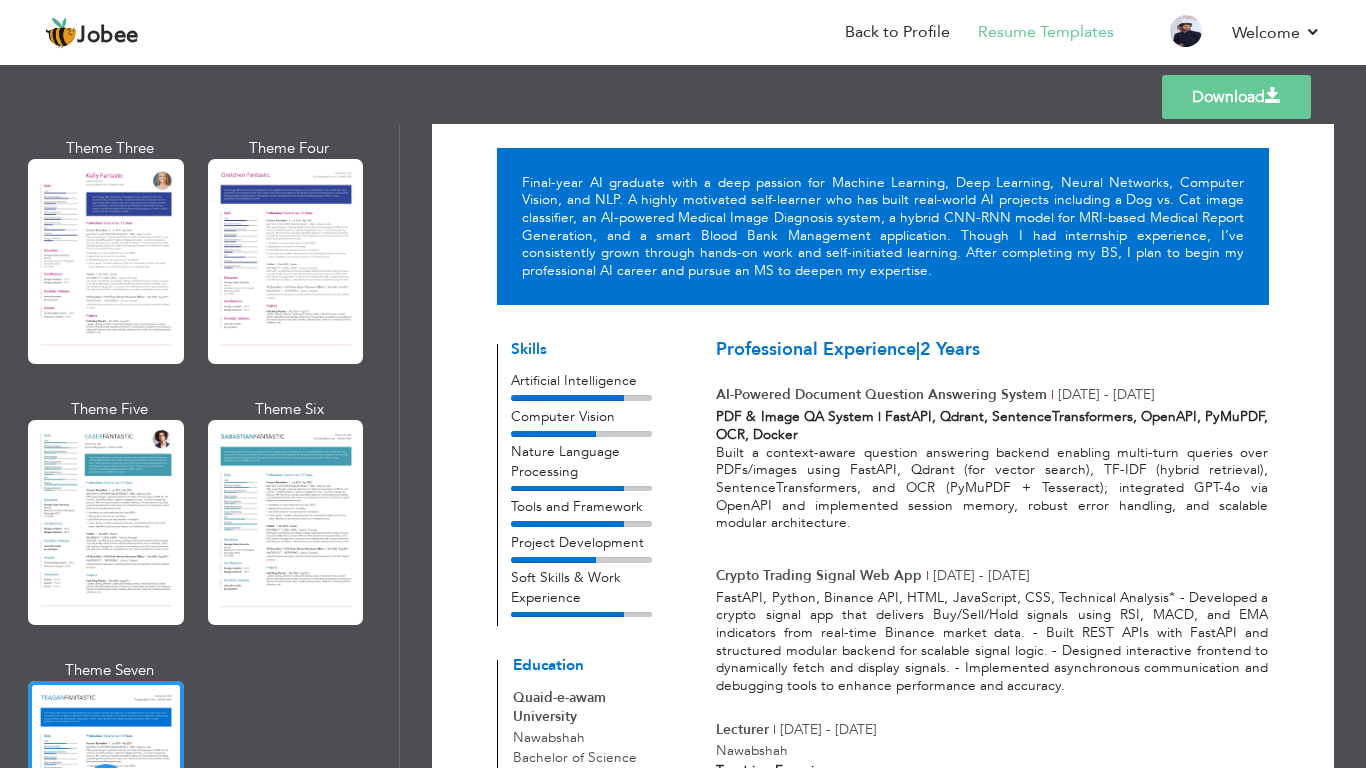 scroll, scrollTop: 55, scrollLeft: 0, axis: vertical 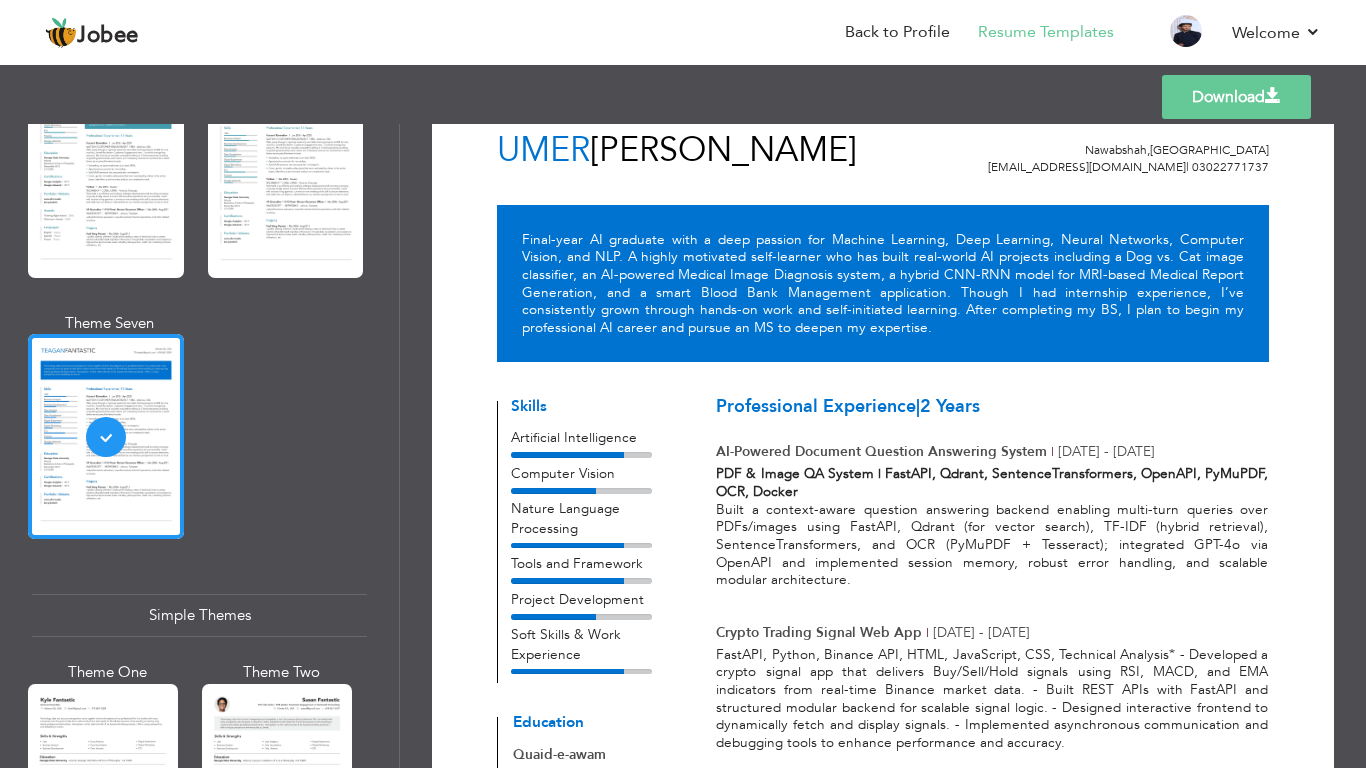 click on "Download" at bounding box center (1236, 97) 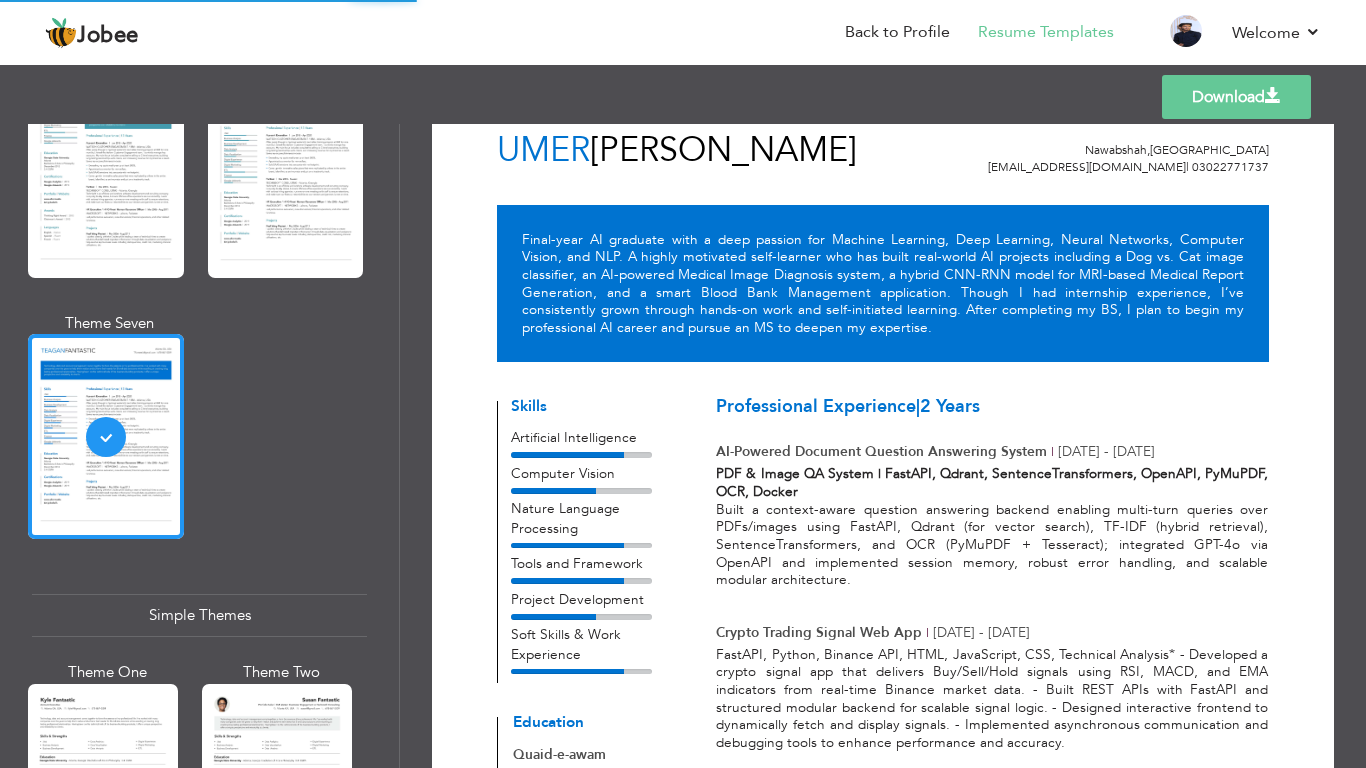 scroll, scrollTop: 3180, scrollLeft: 0, axis: vertical 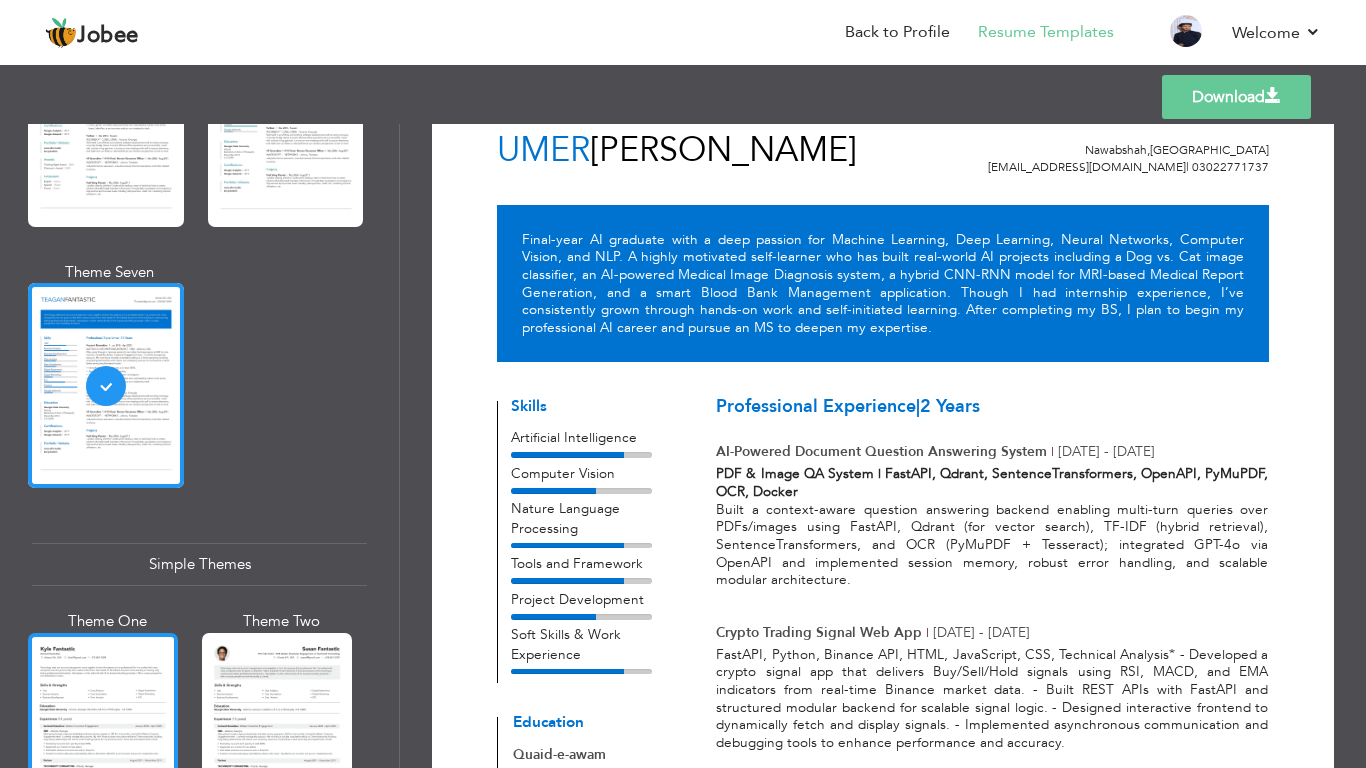 click at bounding box center [103, 732] 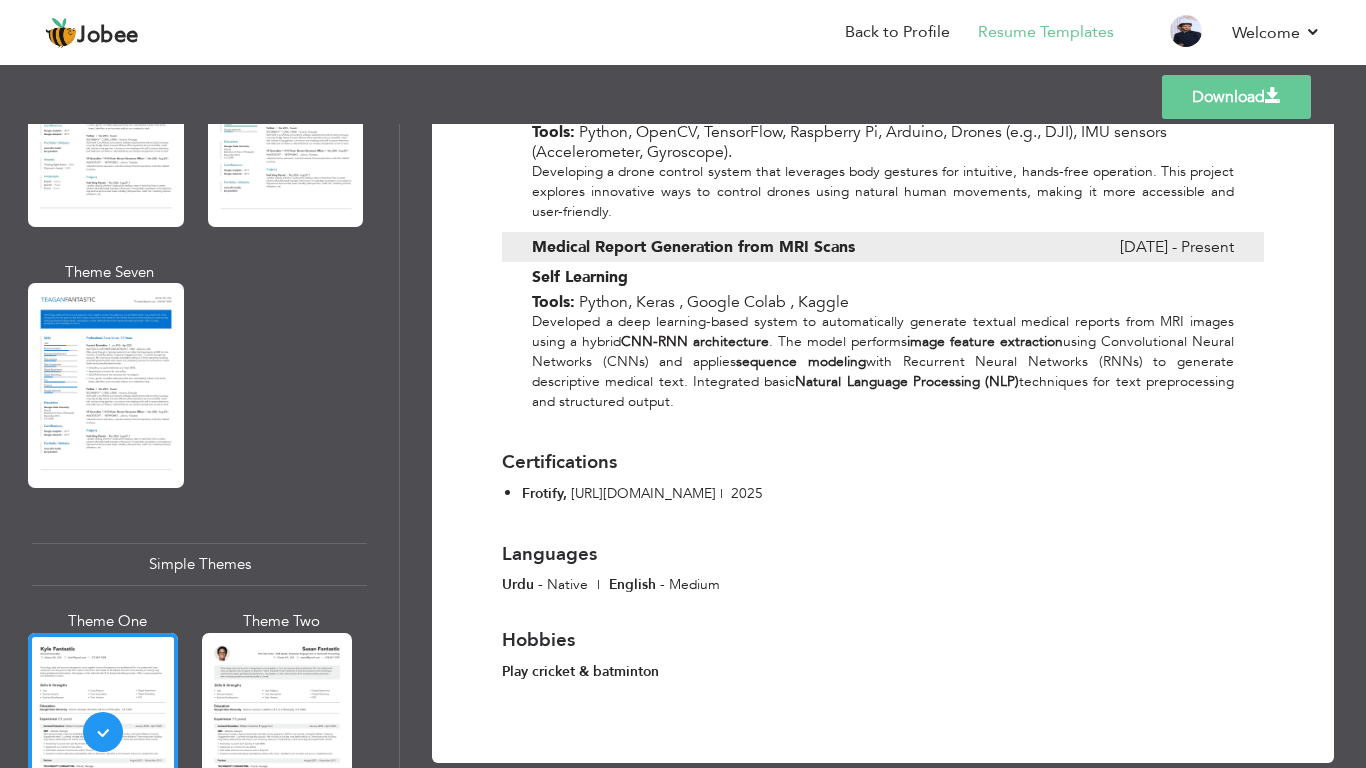 scroll, scrollTop: 1504, scrollLeft: 0, axis: vertical 